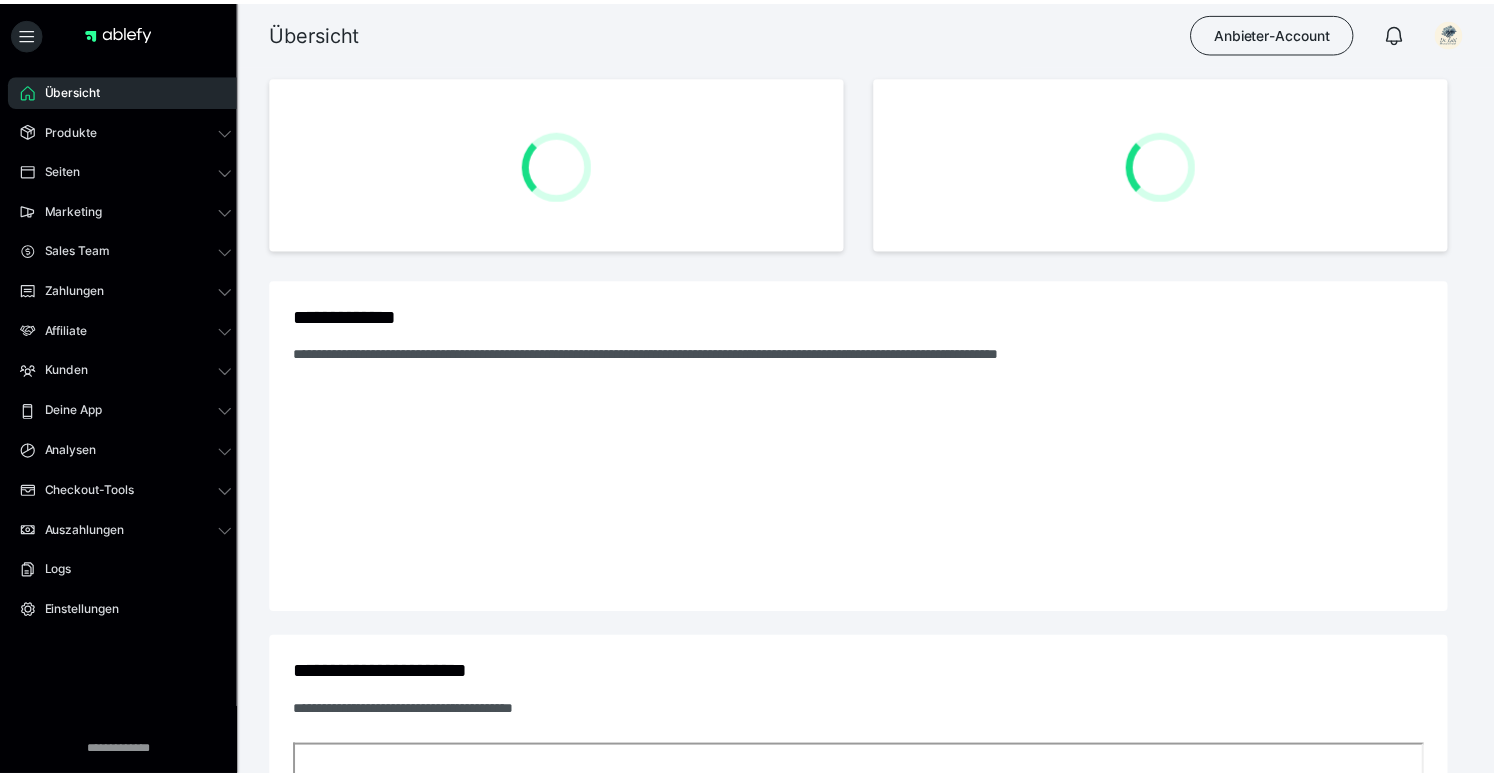scroll, scrollTop: 0, scrollLeft: 0, axis: both 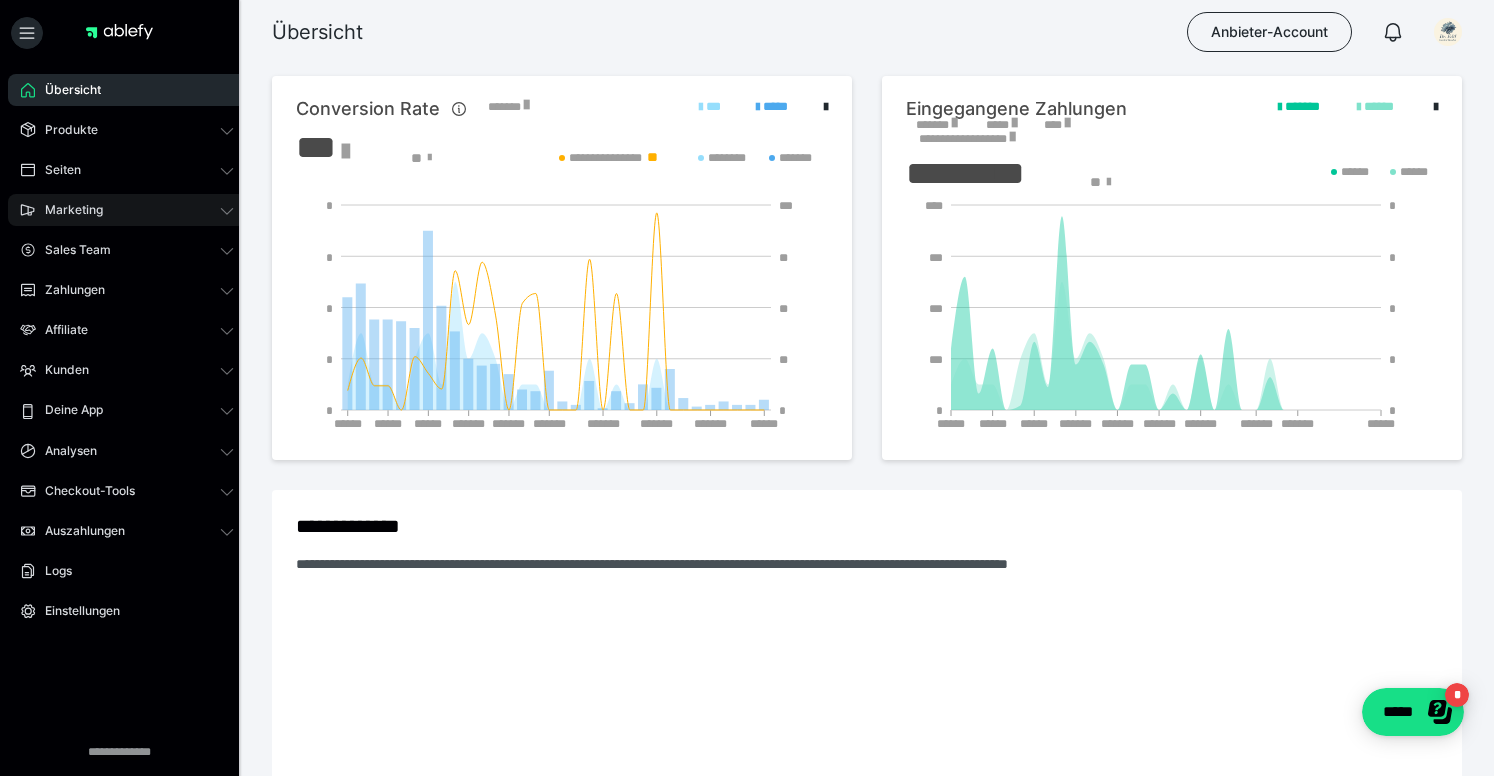 click on "Marketing" at bounding box center (67, 210) 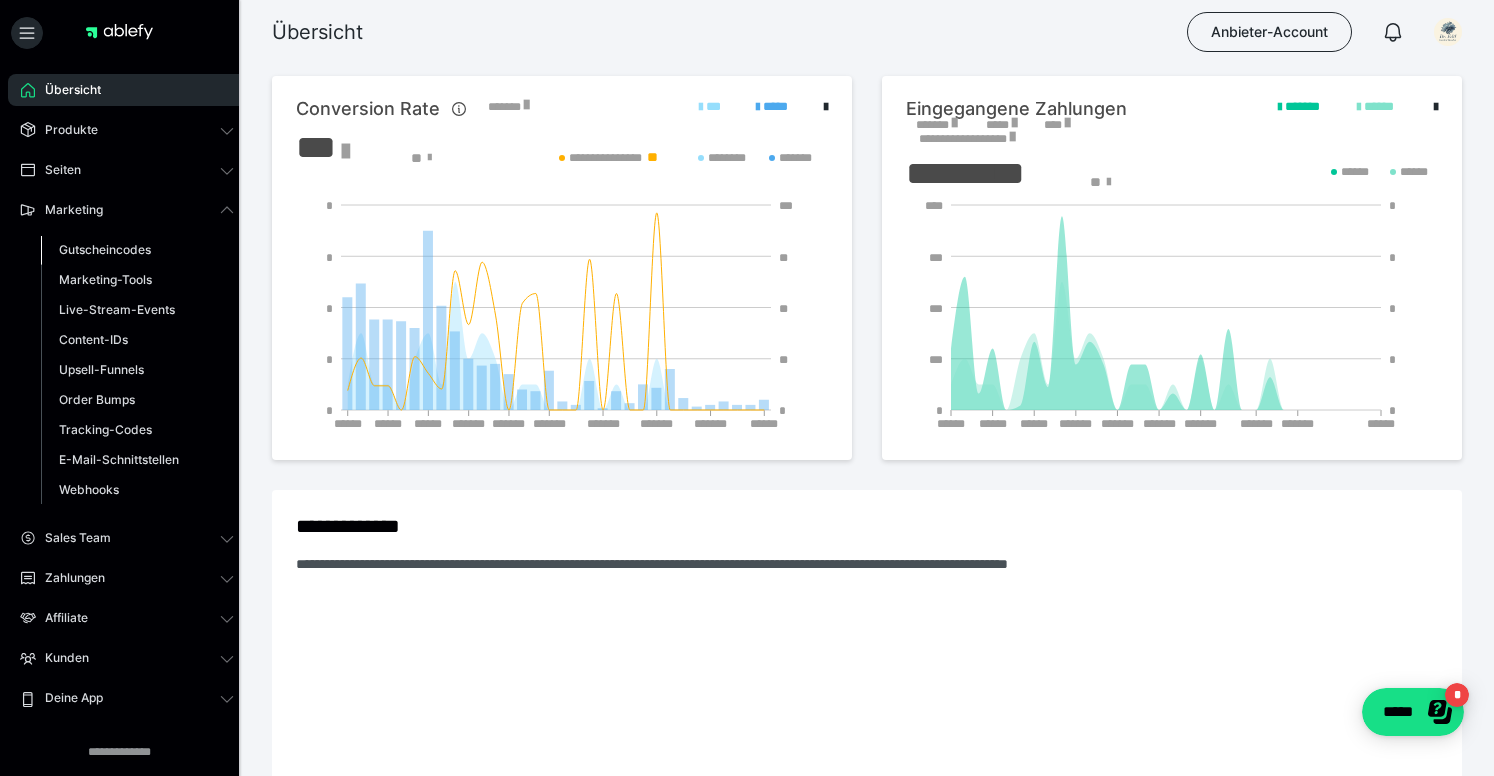 click on "Gutscheincodes" at bounding box center (105, 249) 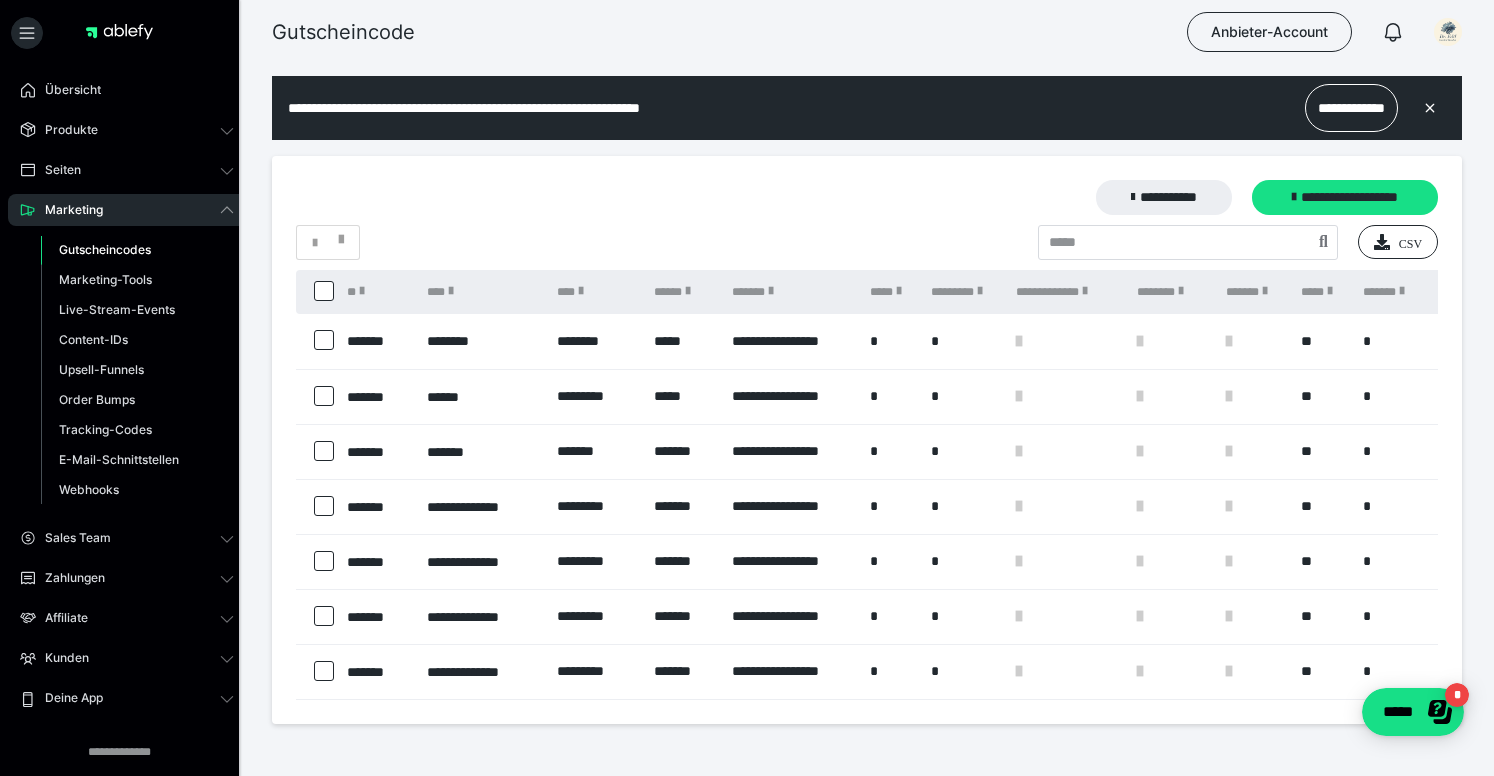 scroll, scrollTop: 0, scrollLeft: 0, axis: both 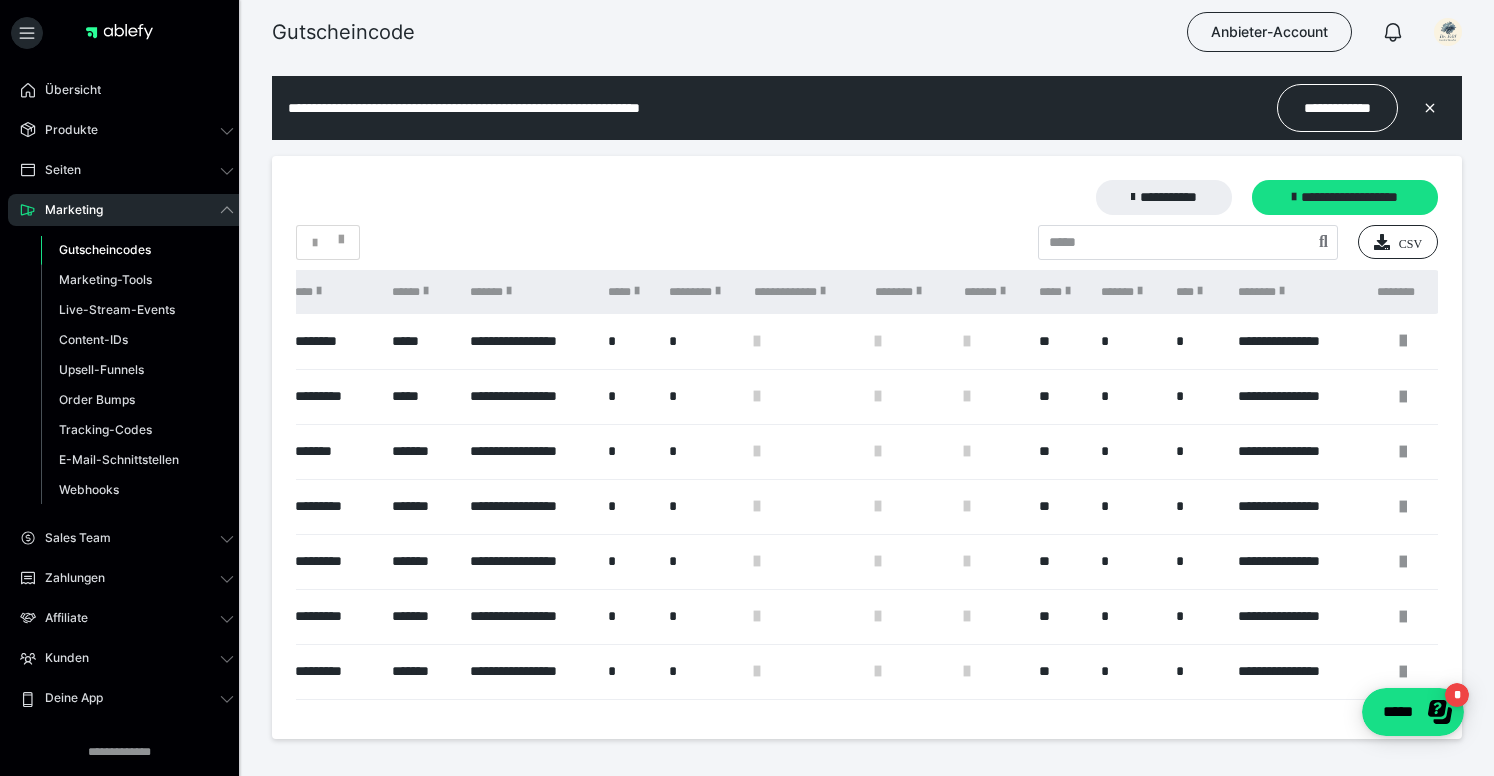 drag, startPoint x: 1138, startPoint y: 705, endPoint x: 16, endPoint y: 0, distance: 1325.1072 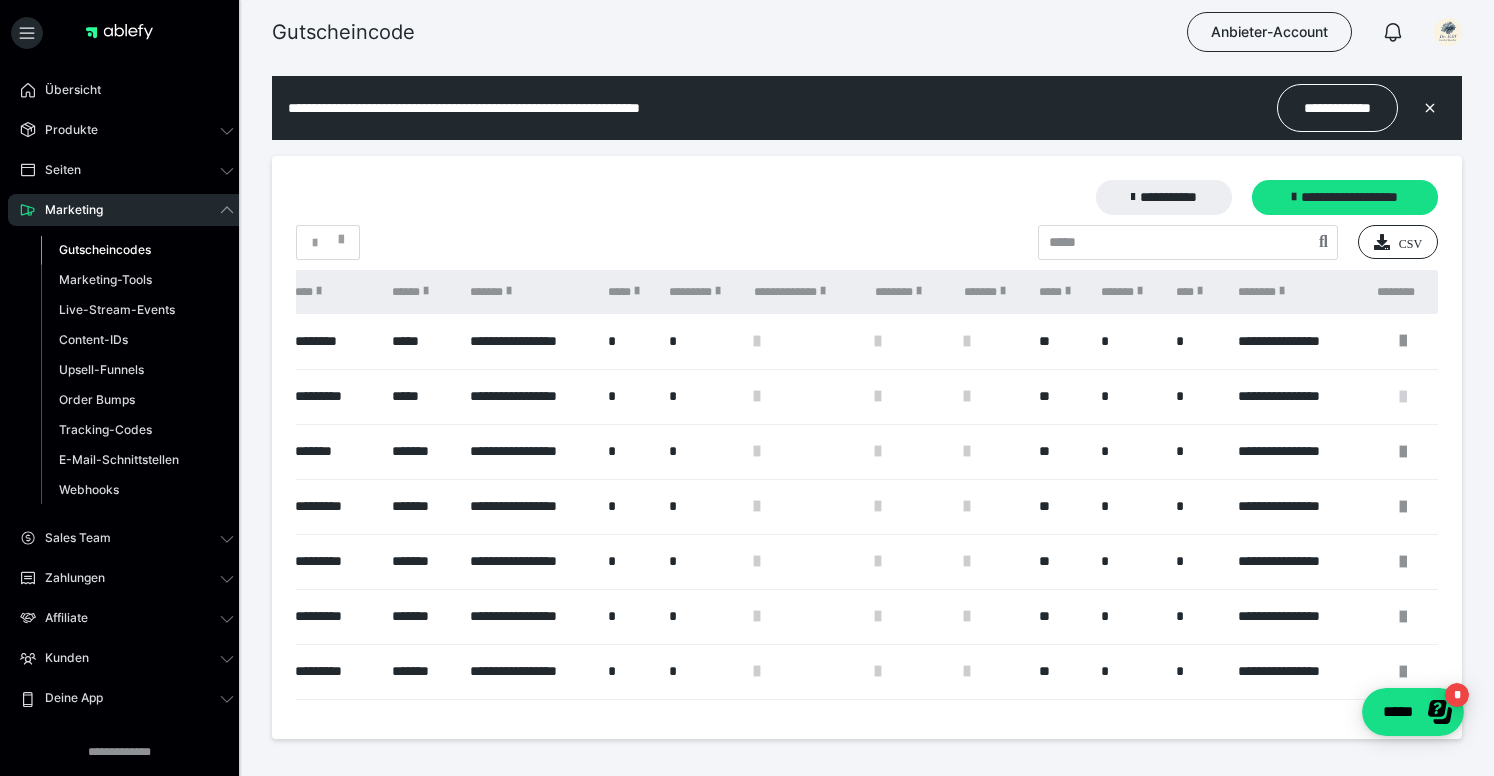 click at bounding box center (1403, 397) 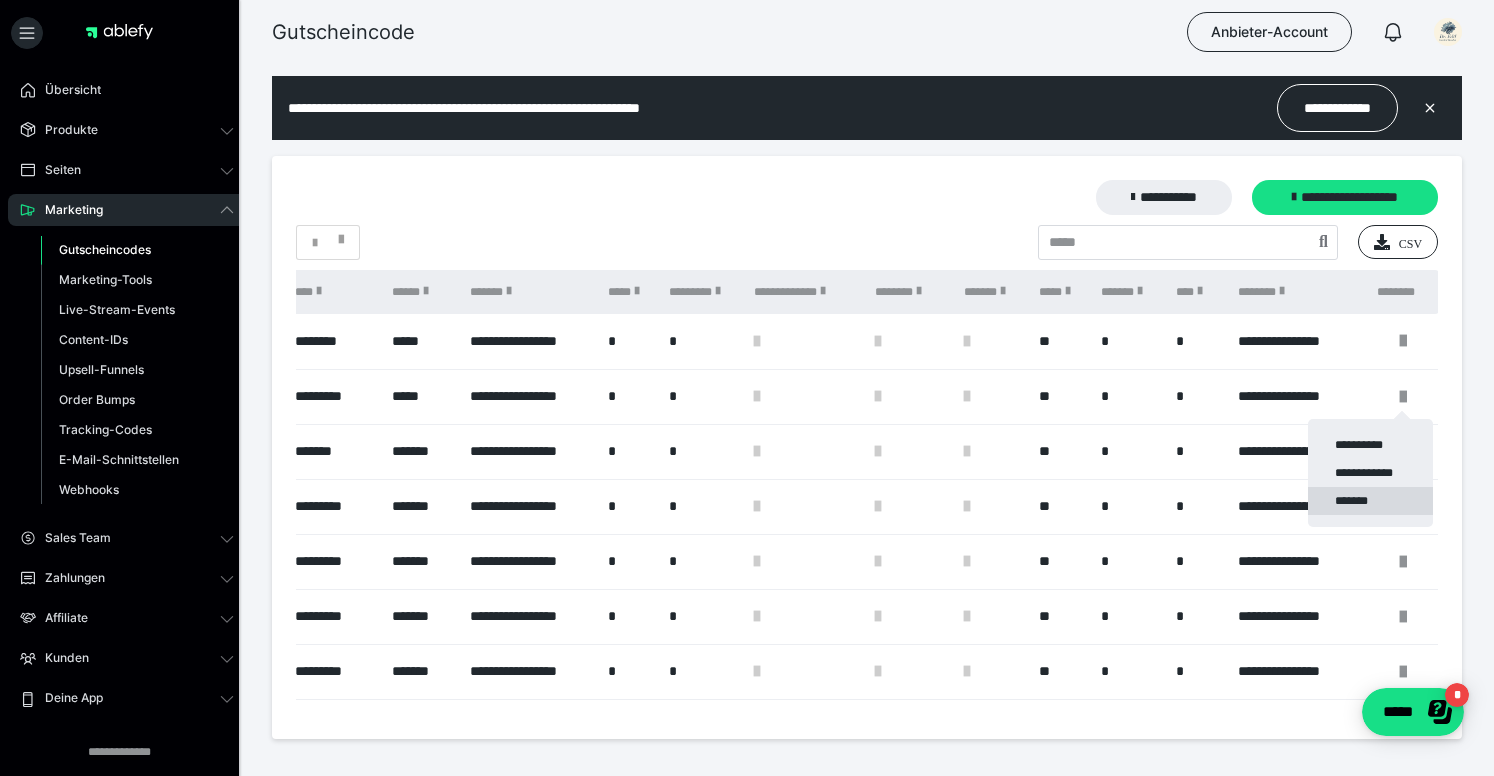 click on "*******" at bounding box center (1370, 501) 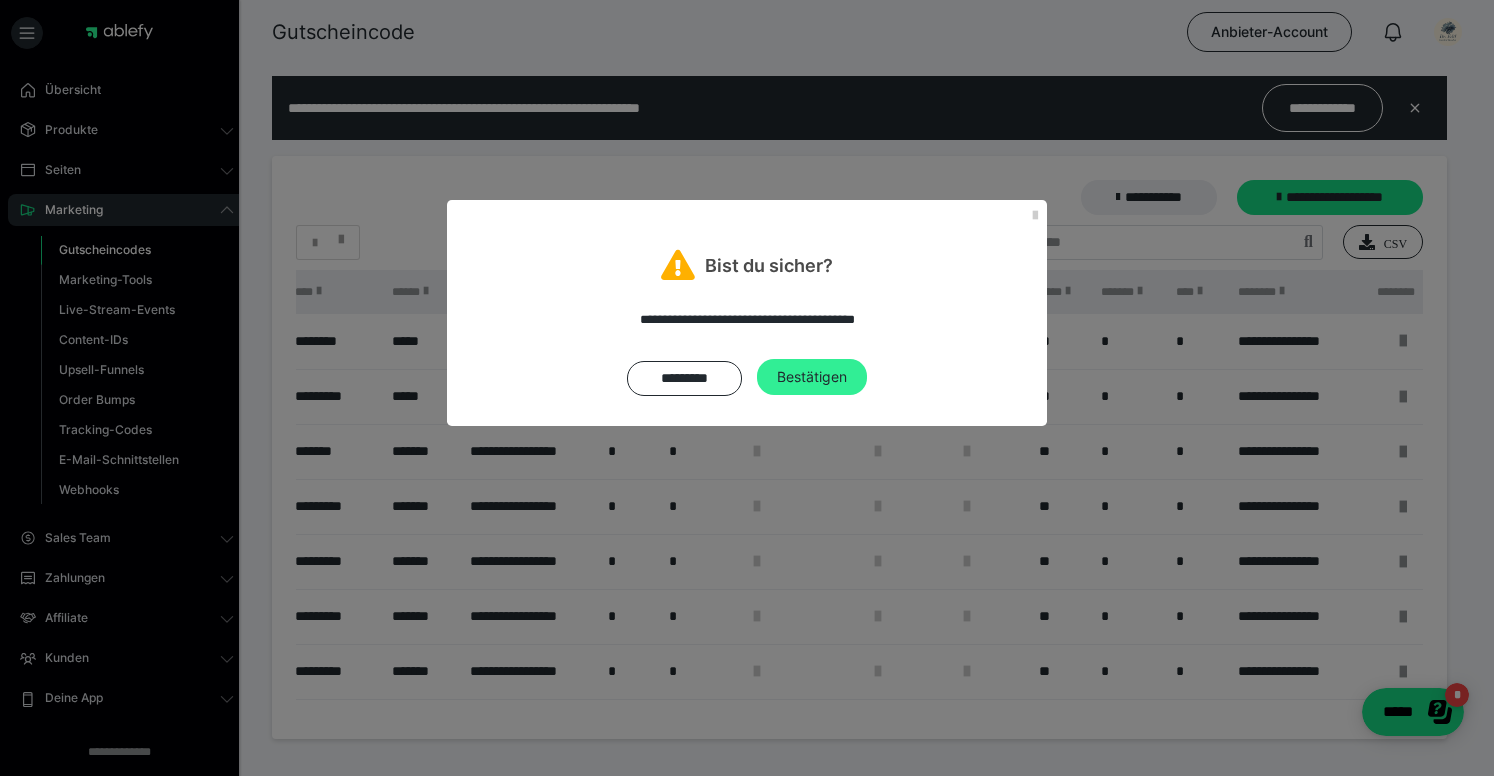 click on "Bestätigen" at bounding box center [812, 377] 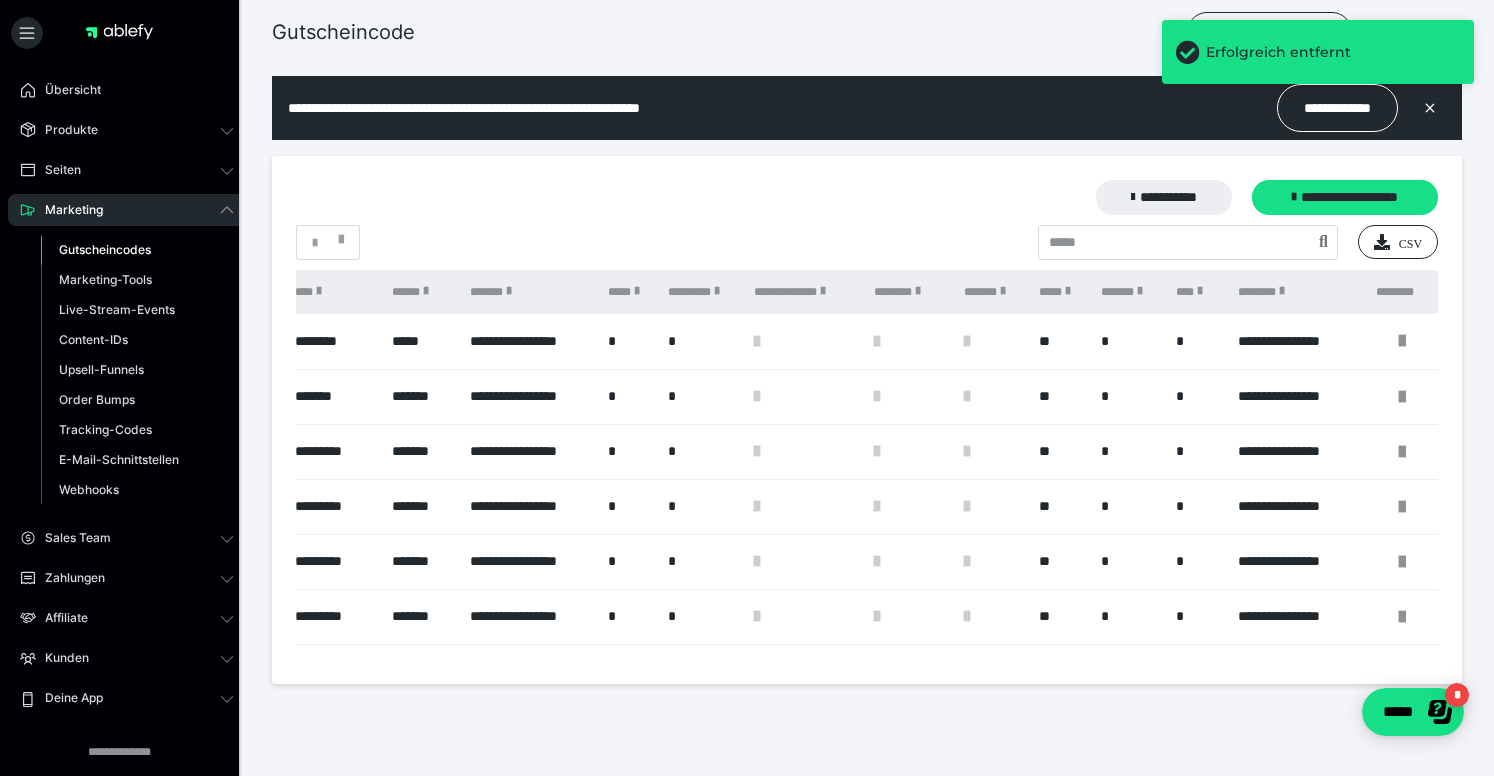 scroll, scrollTop: 0, scrollLeft: 259, axis: horizontal 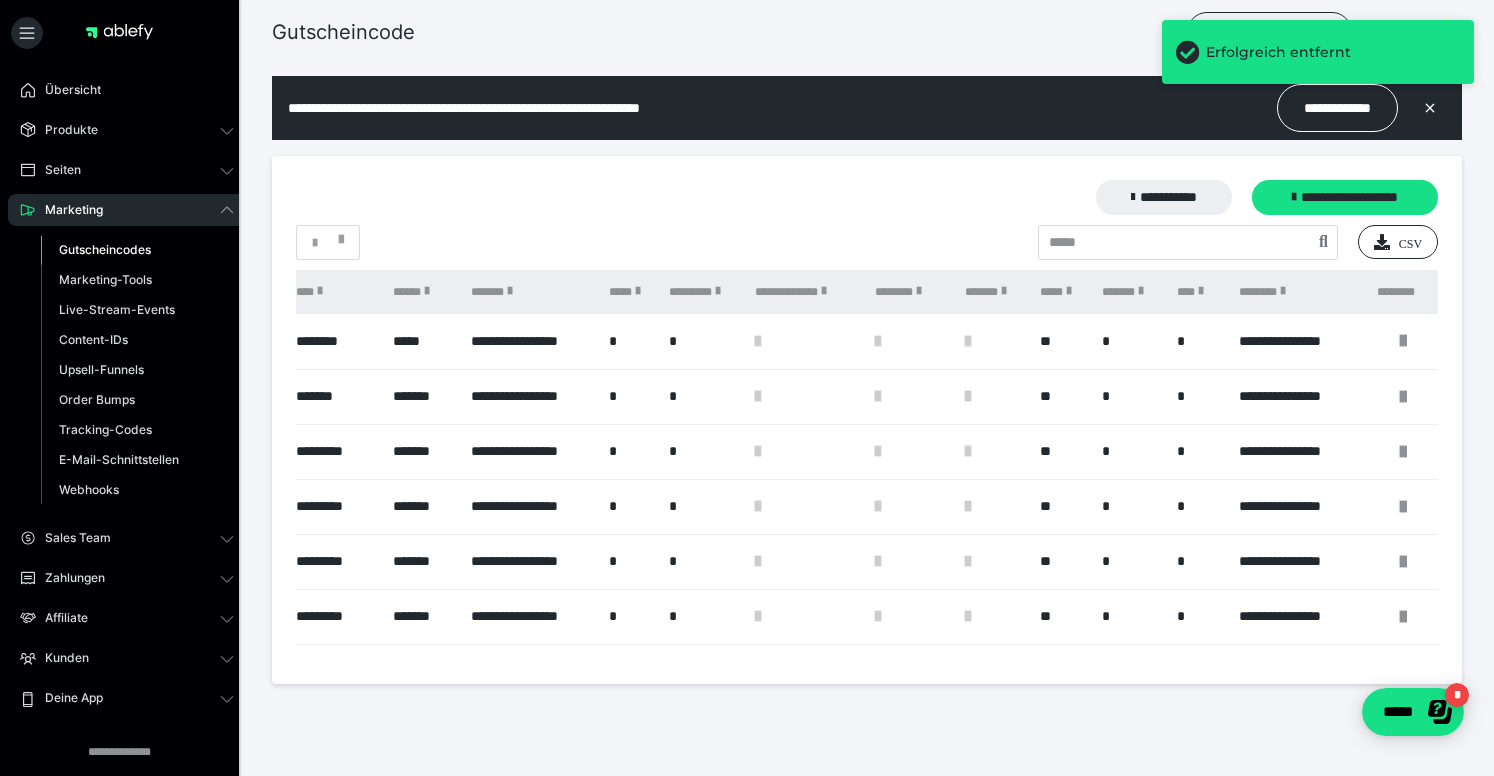 drag, startPoint x: 799, startPoint y: 660, endPoint x: 673, endPoint y: 660, distance: 126 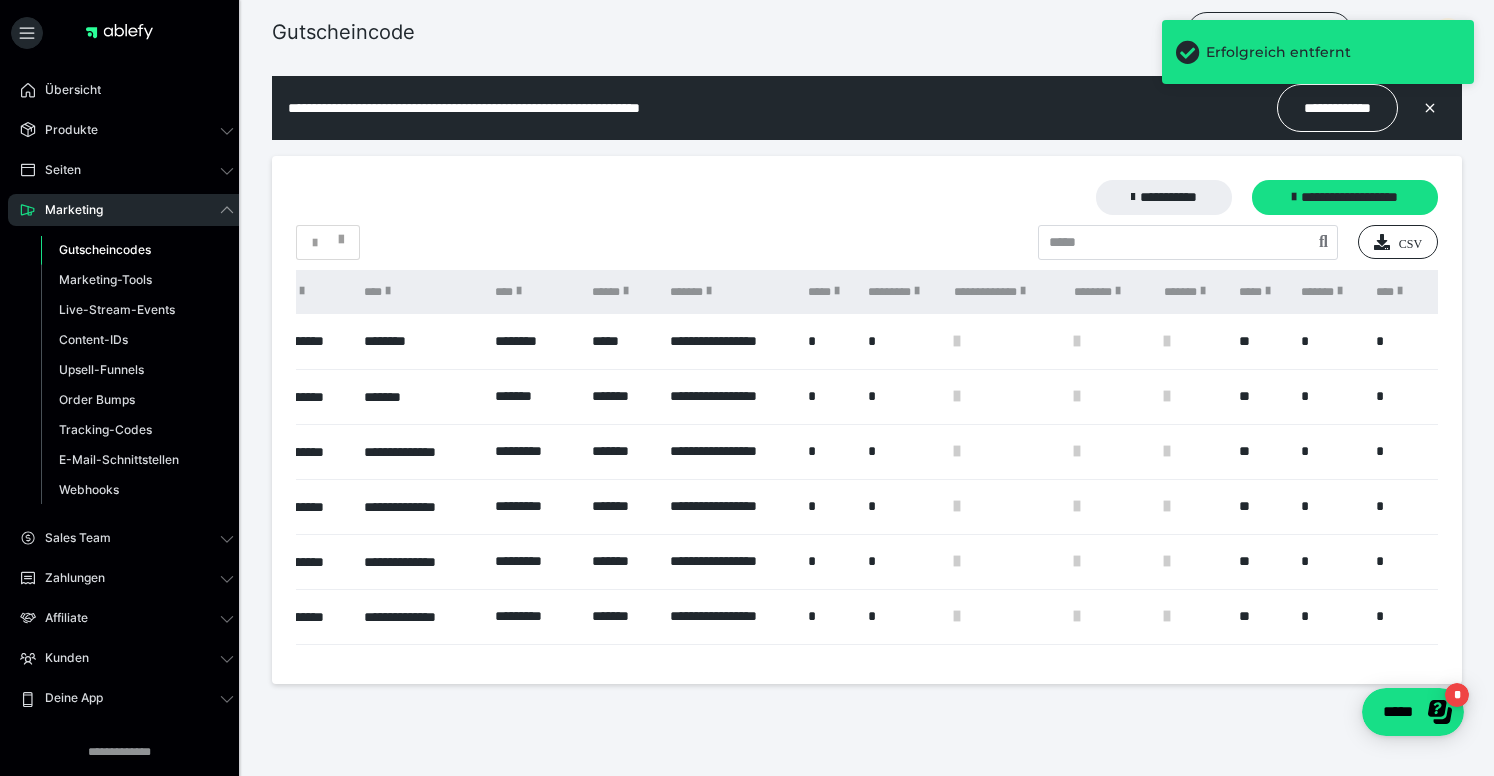 click at bounding box center (957, 451) 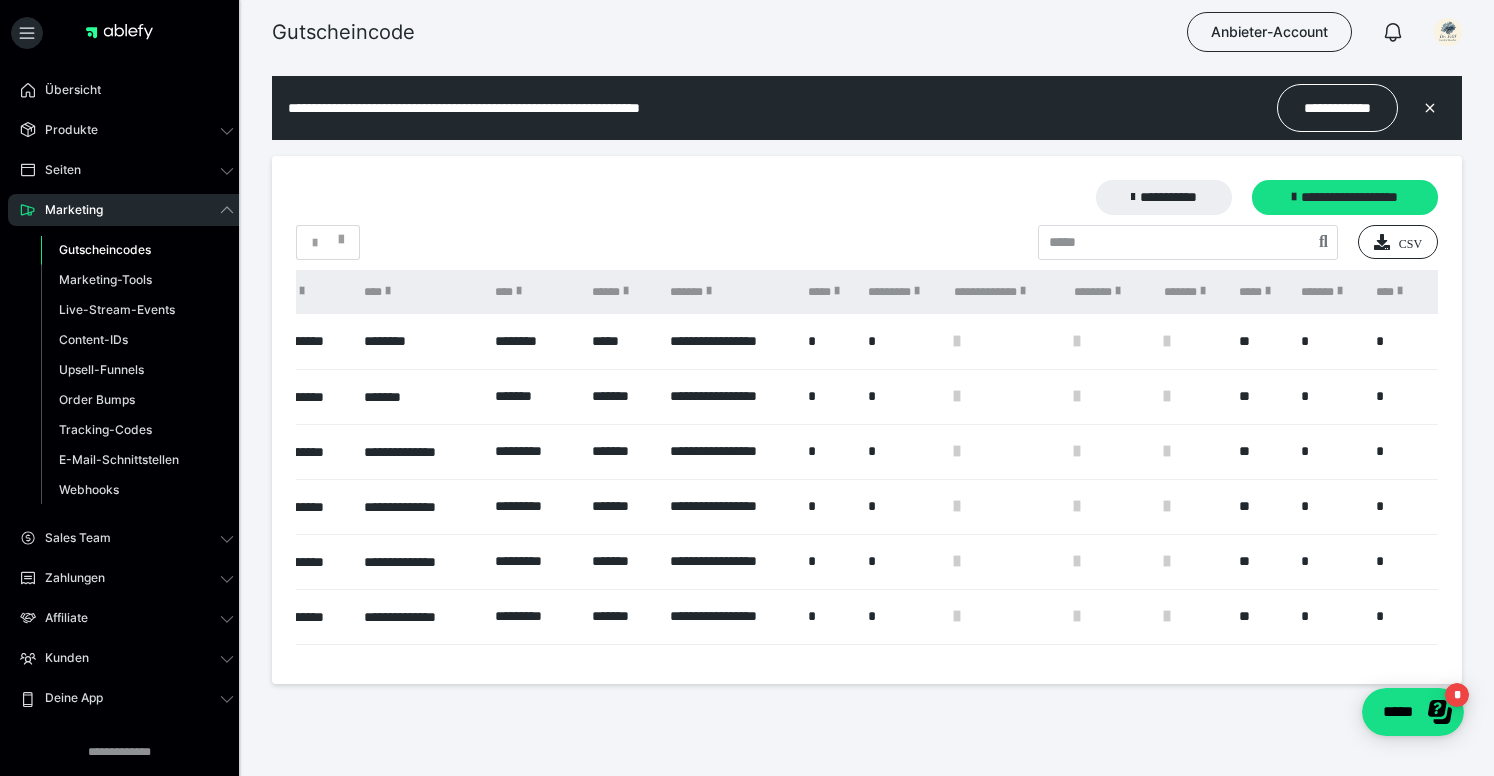 scroll, scrollTop: 0, scrollLeft: 259, axis: horizontal 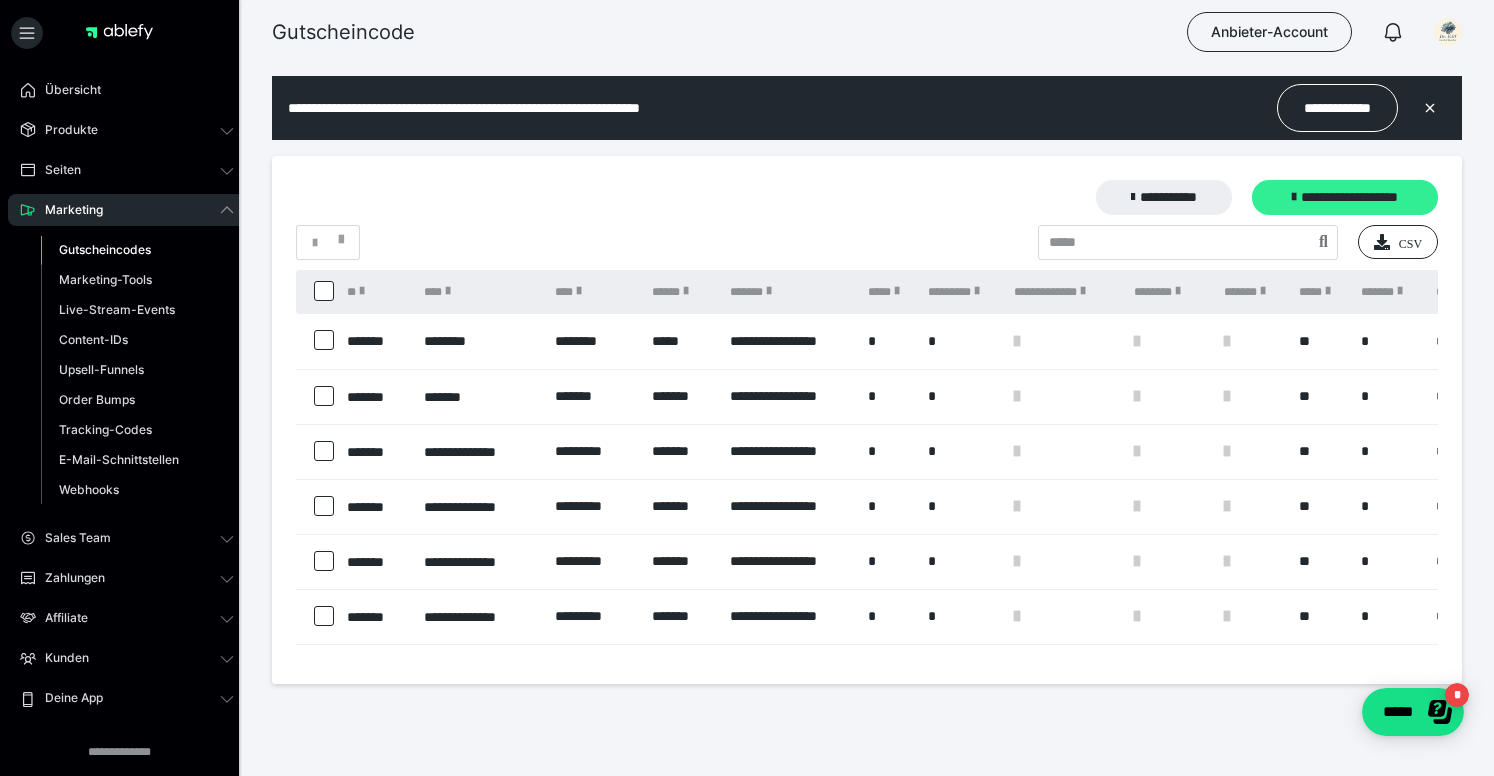 click on "**********" at bounding box center (1345, 197) 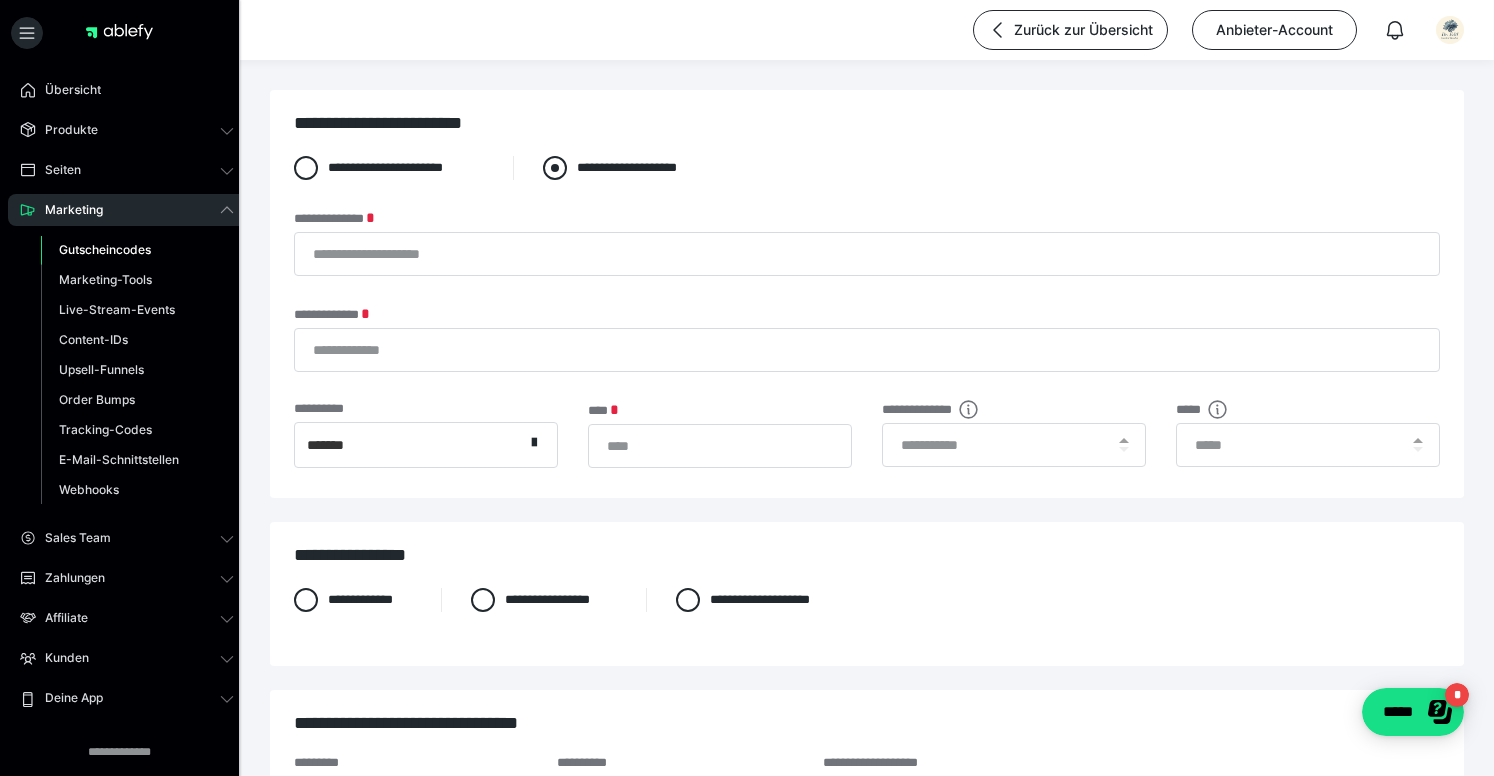 click at bounding box center [555, 168] 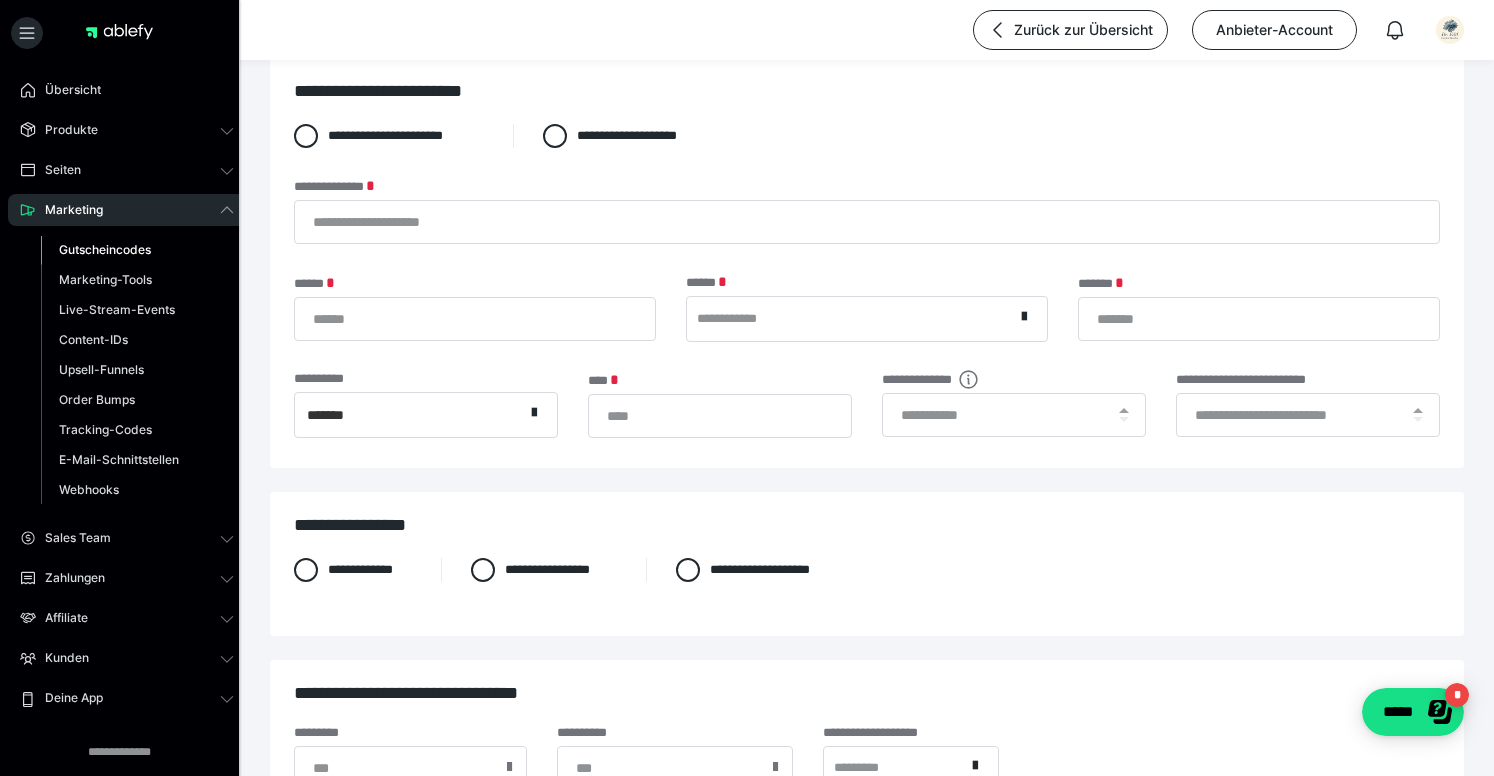 scroll, scrollTop: 0, scrollLeft: 0, axis: both 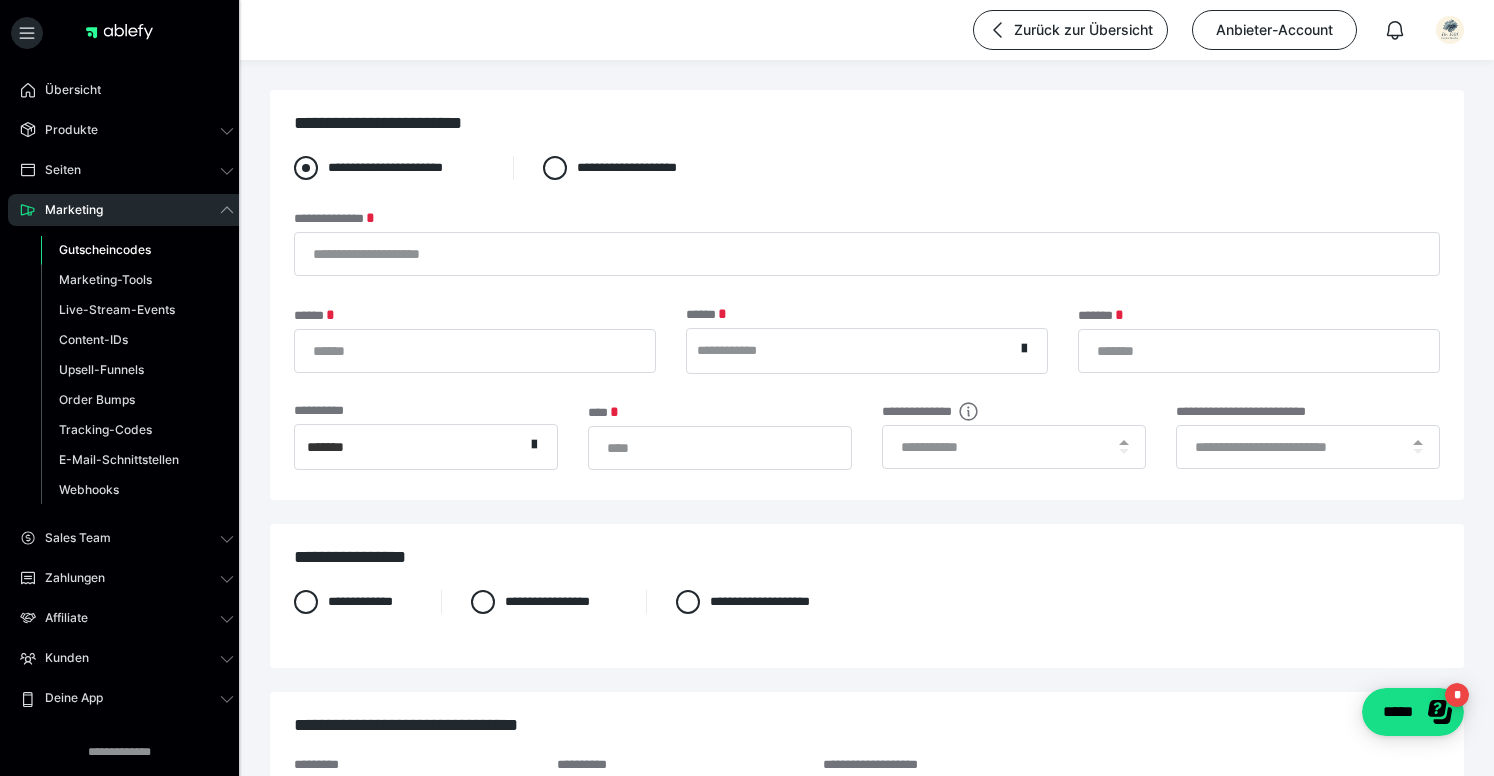 click on "**********" at bounding box center (388, 168) 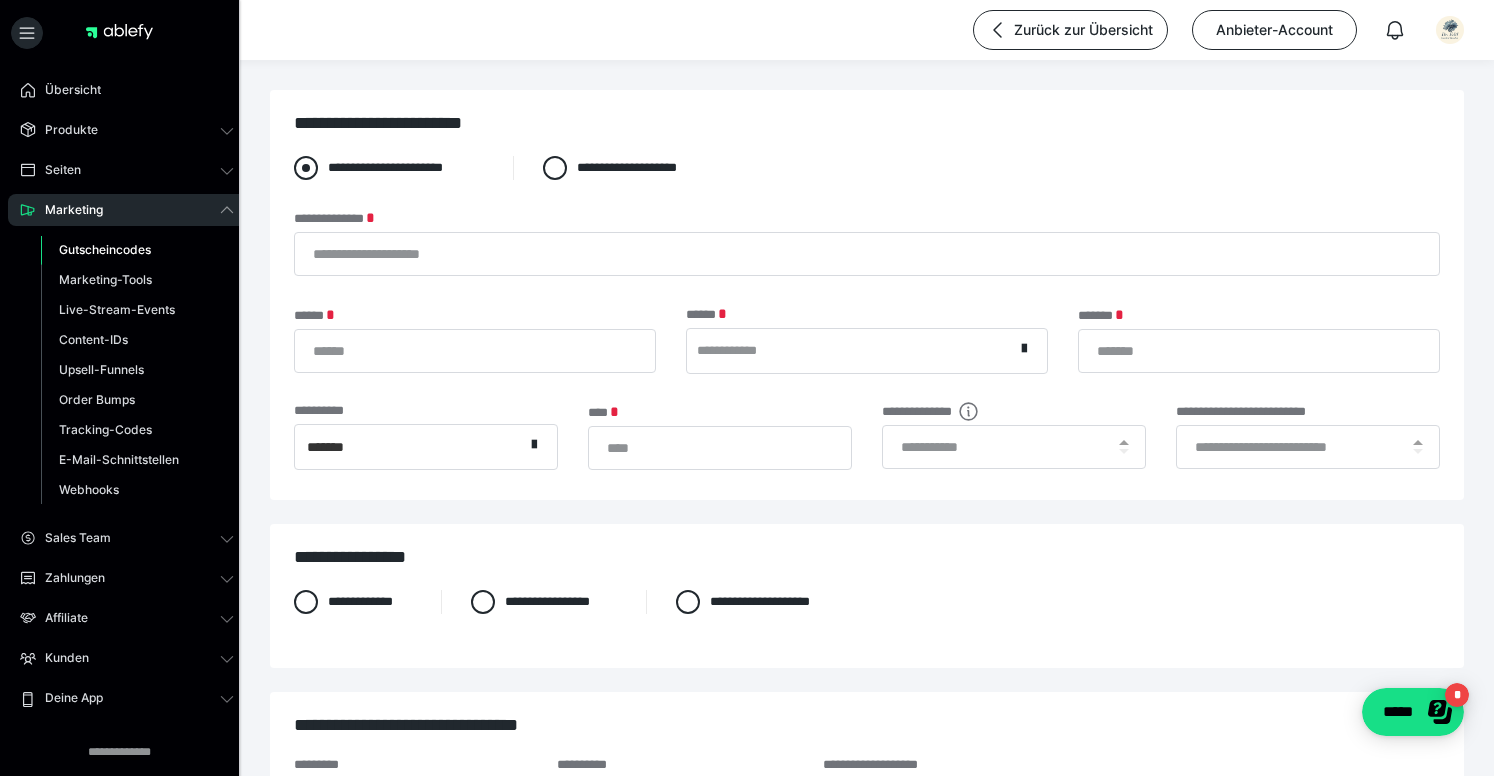radio on "****" 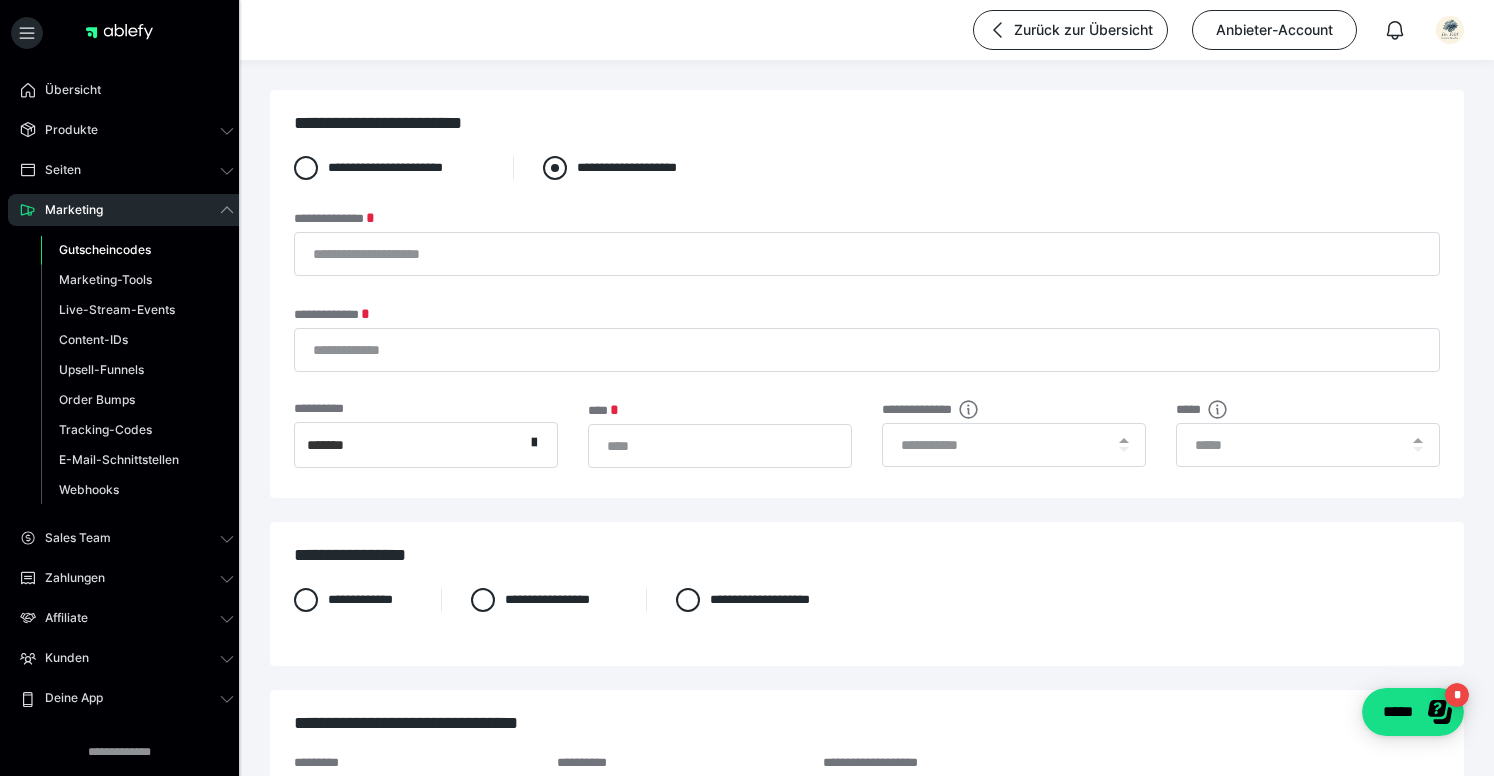 click at bounding box center [555, 168] 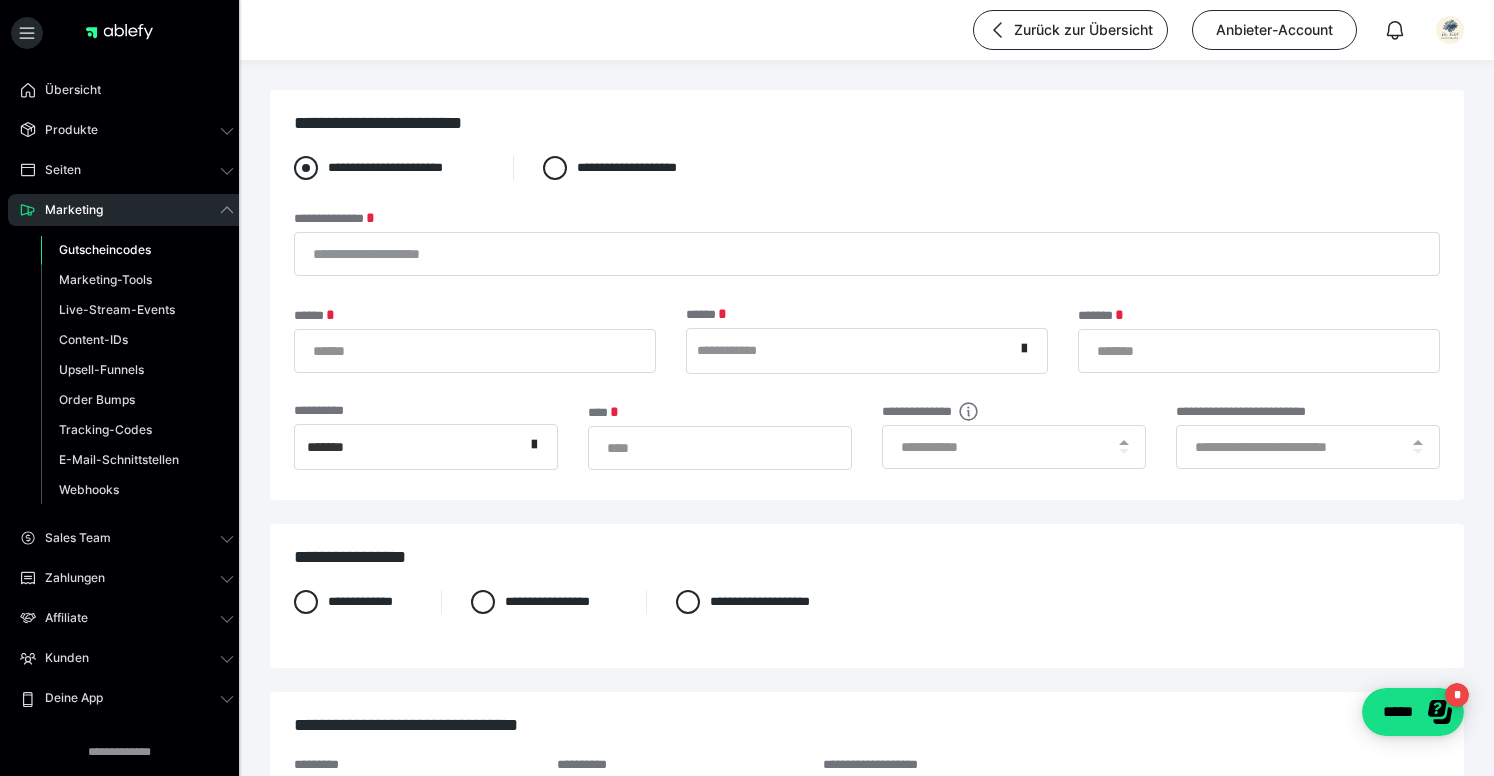 click on "**********" at bounding box center [388, 168] 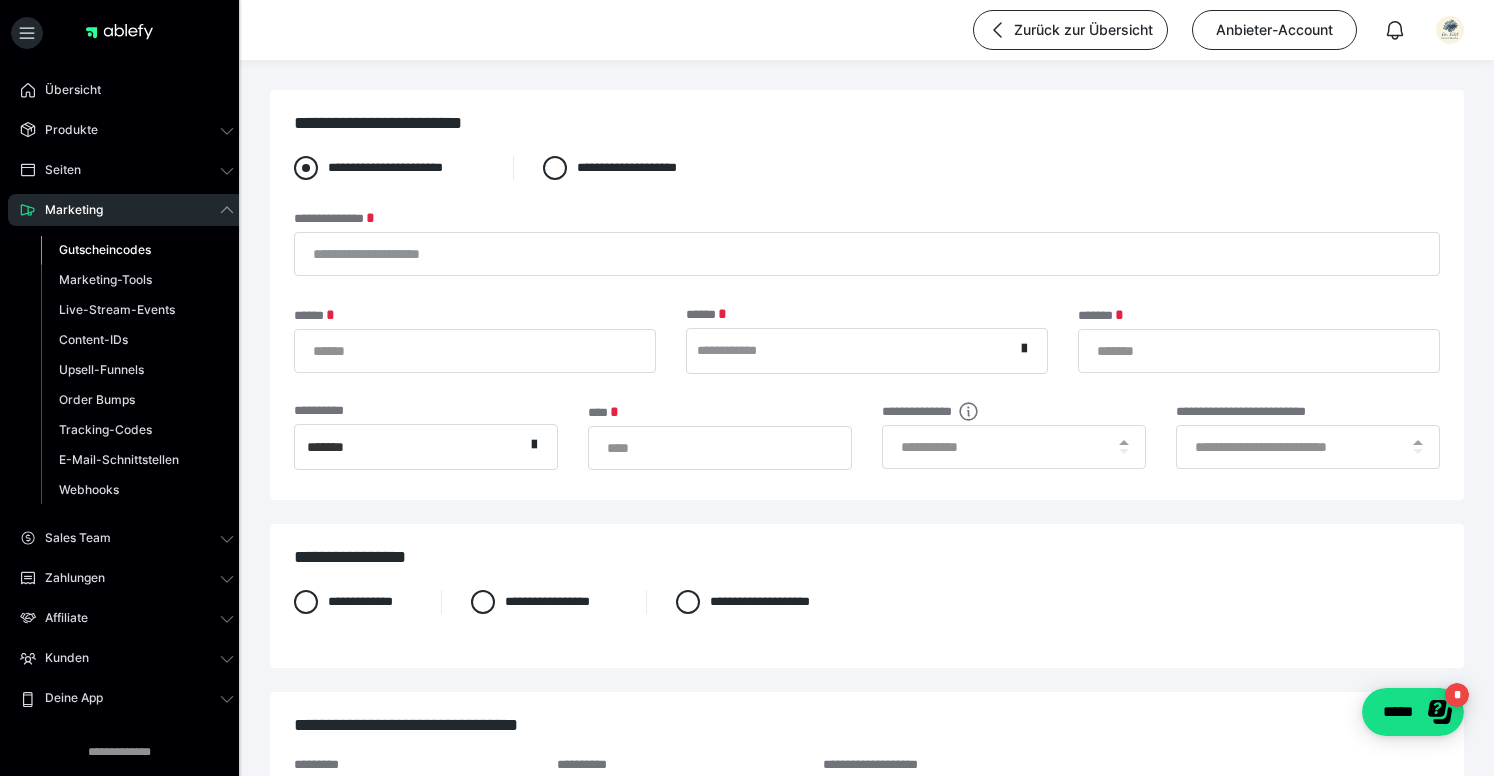 radio on "****" 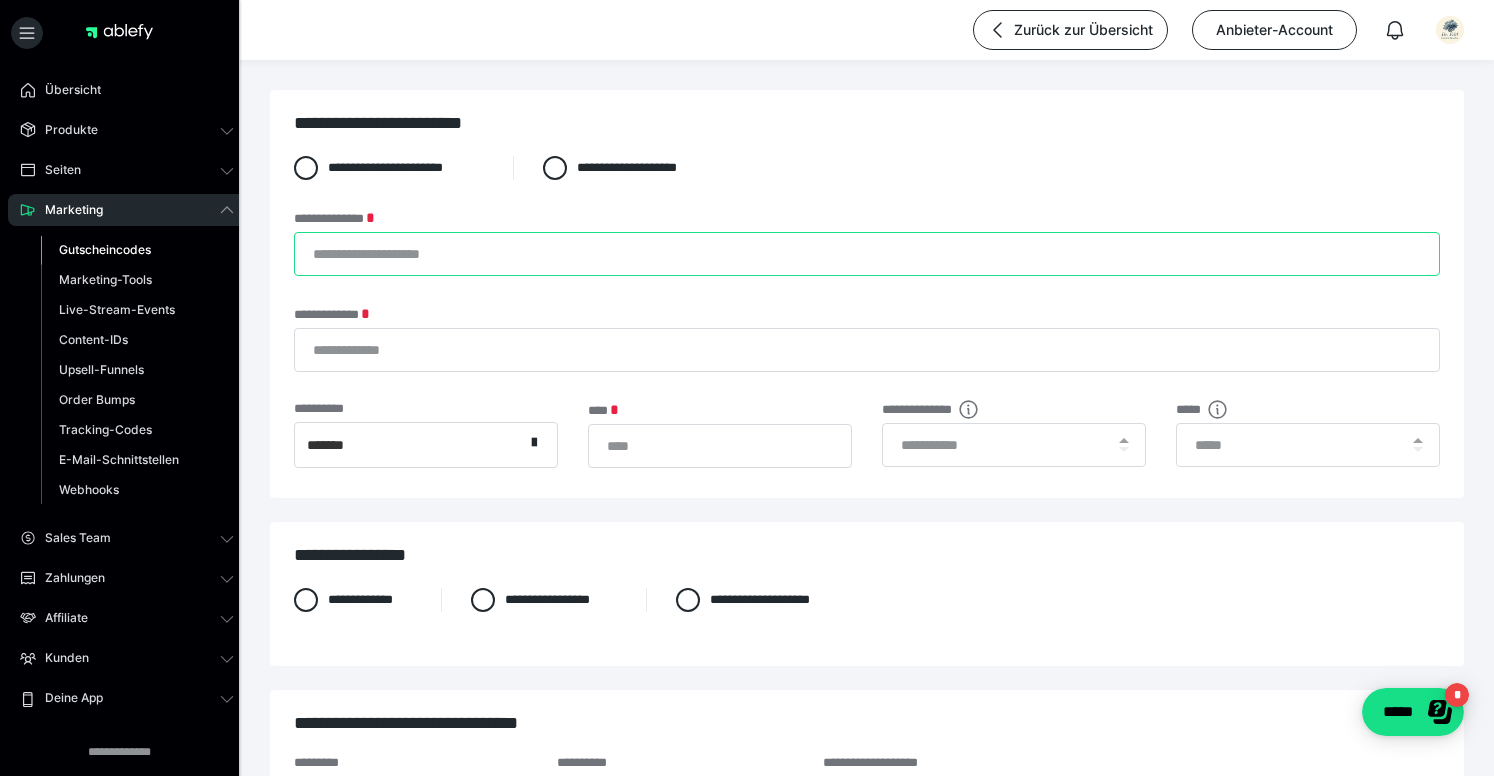 click on "**********" at bounding box center [867, 254] 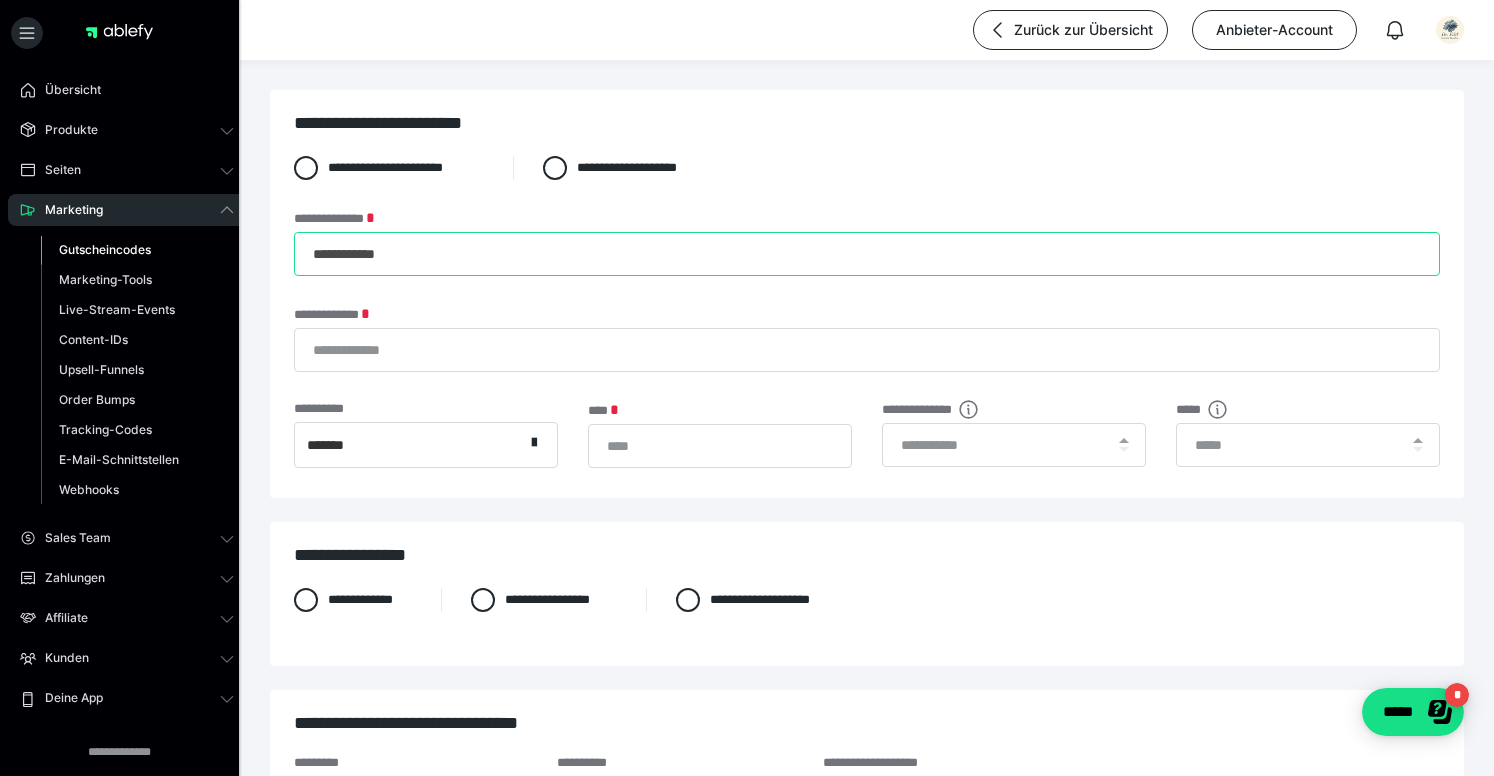 type on "**********" 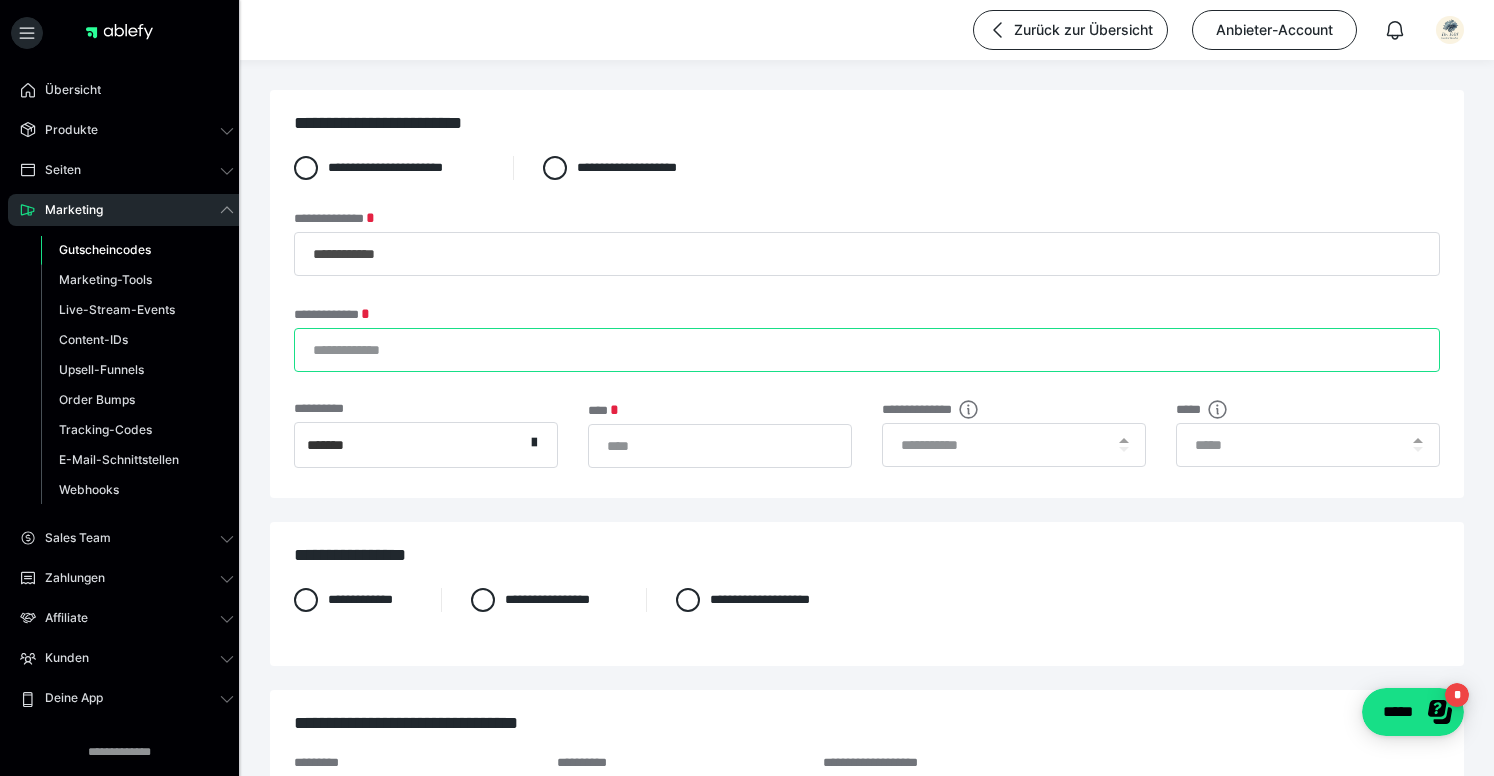 click on "**********" at bounding box center (867, 350) 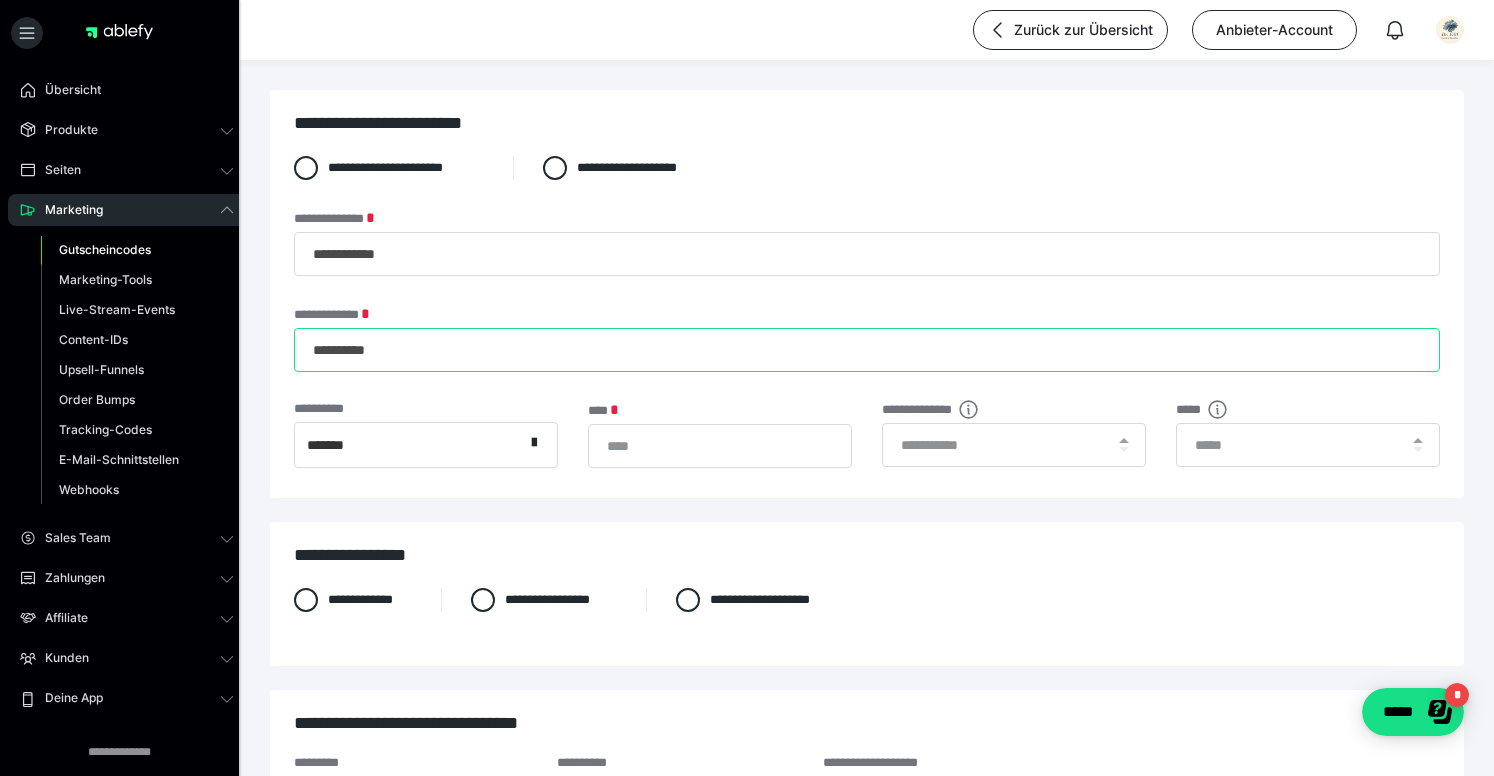 type on "**********" 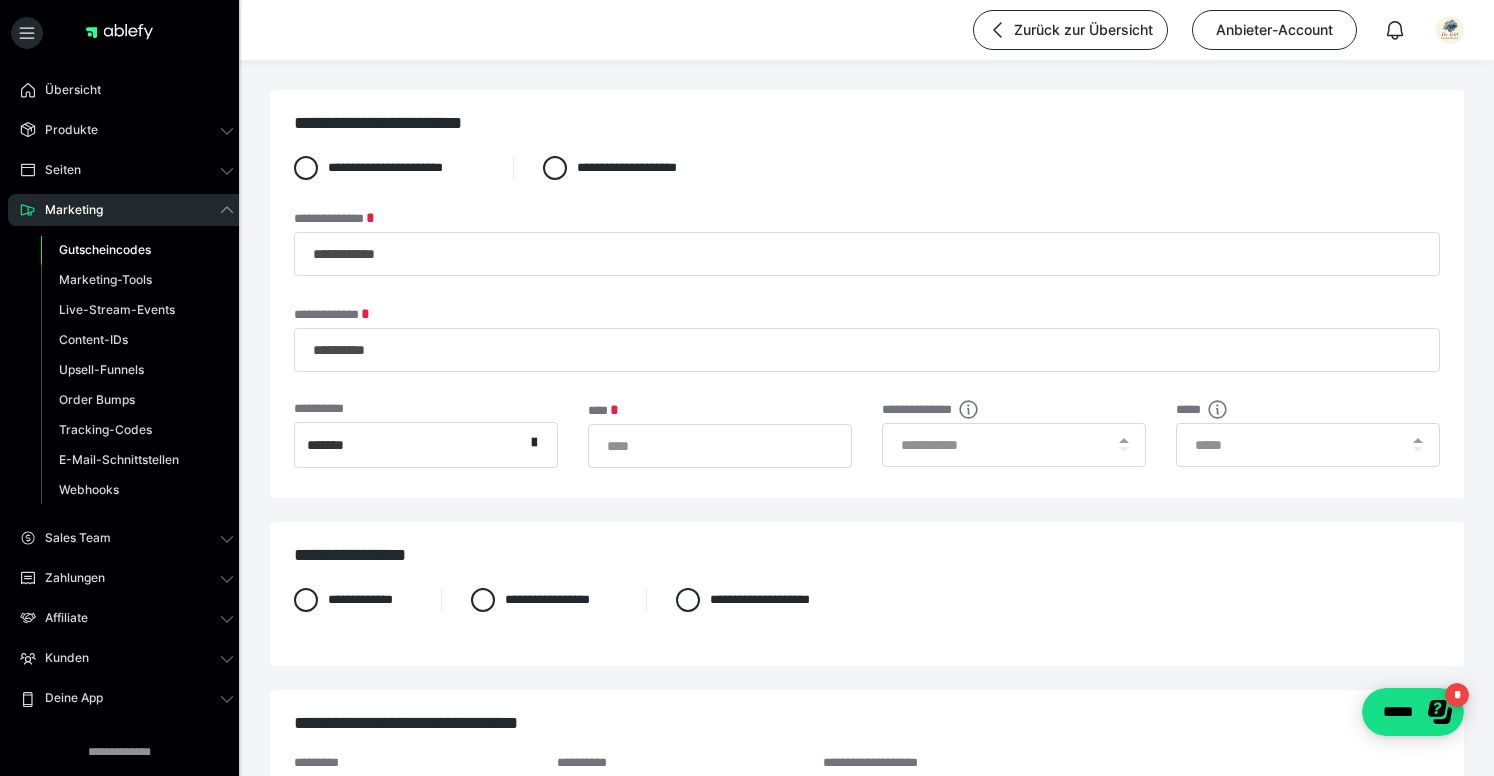 click on "*******" at bounding box center (409, 445) 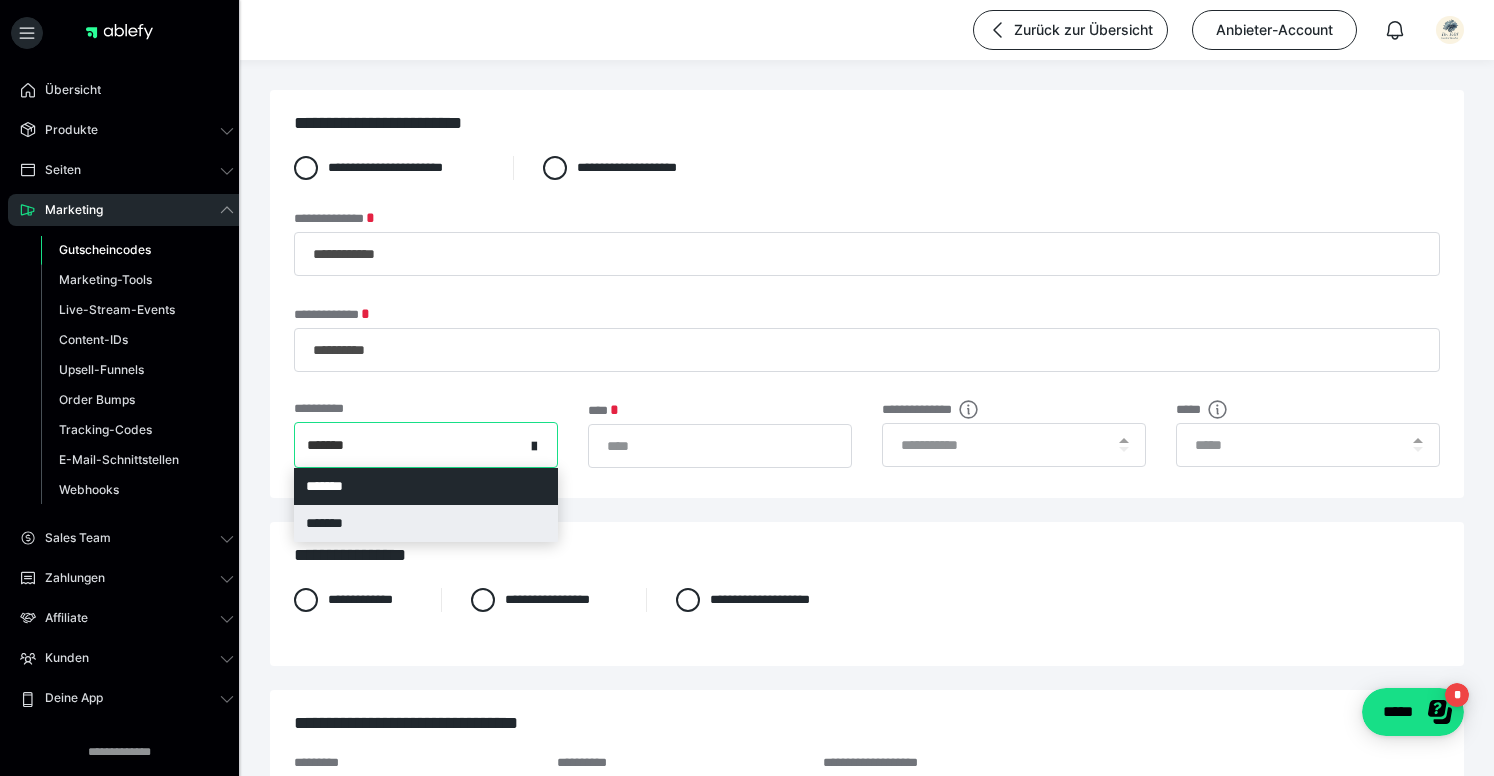 click on "*******" at bounding box center (426, 523) 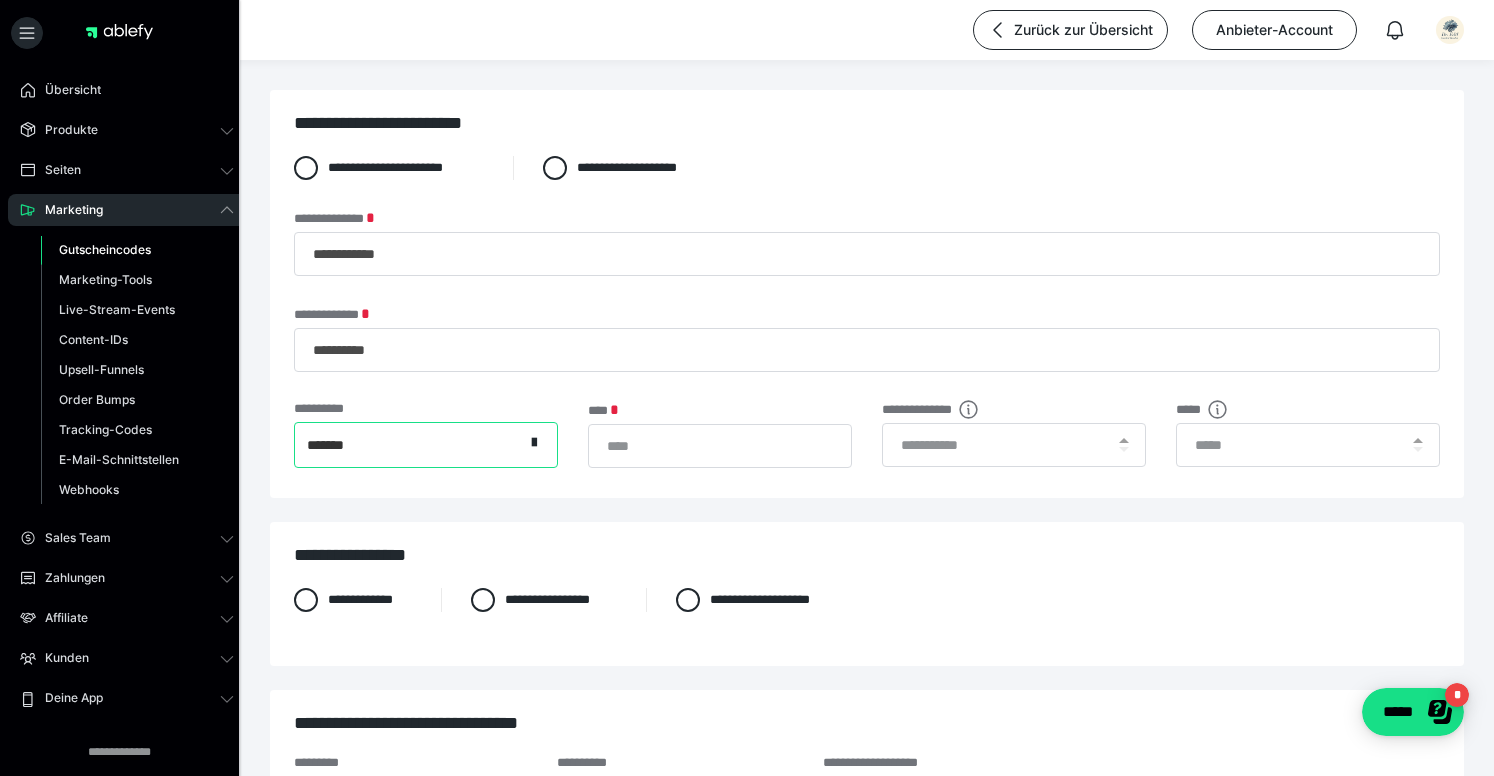 scroll, scrollTop: 18, scrollLeft: 0, axis: vertical 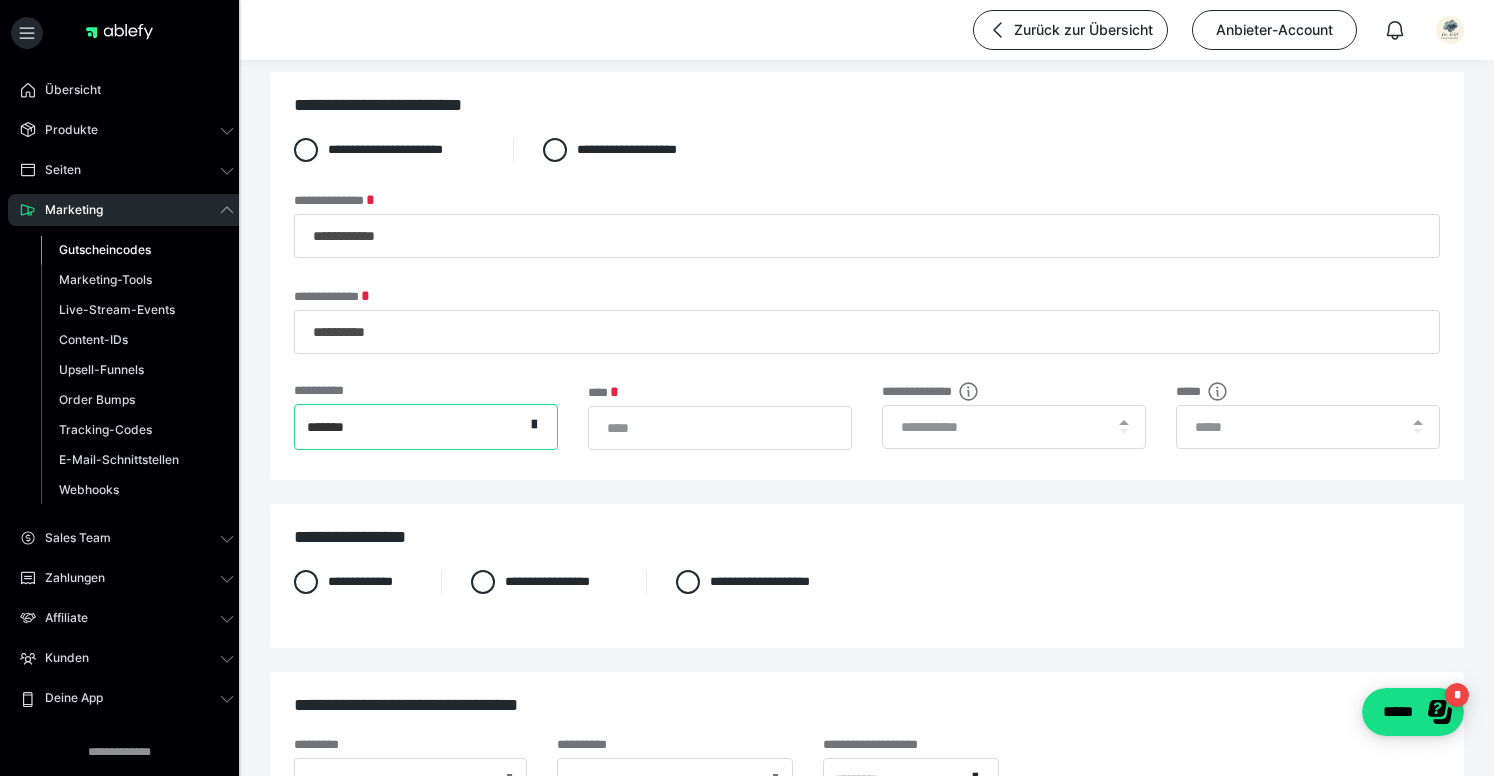 click on "**********" at bounding box center (867, 432) 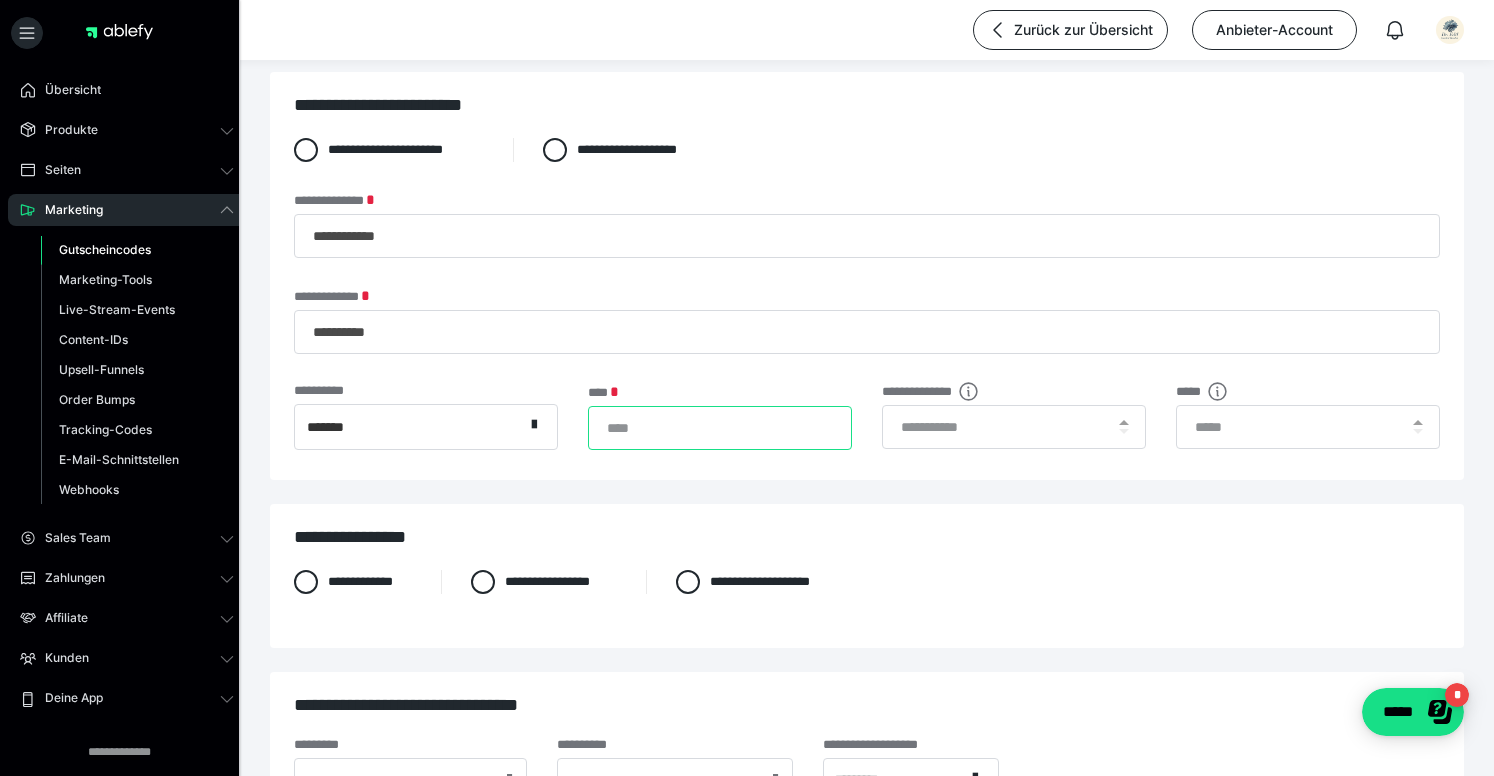 click on "*" at bounding box center (720, 428) 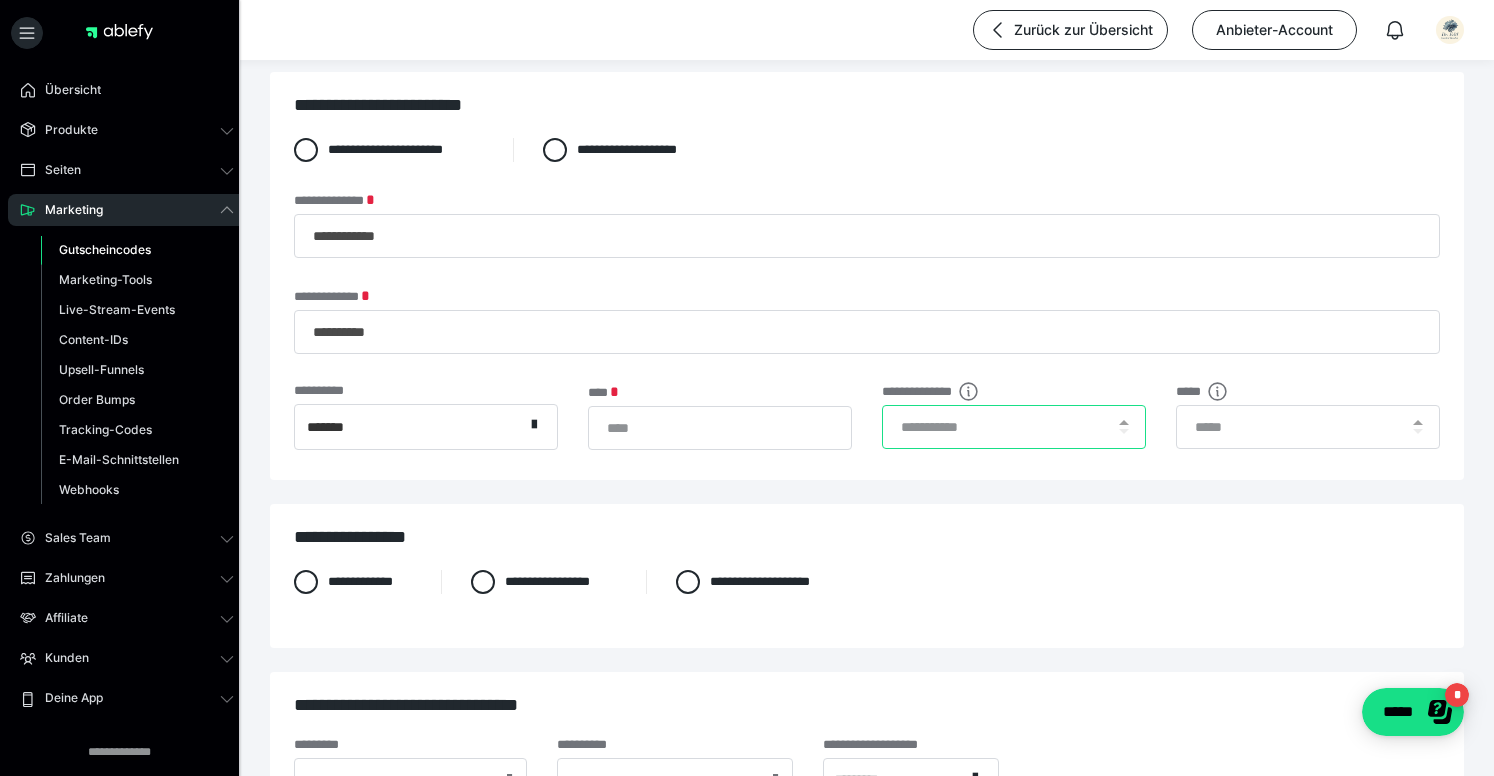 click at bounding box center [1014, 427] 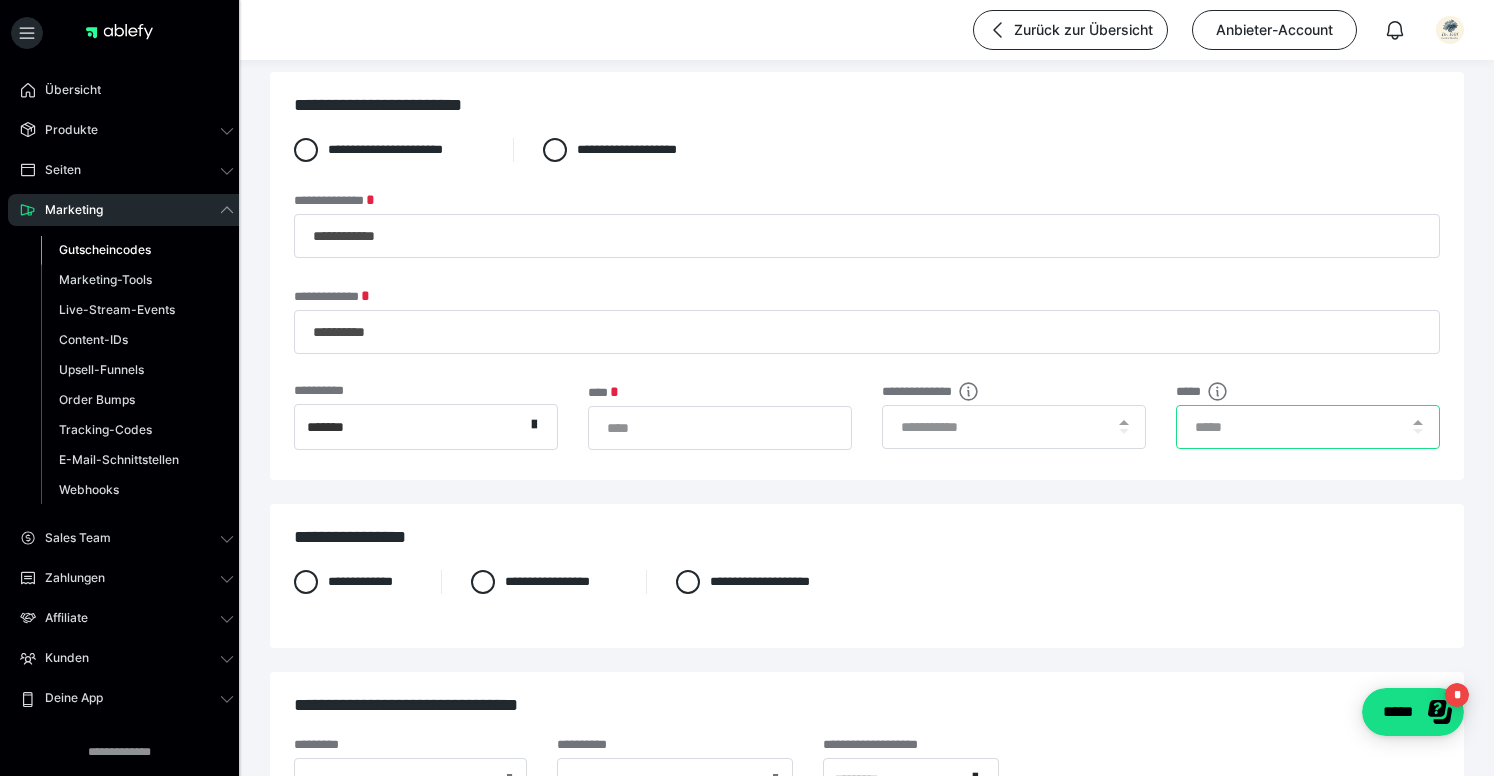 click at bounding box center [1308, 427] 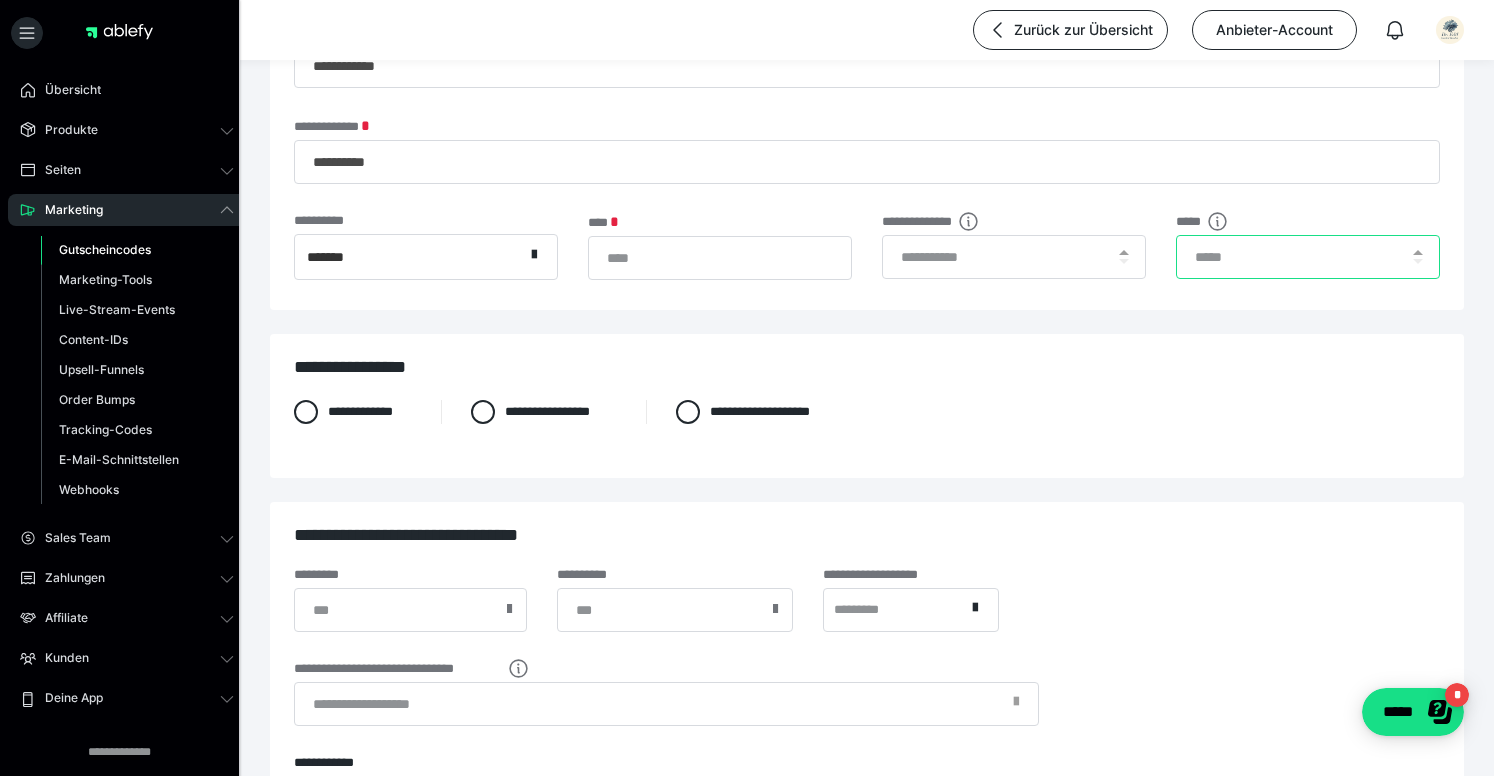 scroll, scrollTop: 216, scrollLeft: 0, axis: vertical 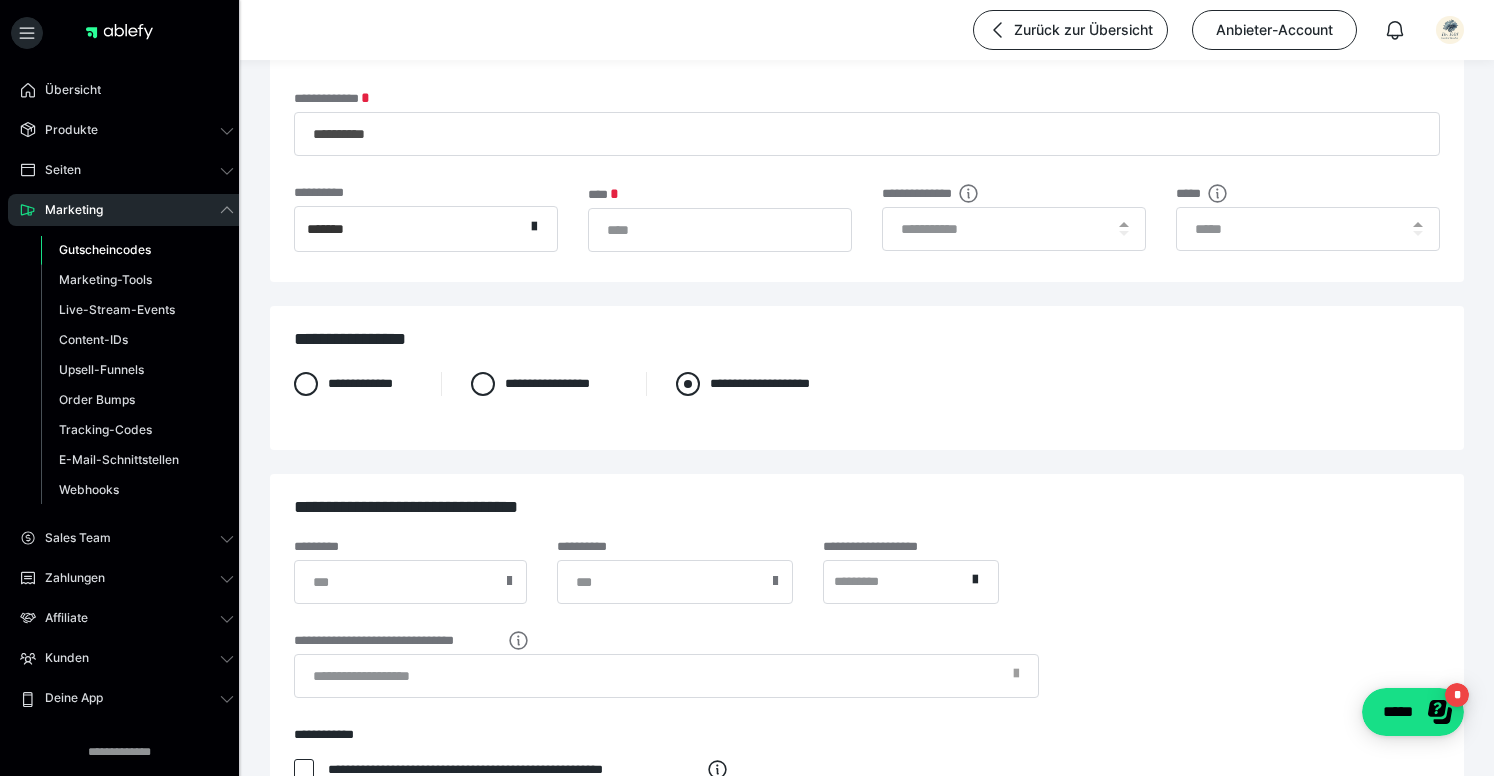 click at bounding box center (688, 384) 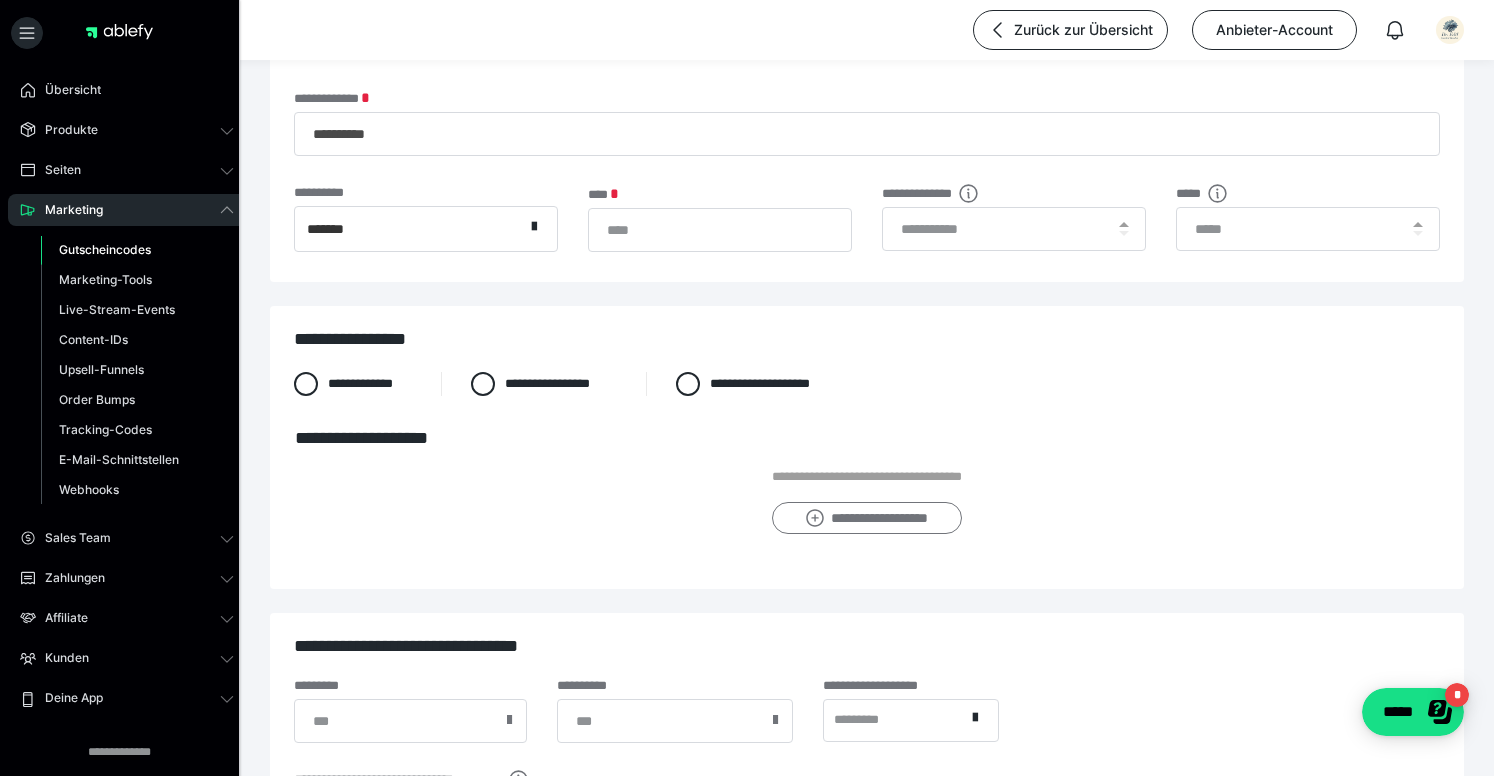click on "**********" at bounding box center (866, 518) 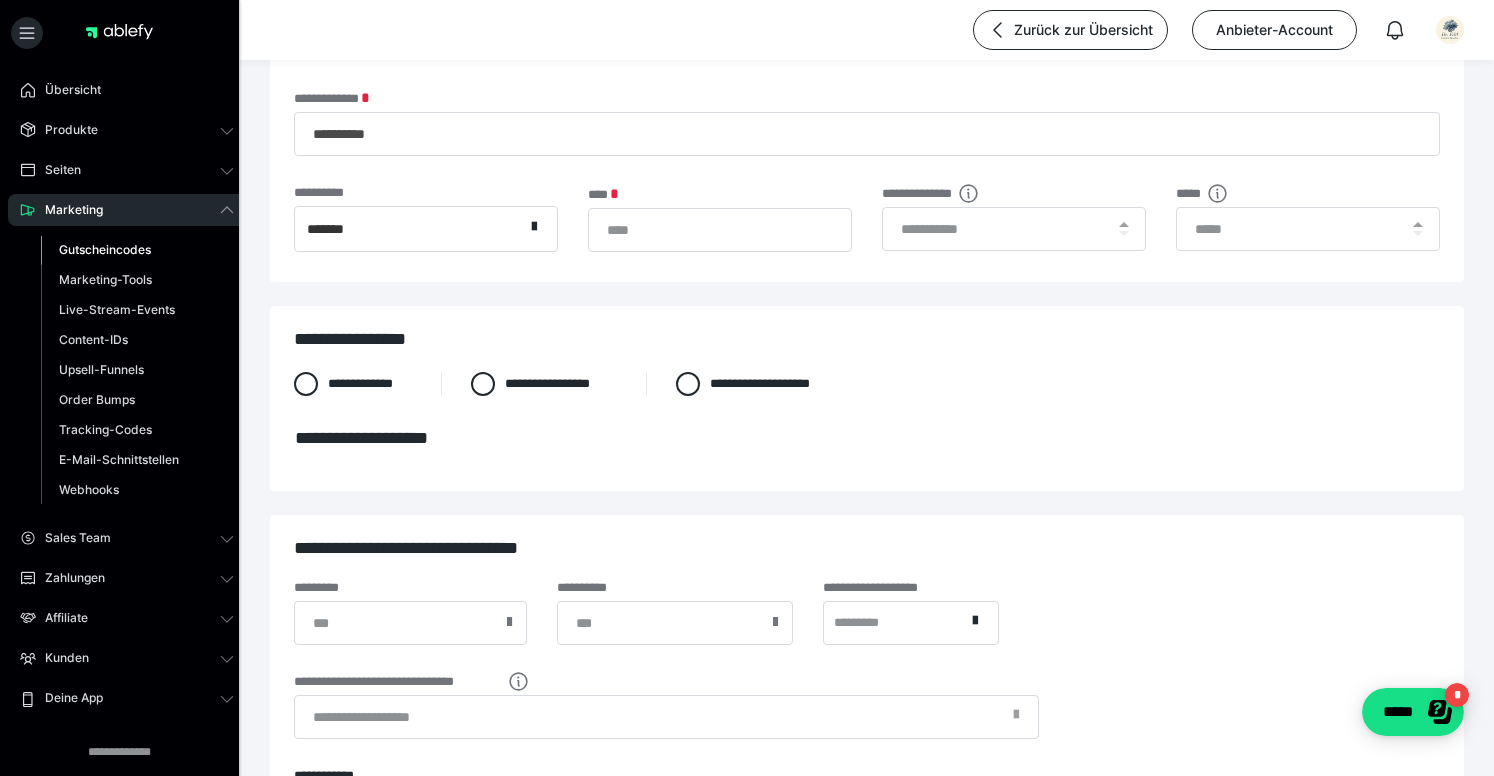 scroll, scrollTop: 0, scrollLeft: 0, axis: both 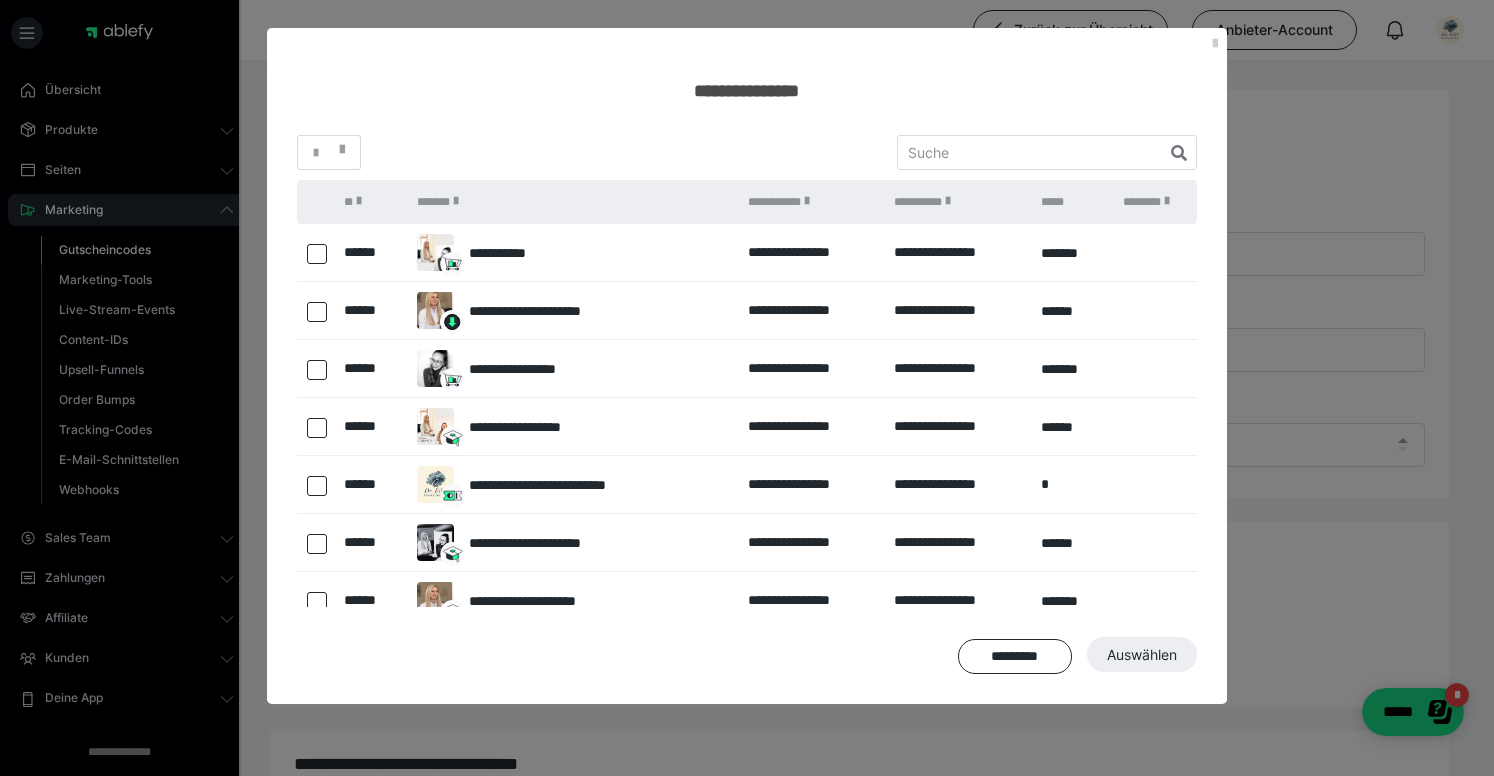 click at bounding box center [317, 254] 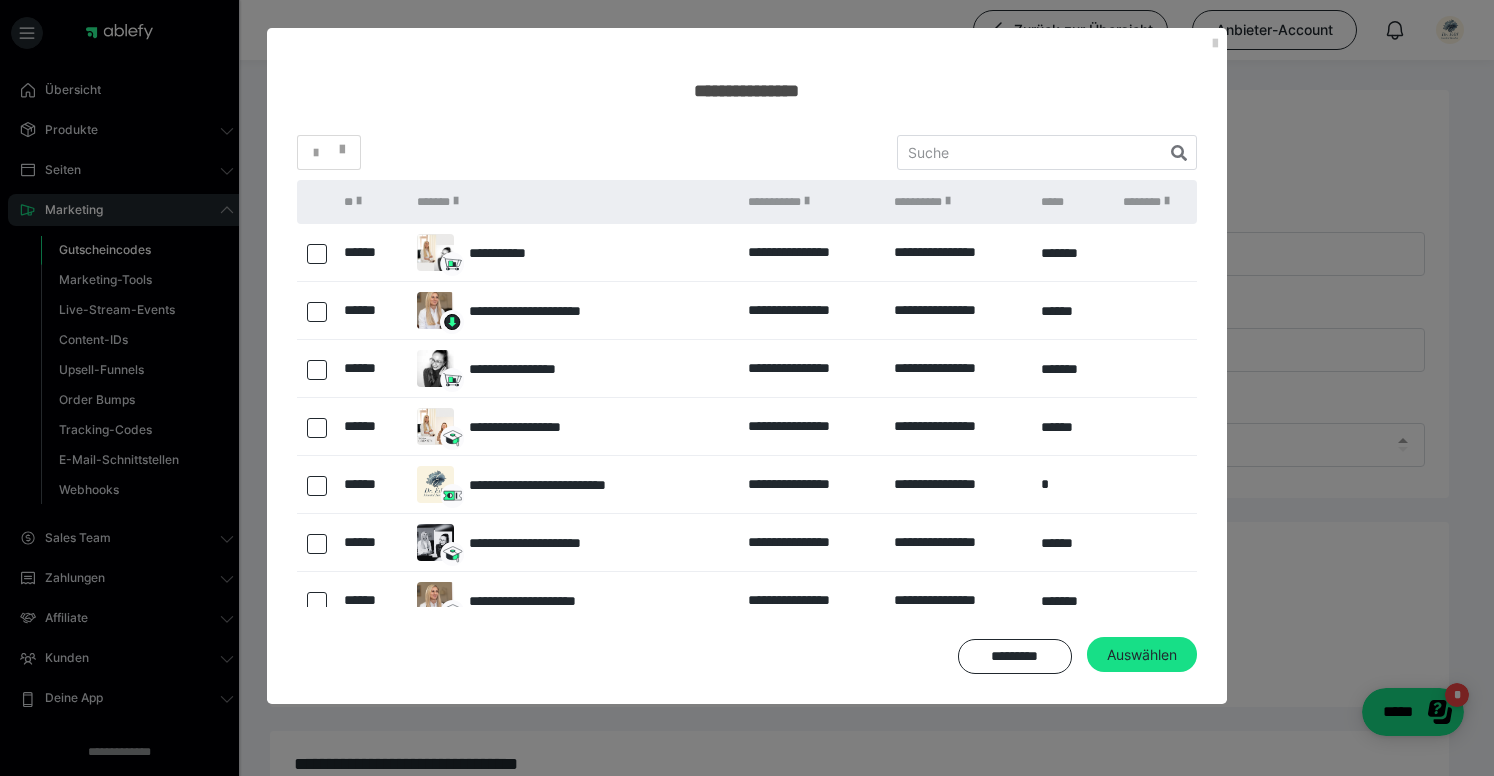 click at bounding box center (317, 312) 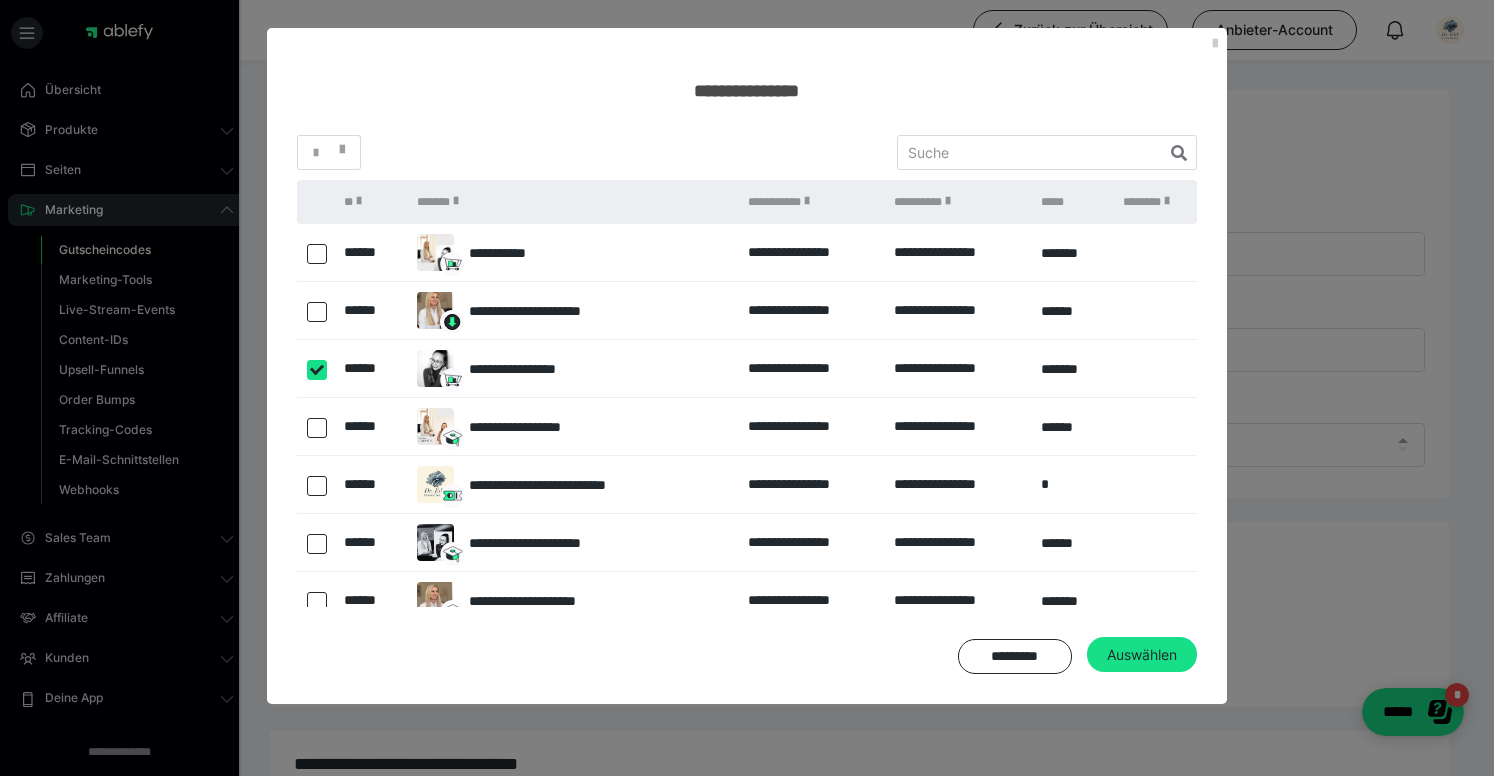 checkbox on "****" 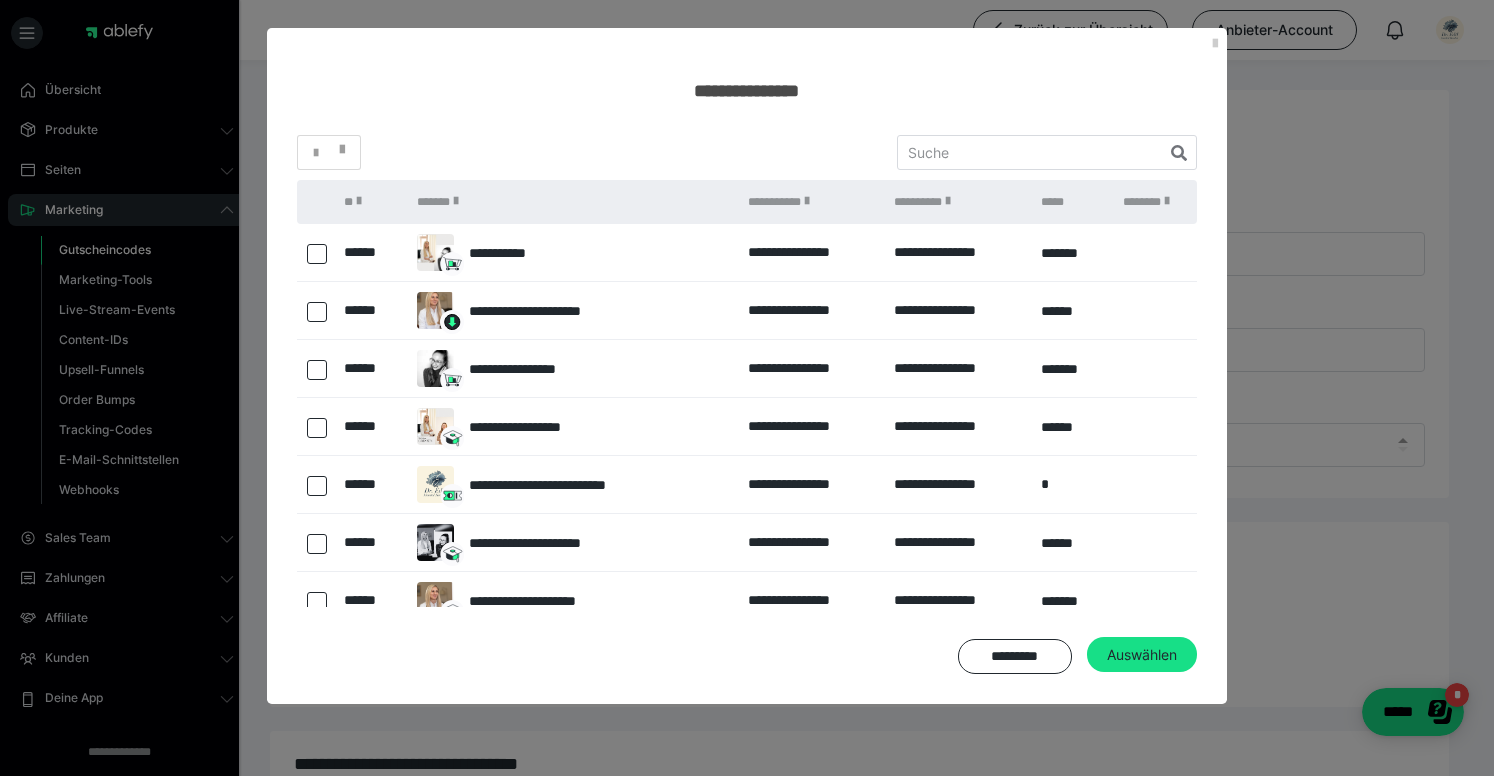 click at bounding box center [317, 428] 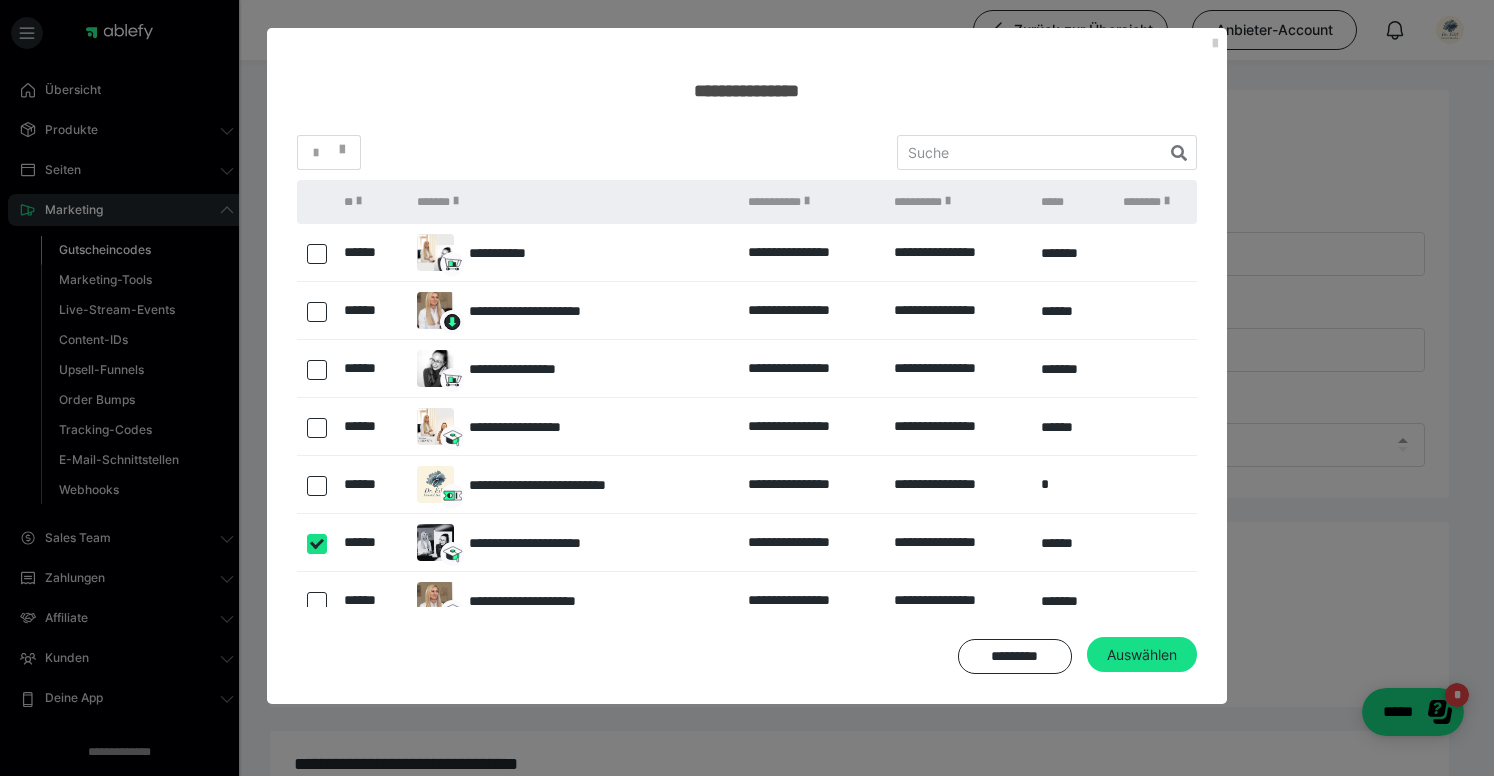 checkbox on "****" 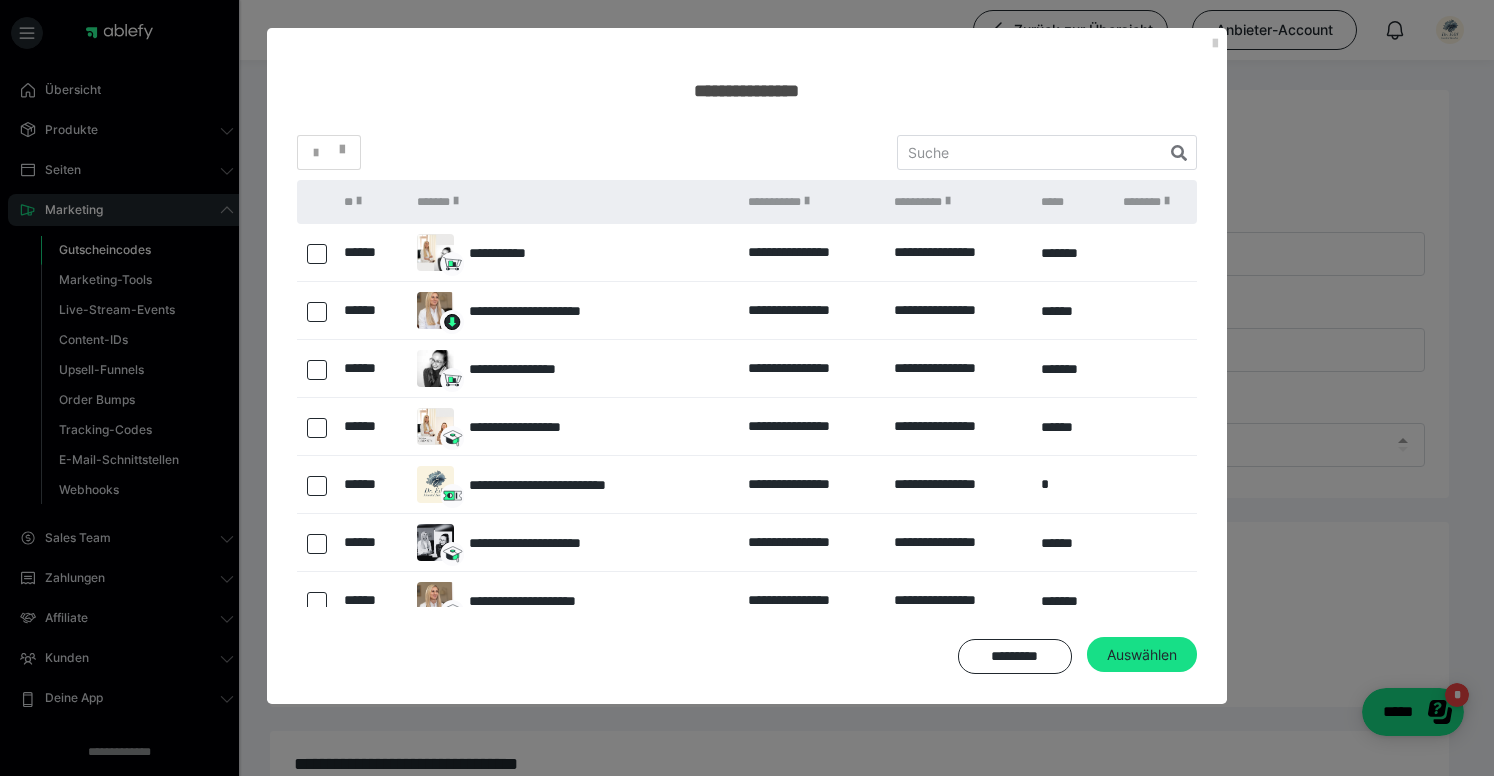 scroll, scrollTop: 81, scrollLeft: 0, axis: vertical 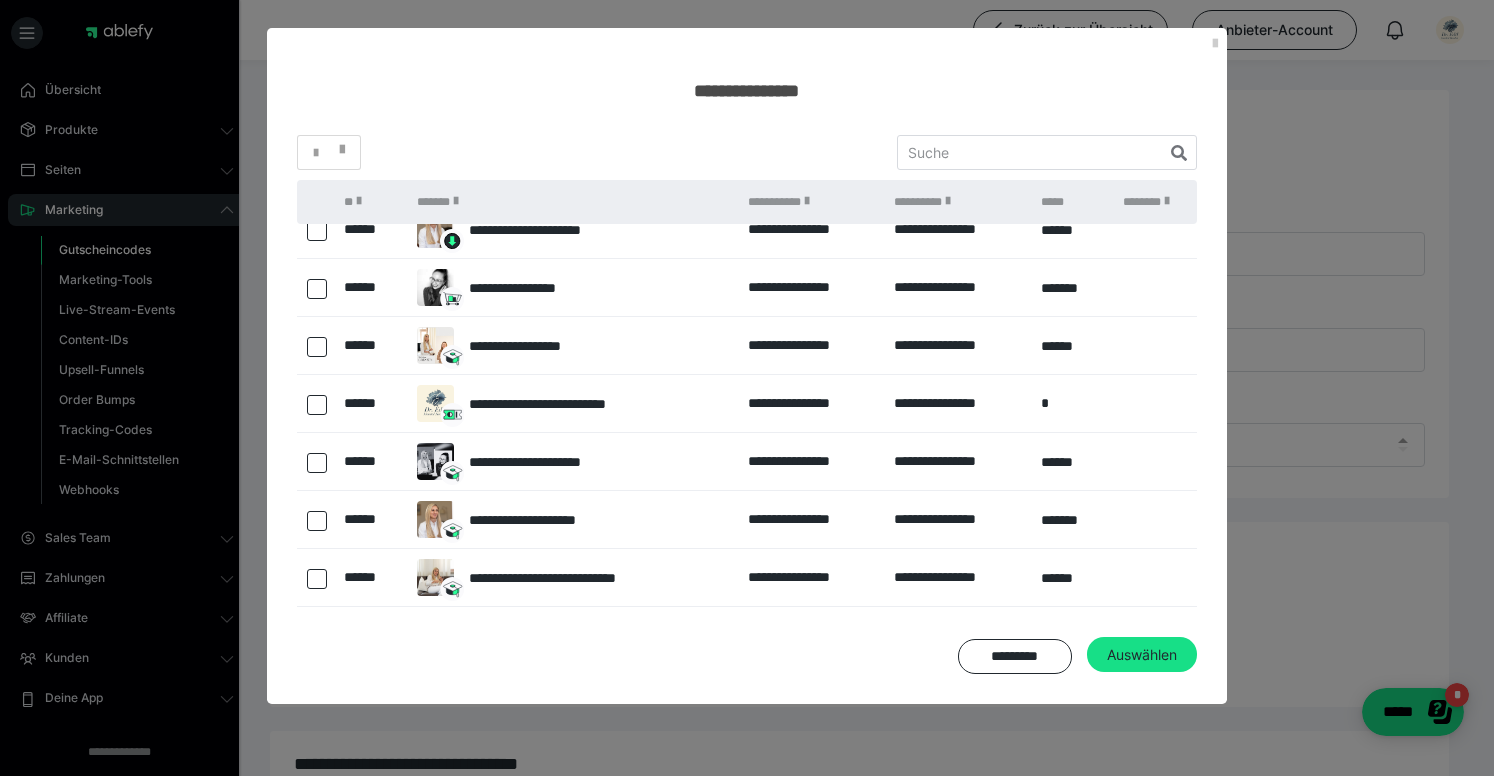 click at bounding box center [317, 521] 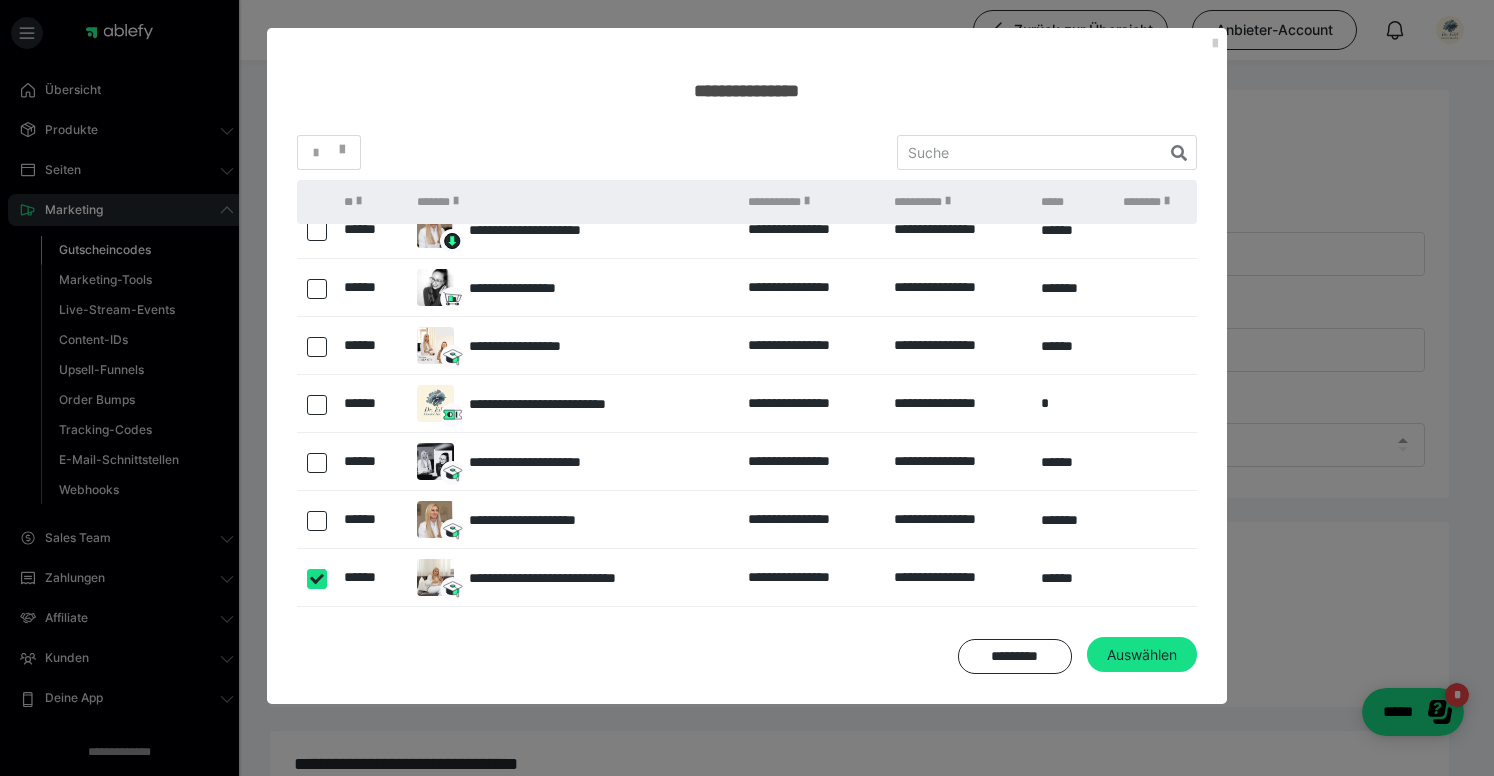 checkbox on "****" 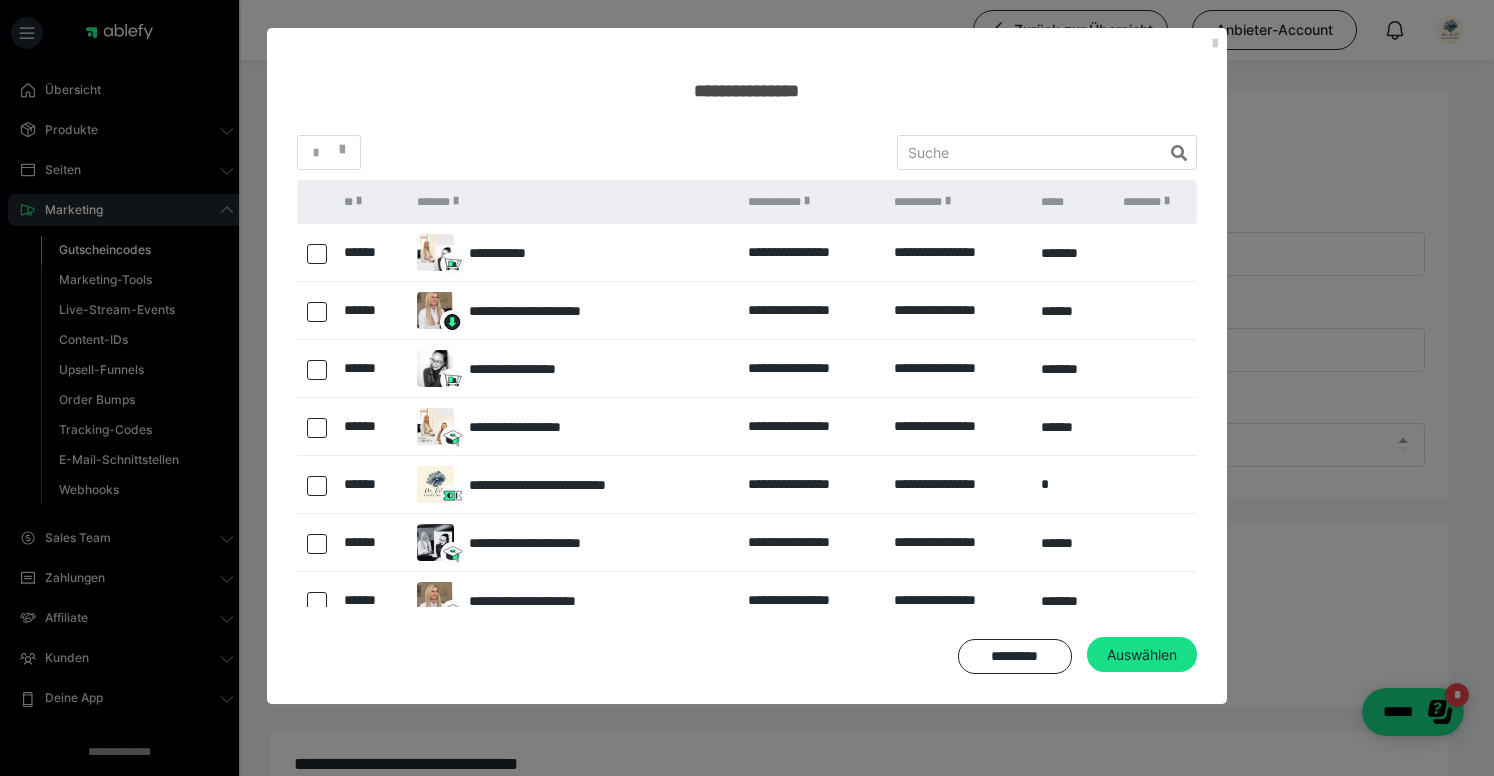 scroll, scrollTop: 0, scrollLeft: 0, axis: both 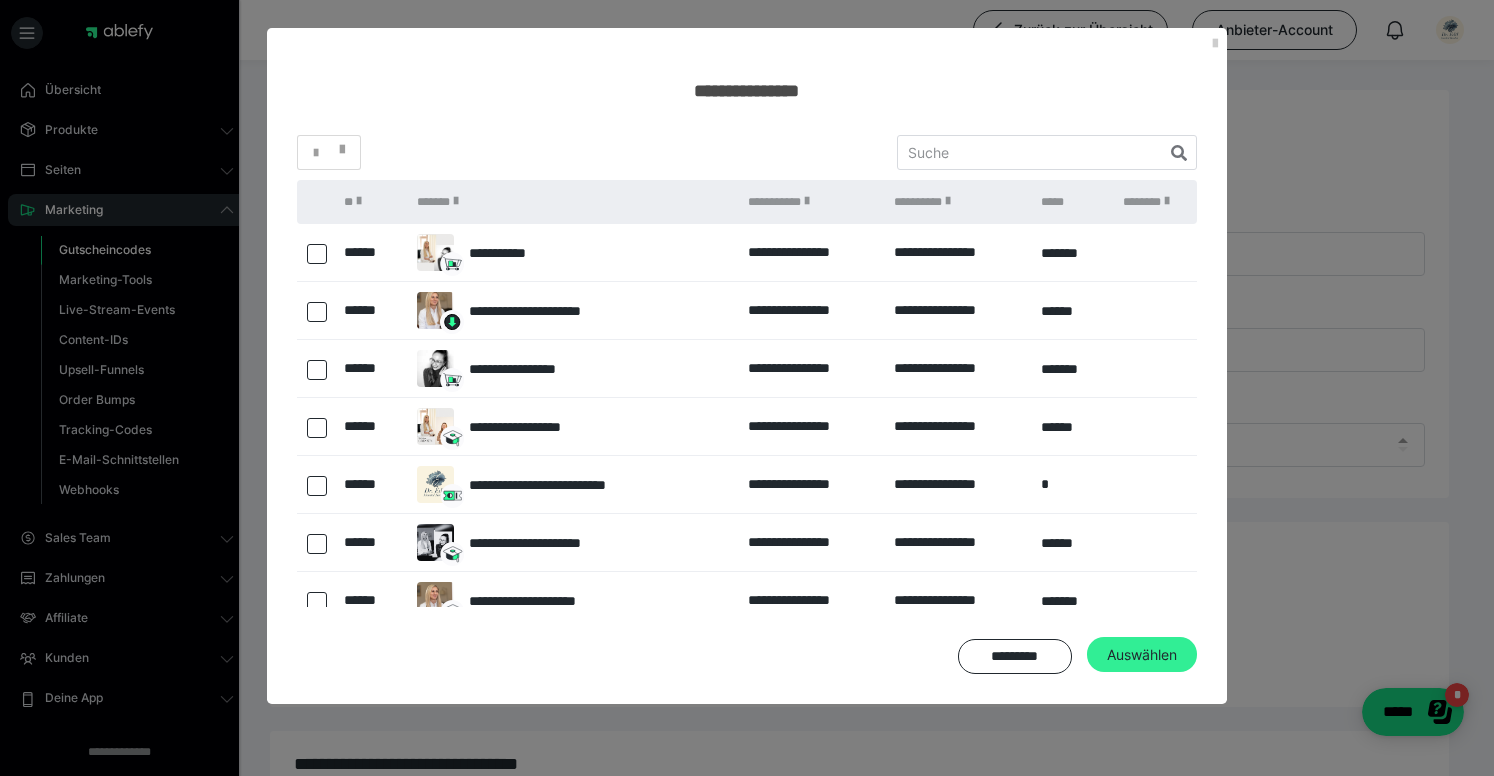 click on "Auswählen" at bounding box center (1142, 655) 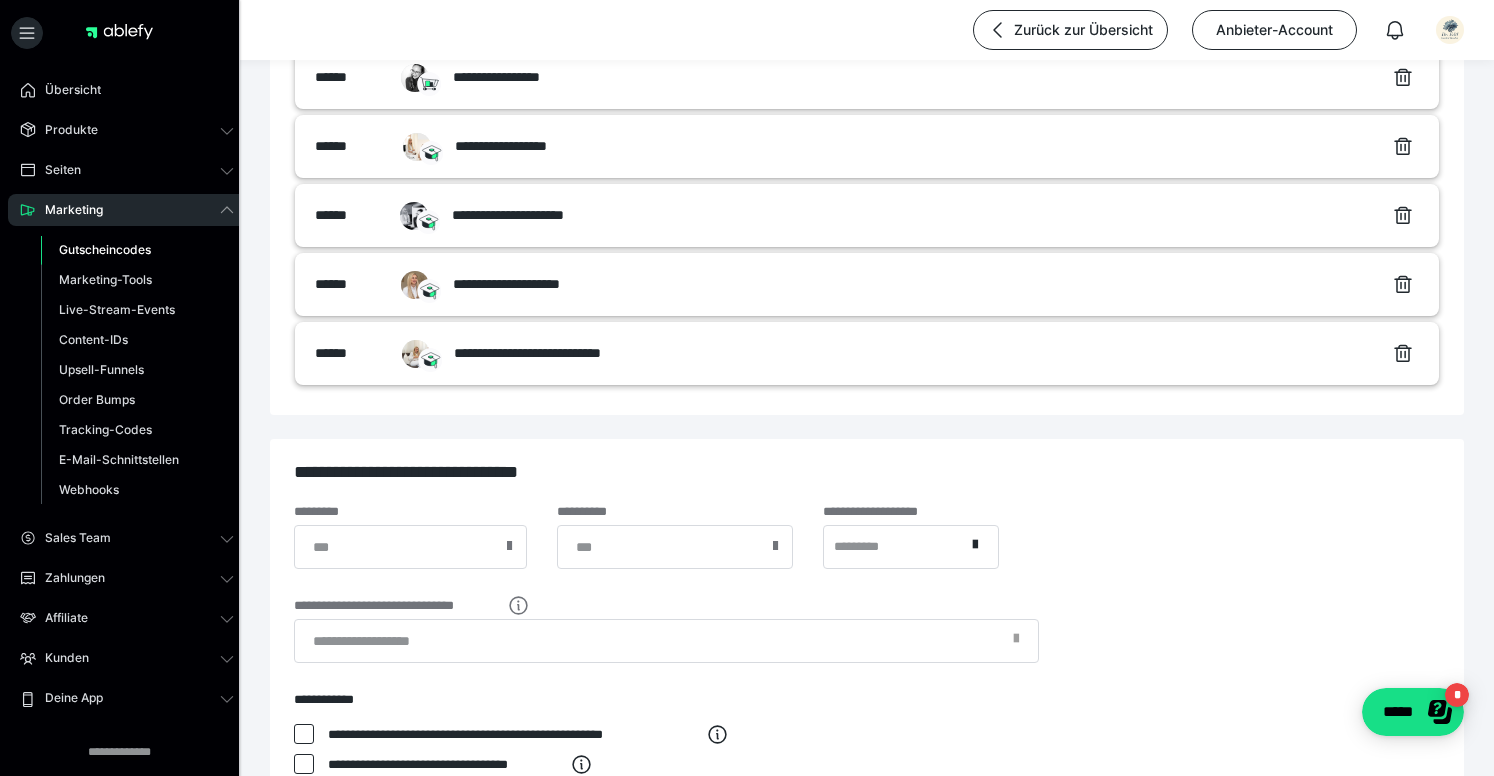 scroll, scrollTop: 825, scrollLeft: 0, axis: vertical 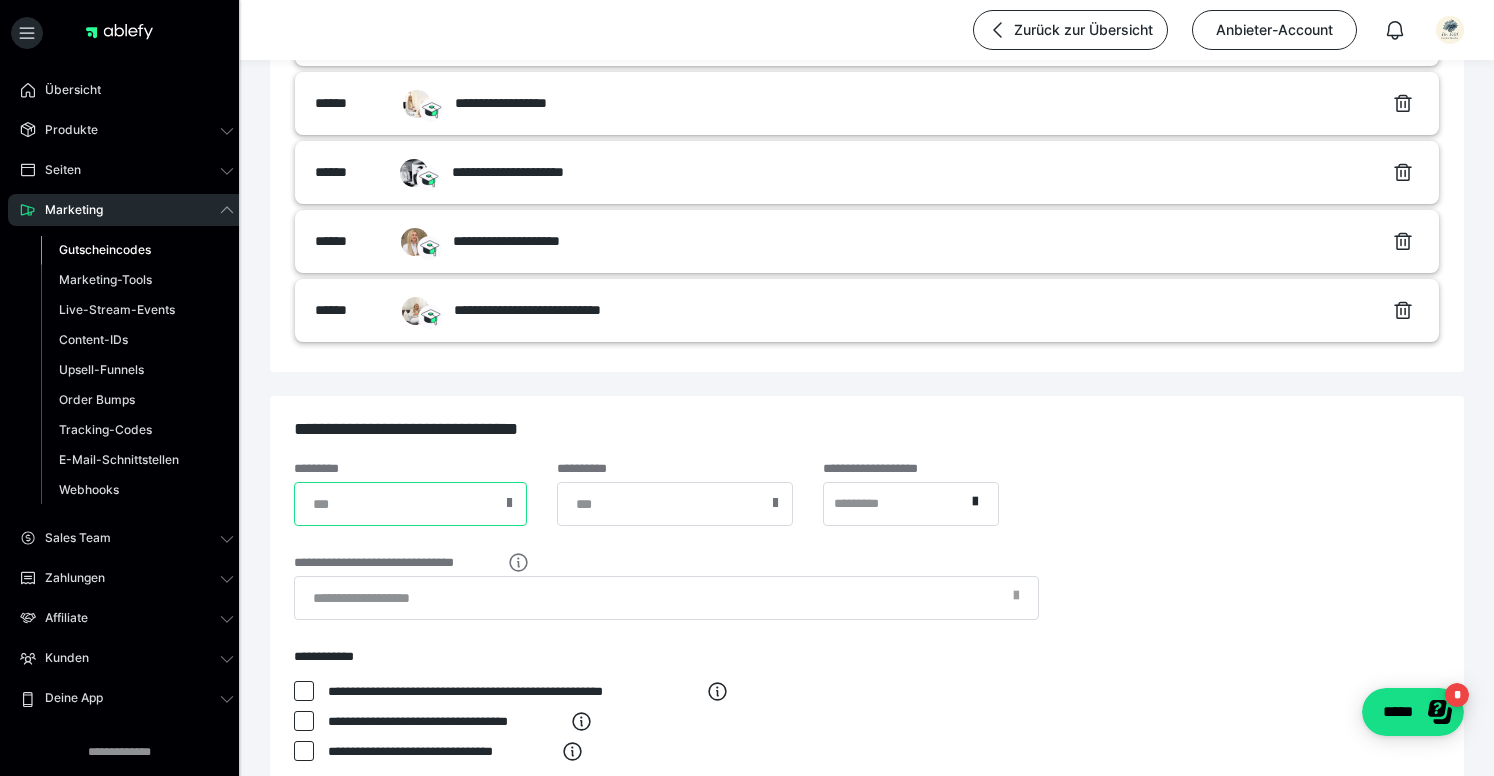 click at bounding box center (410, 504) 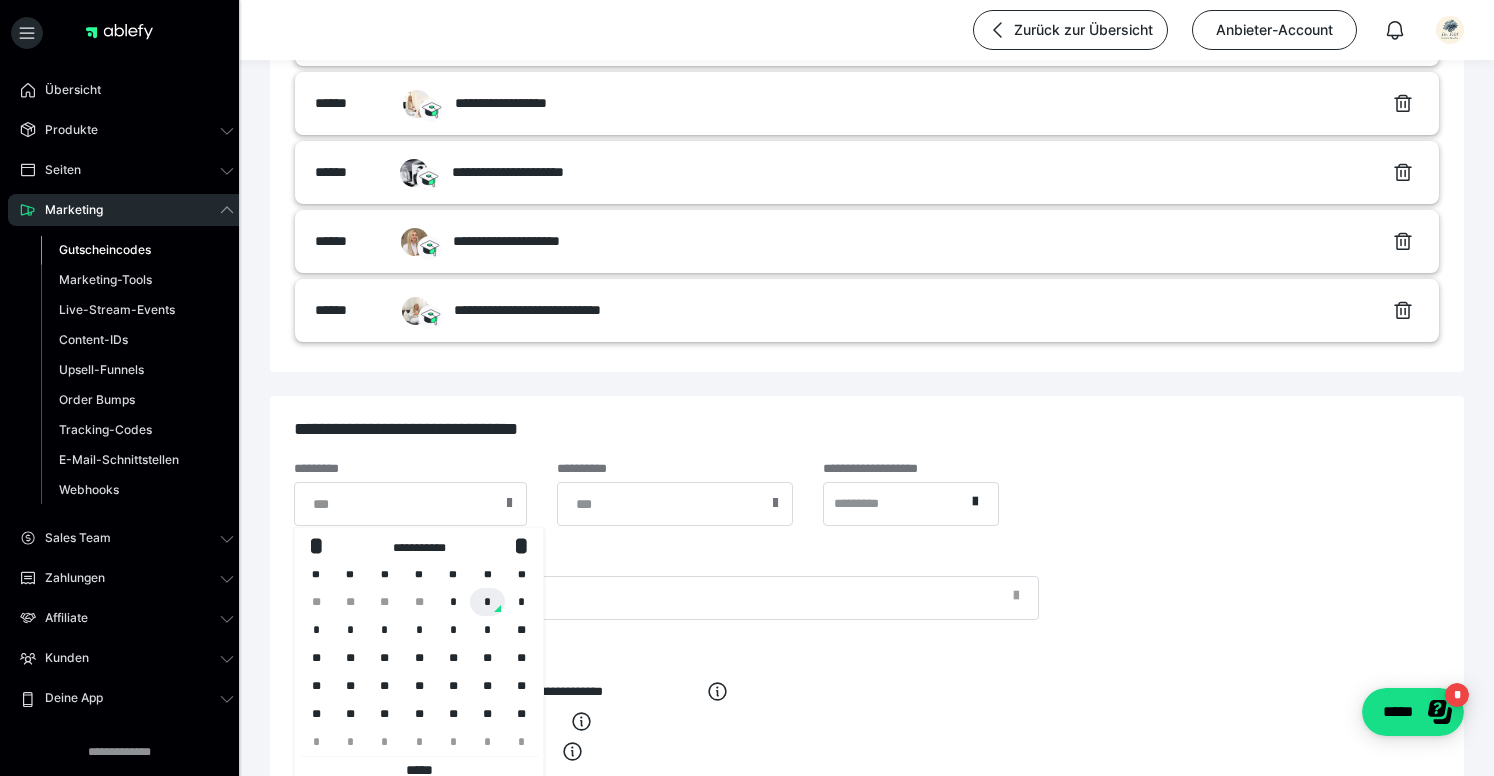 click on "*" at bounding box center [487, 602] 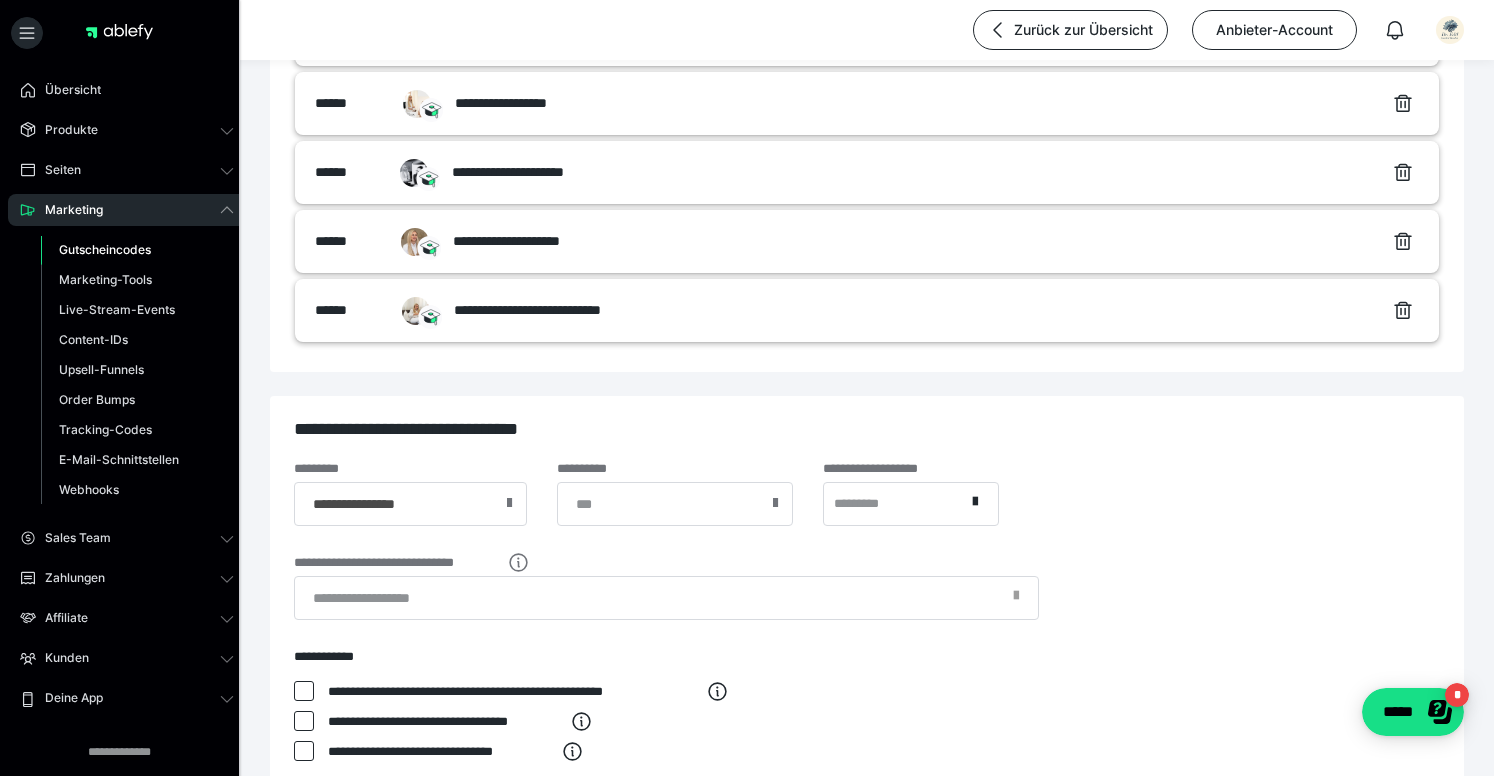 click at bounding box center (509, 503) 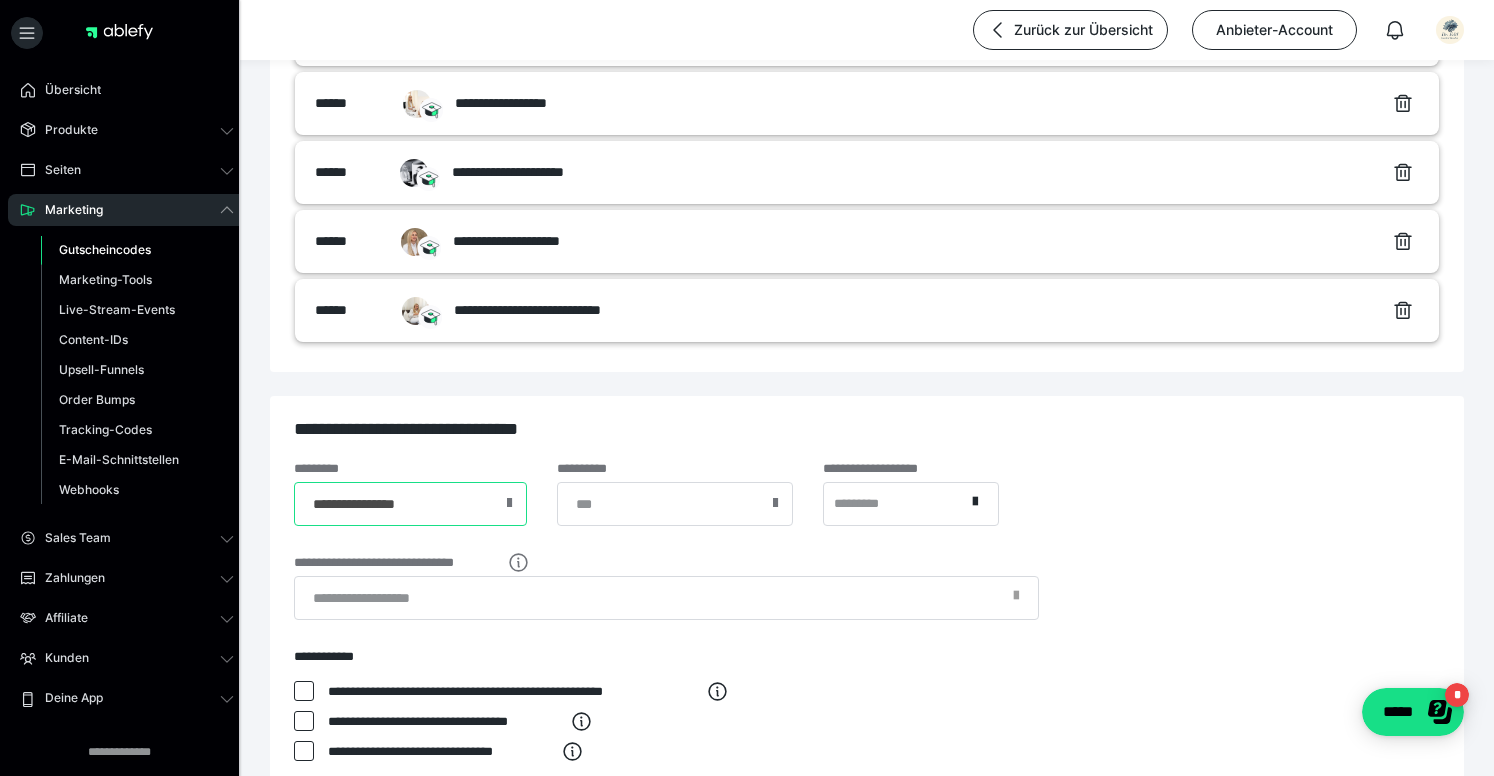click on "**********" at bounding box center [410, 504] 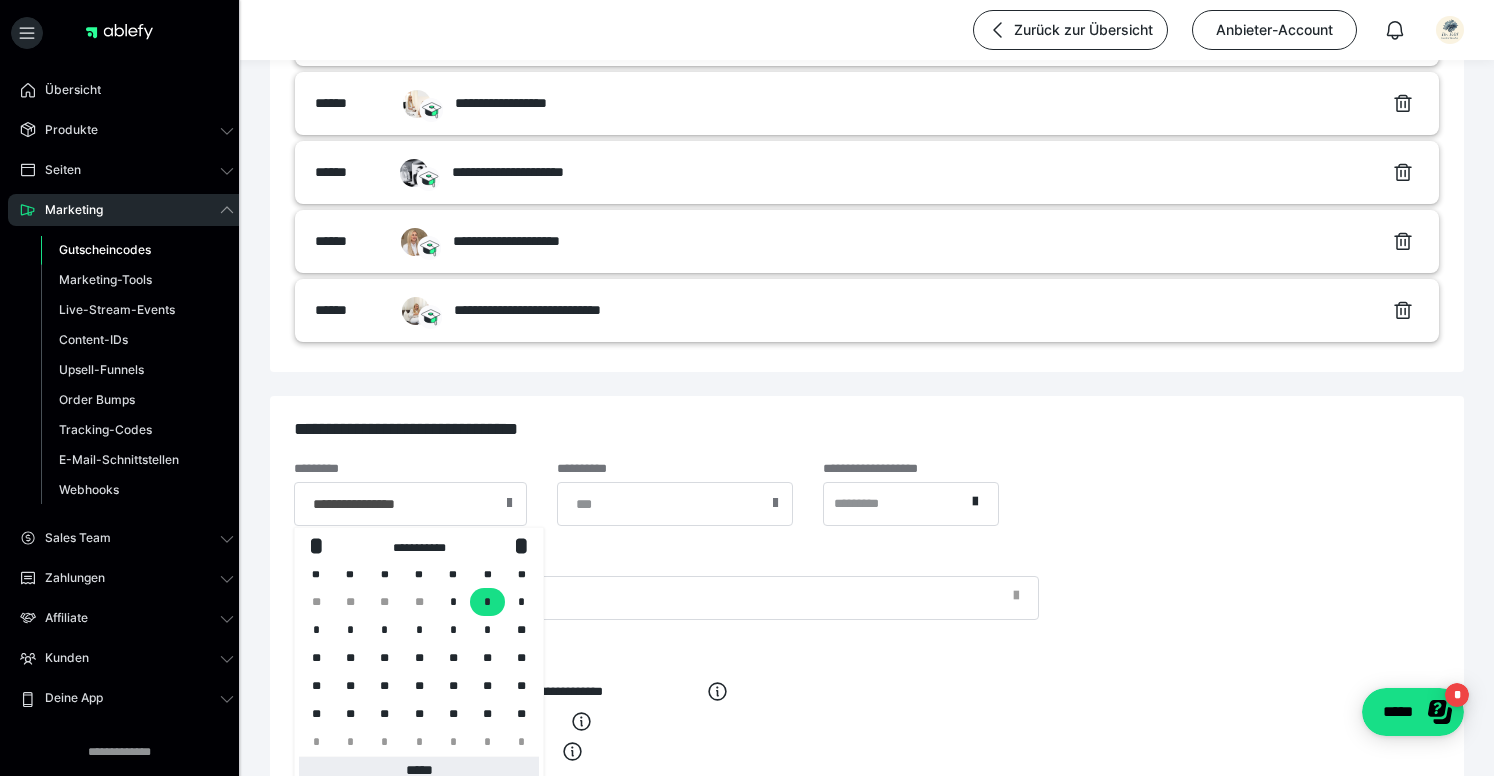 click on "*****" at bounding box center (419, 770) 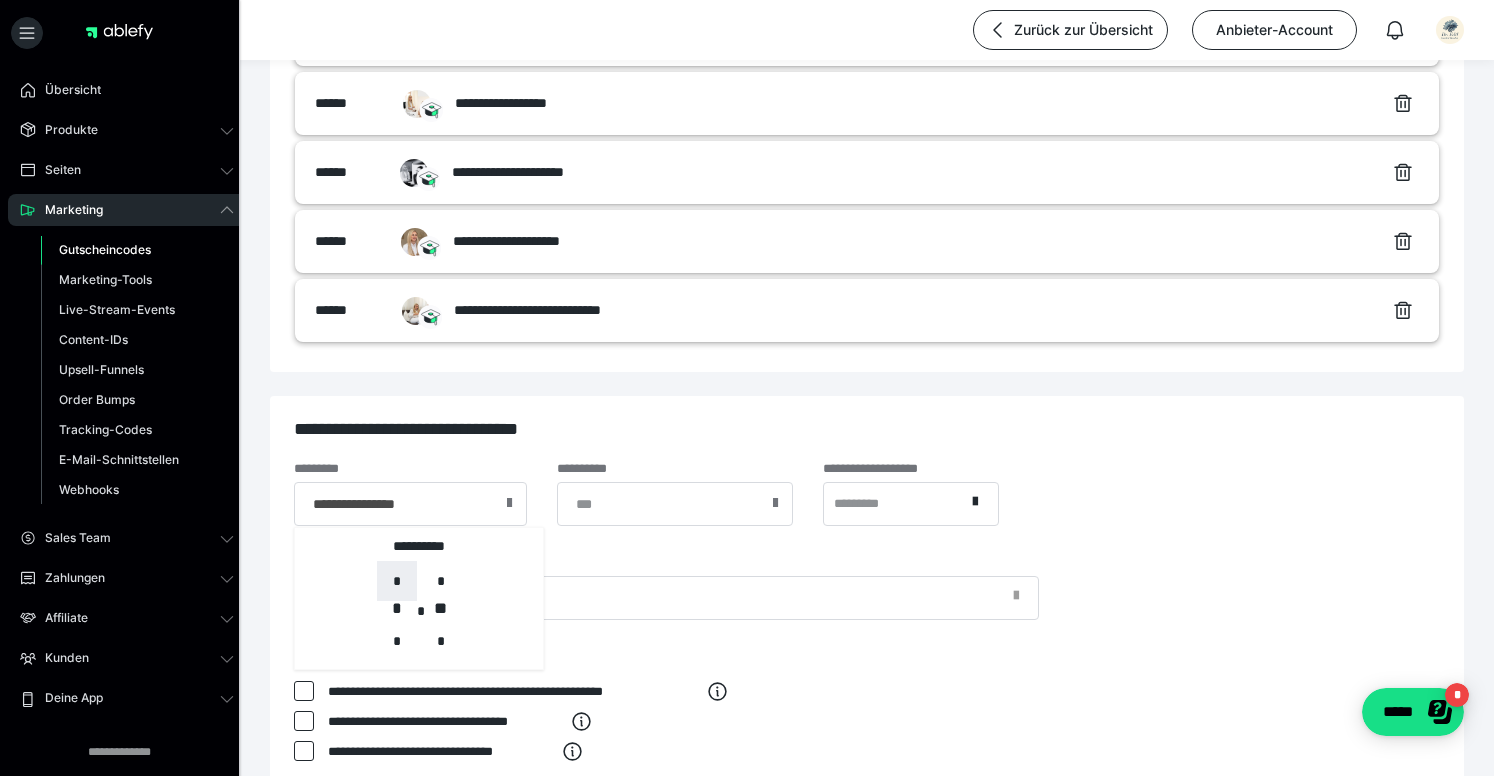 click on "*" at bounding box center [397, 581] 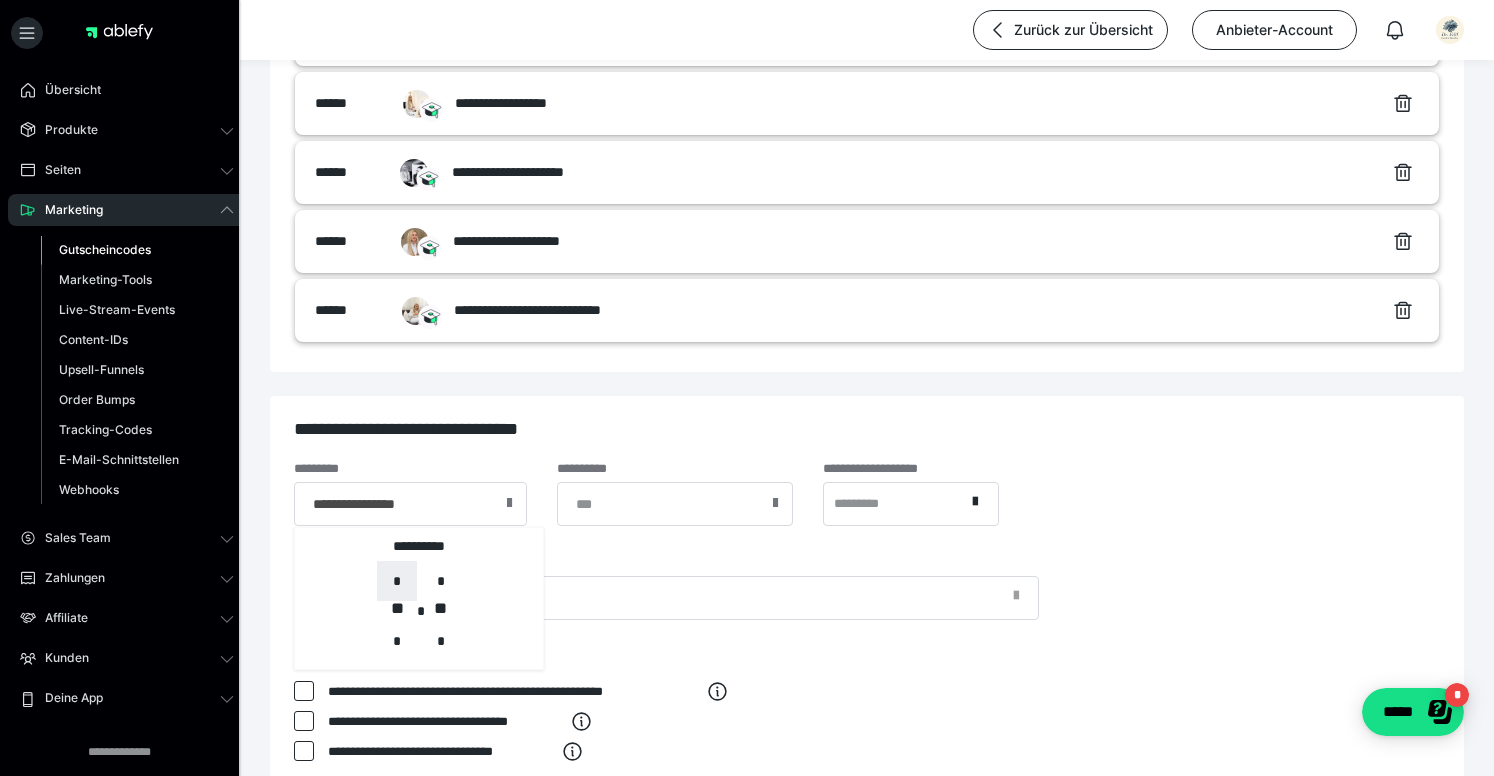 click on "*" at bounding box center (397, 581) 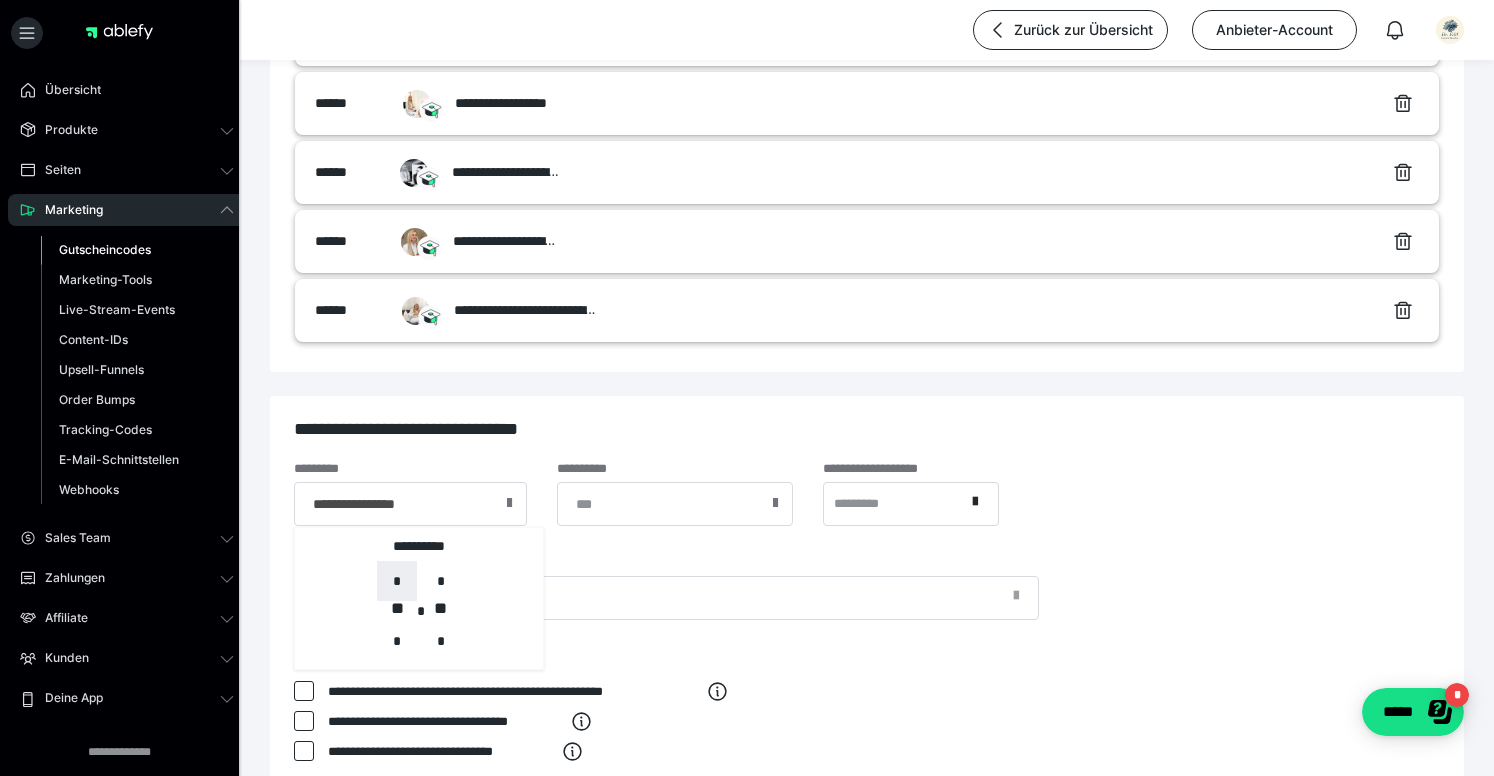 click on "*" at bounding box center (397, 581) 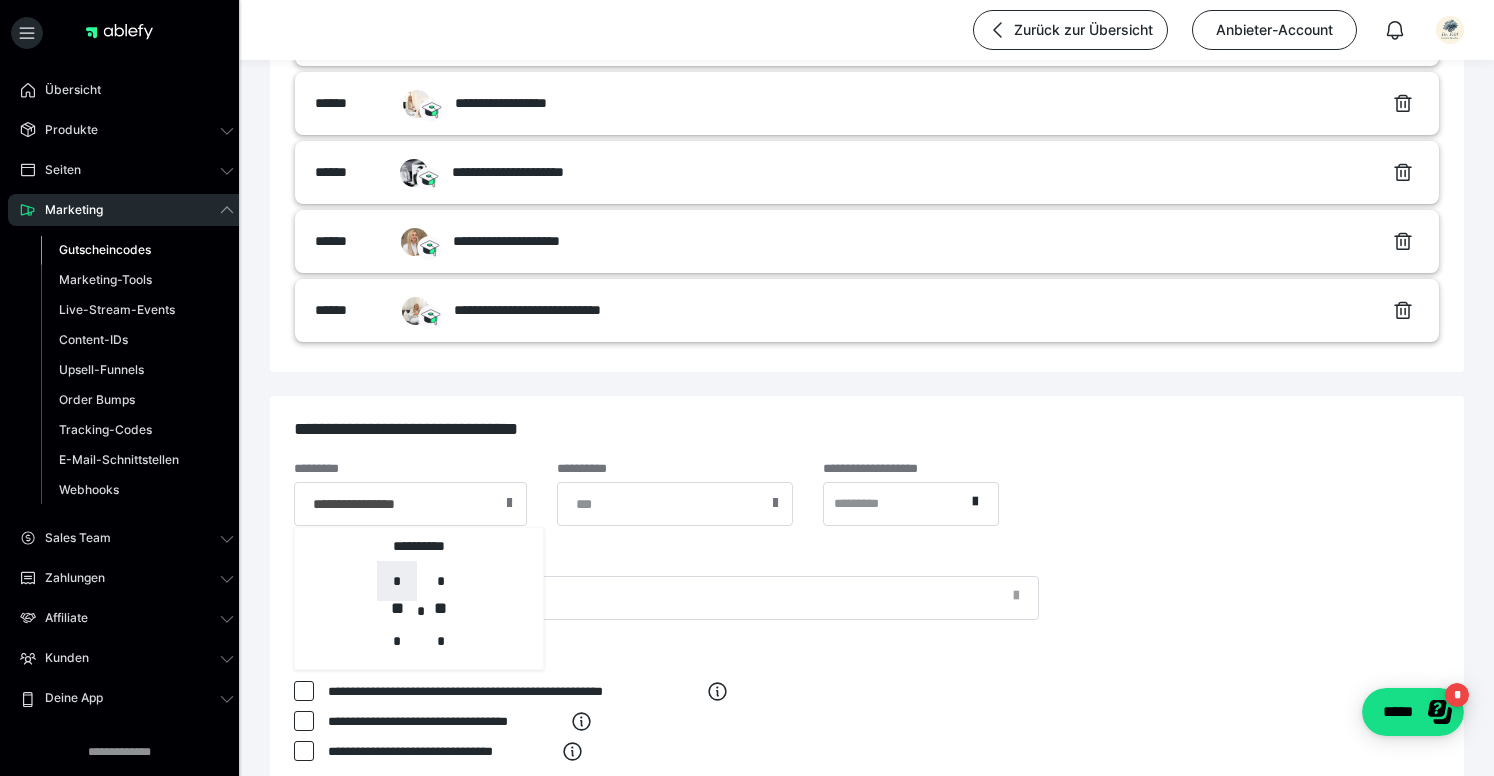 click on "*" at bounding box center (397, 581) 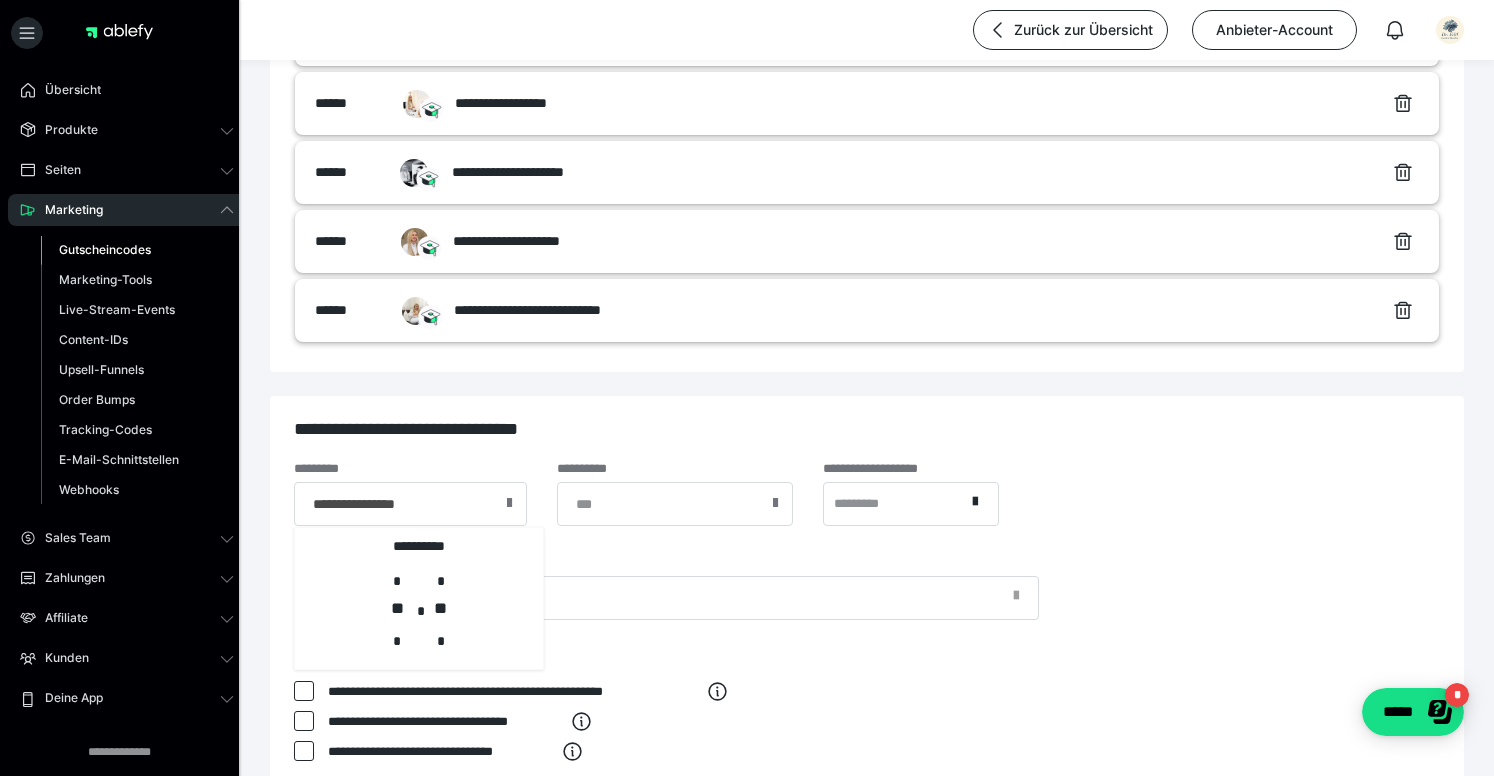 click on "**********" at bounding box center [666, 588] 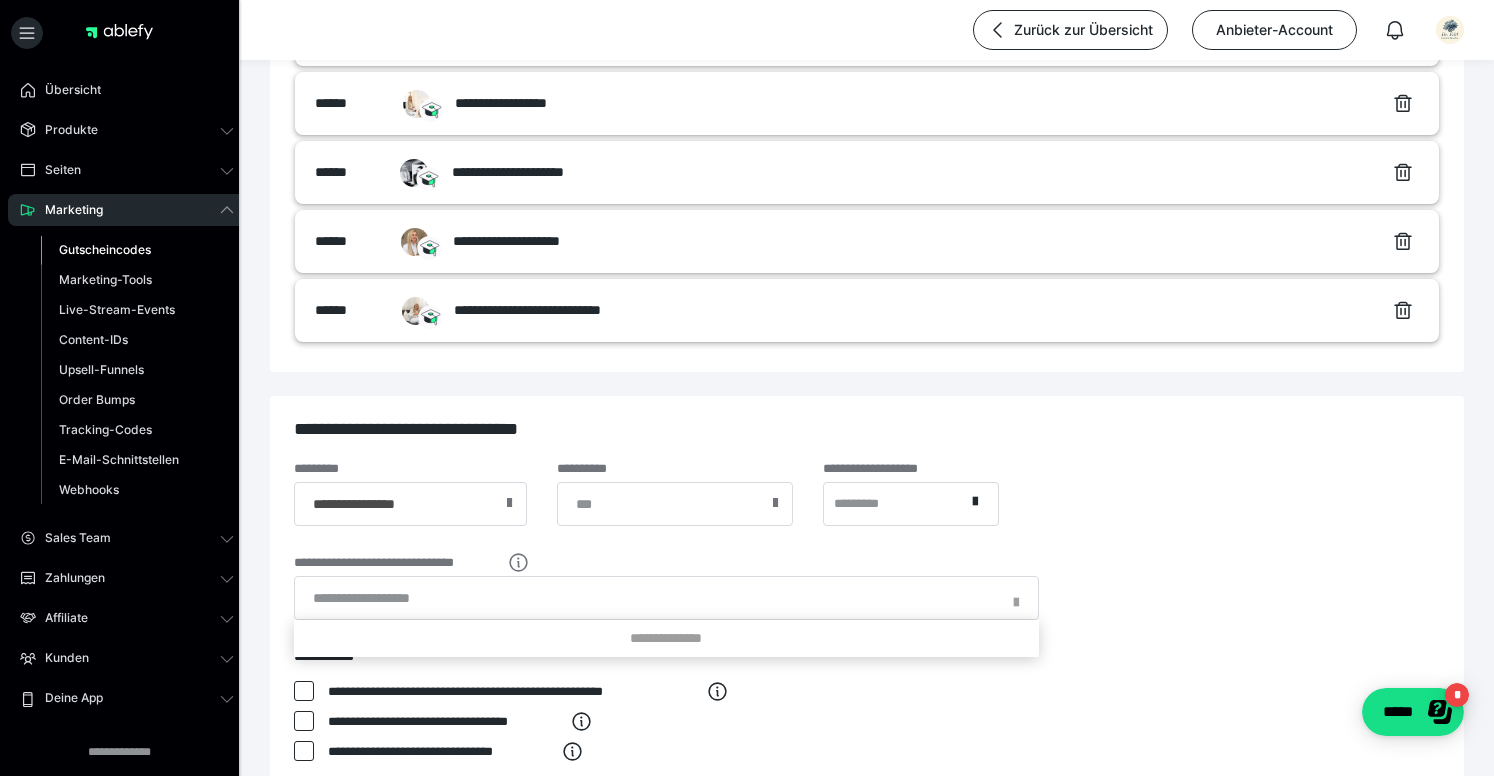 click at bounding box center [747, 388] 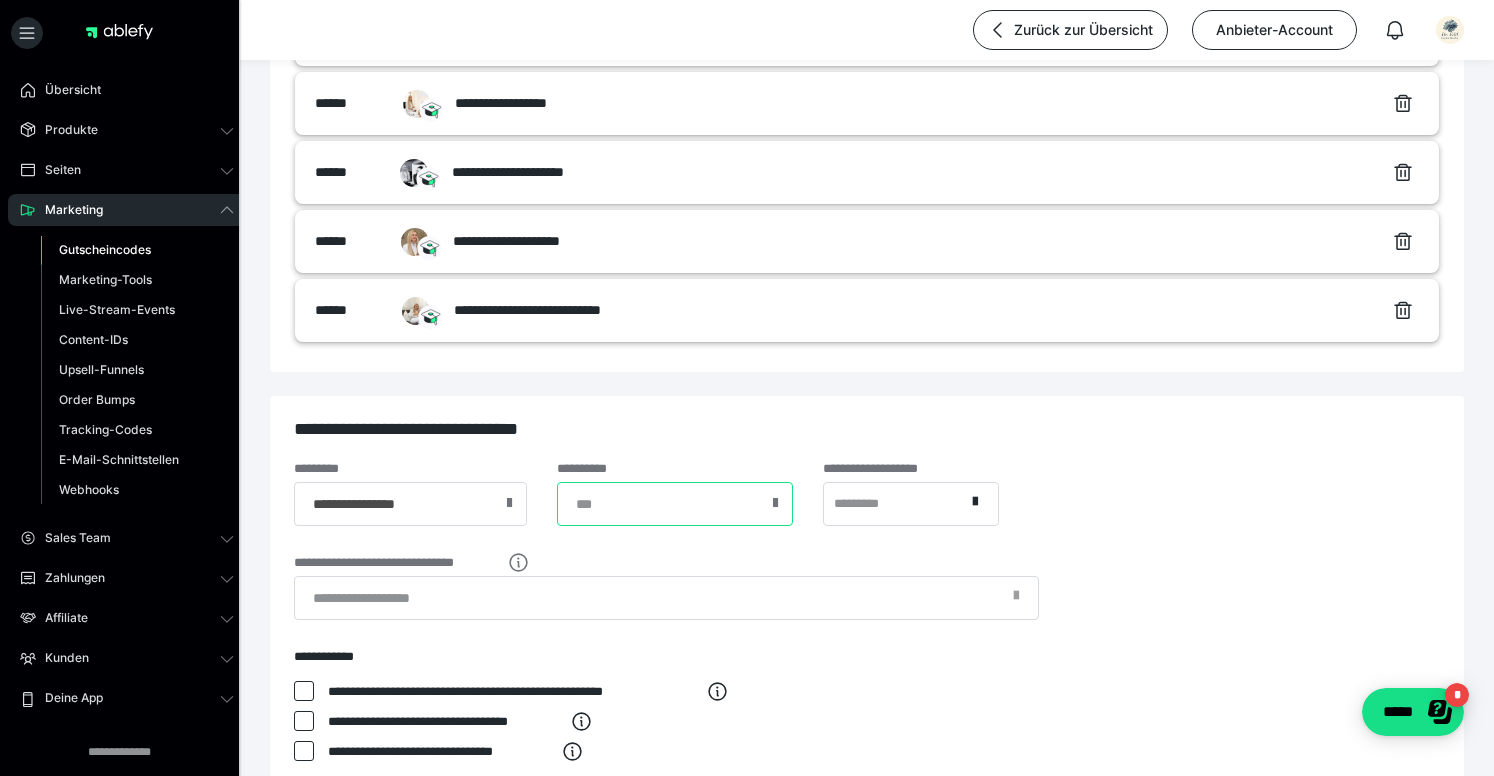 click at bounding box center [675, 504] 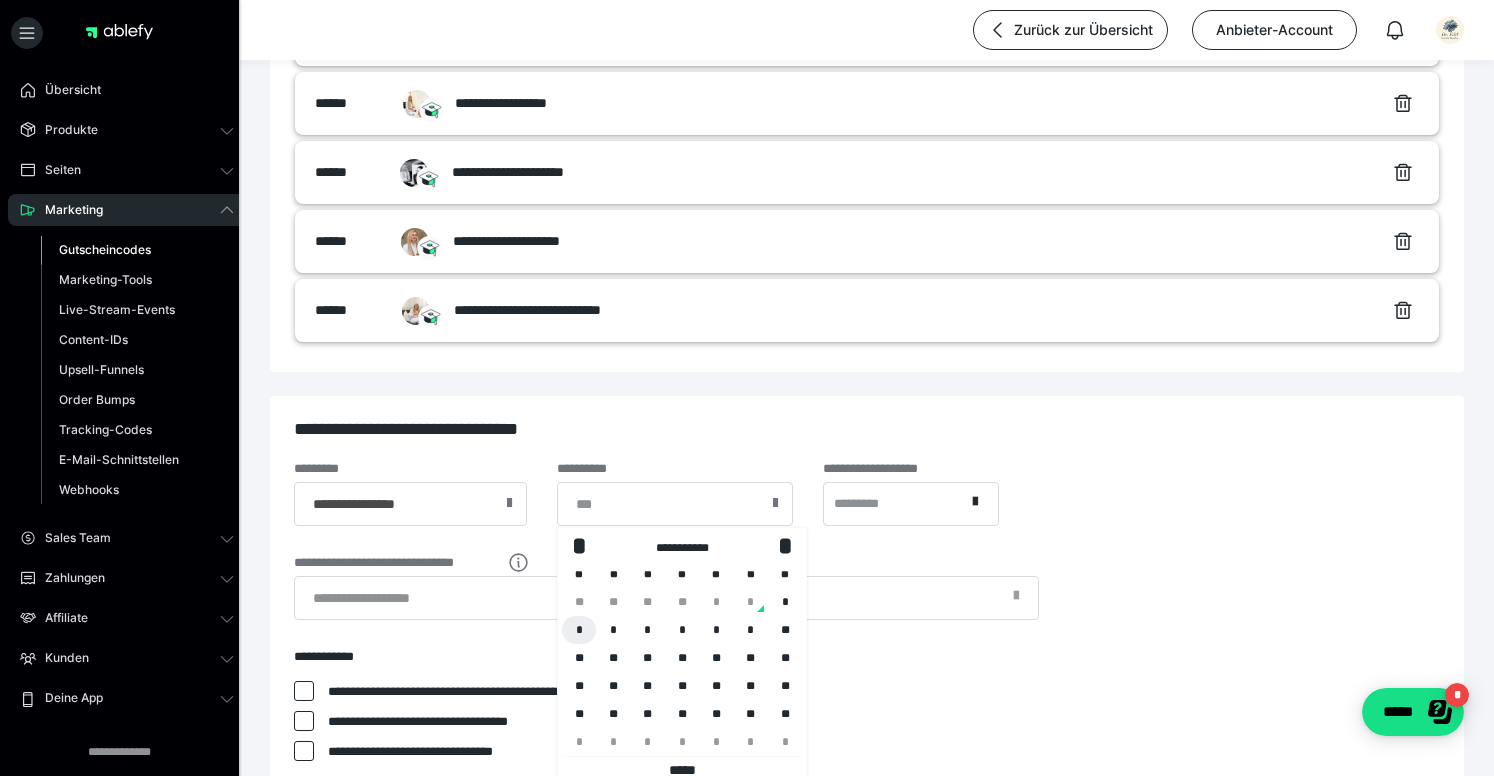 click on "*" at bounding box center (579, 630) 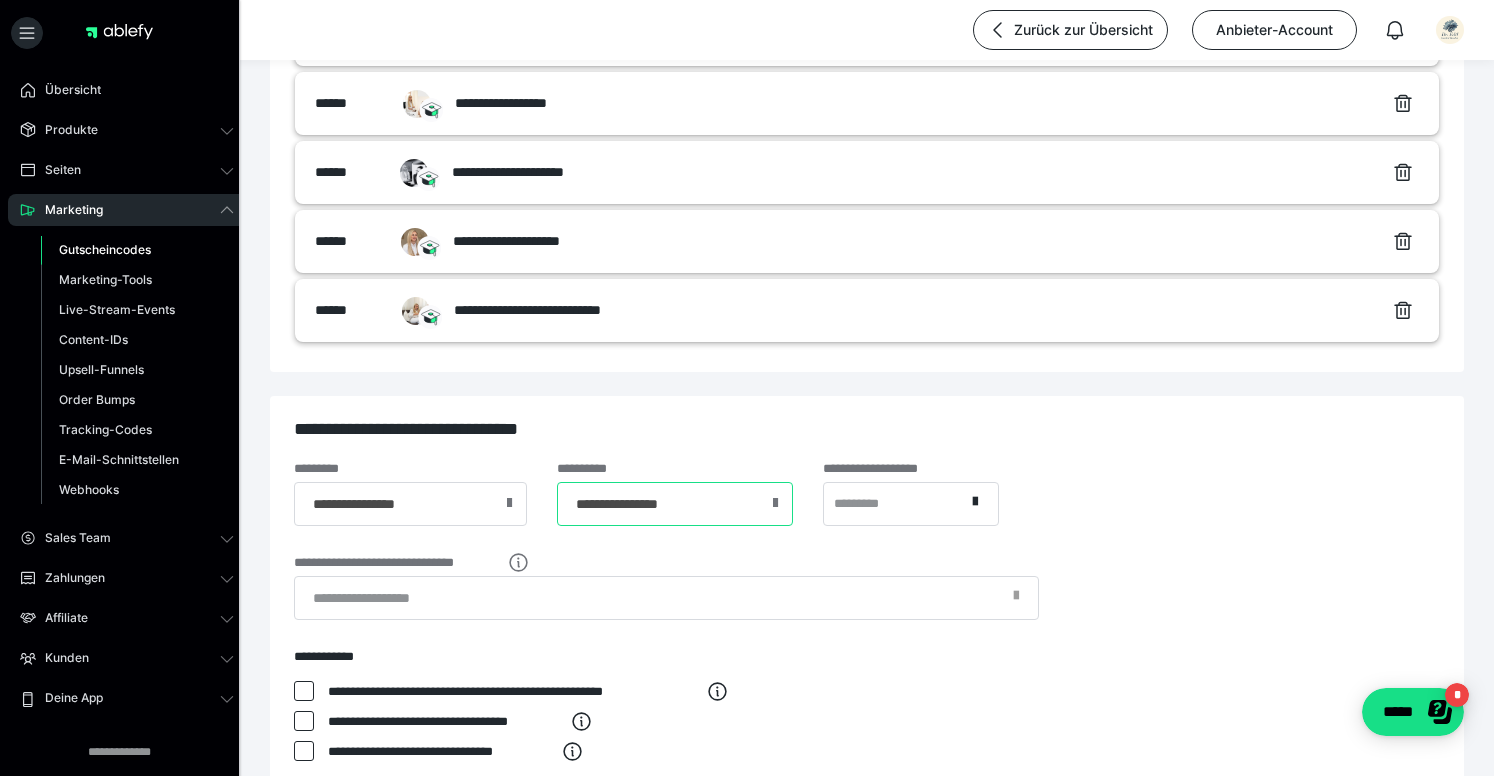 click on "**********" at bounding box center (675, 504) 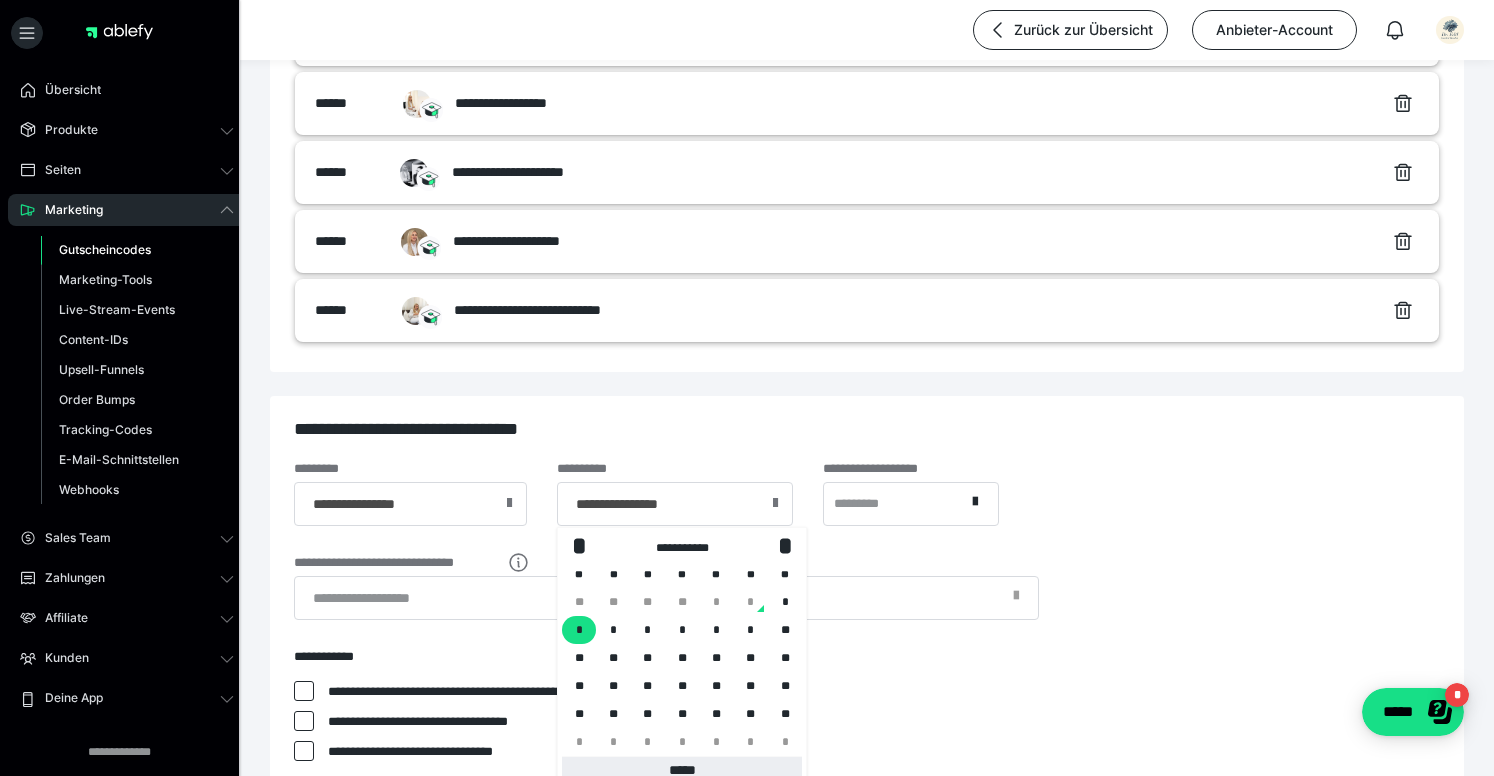 click on "*****" at bounding box center [682, 770] 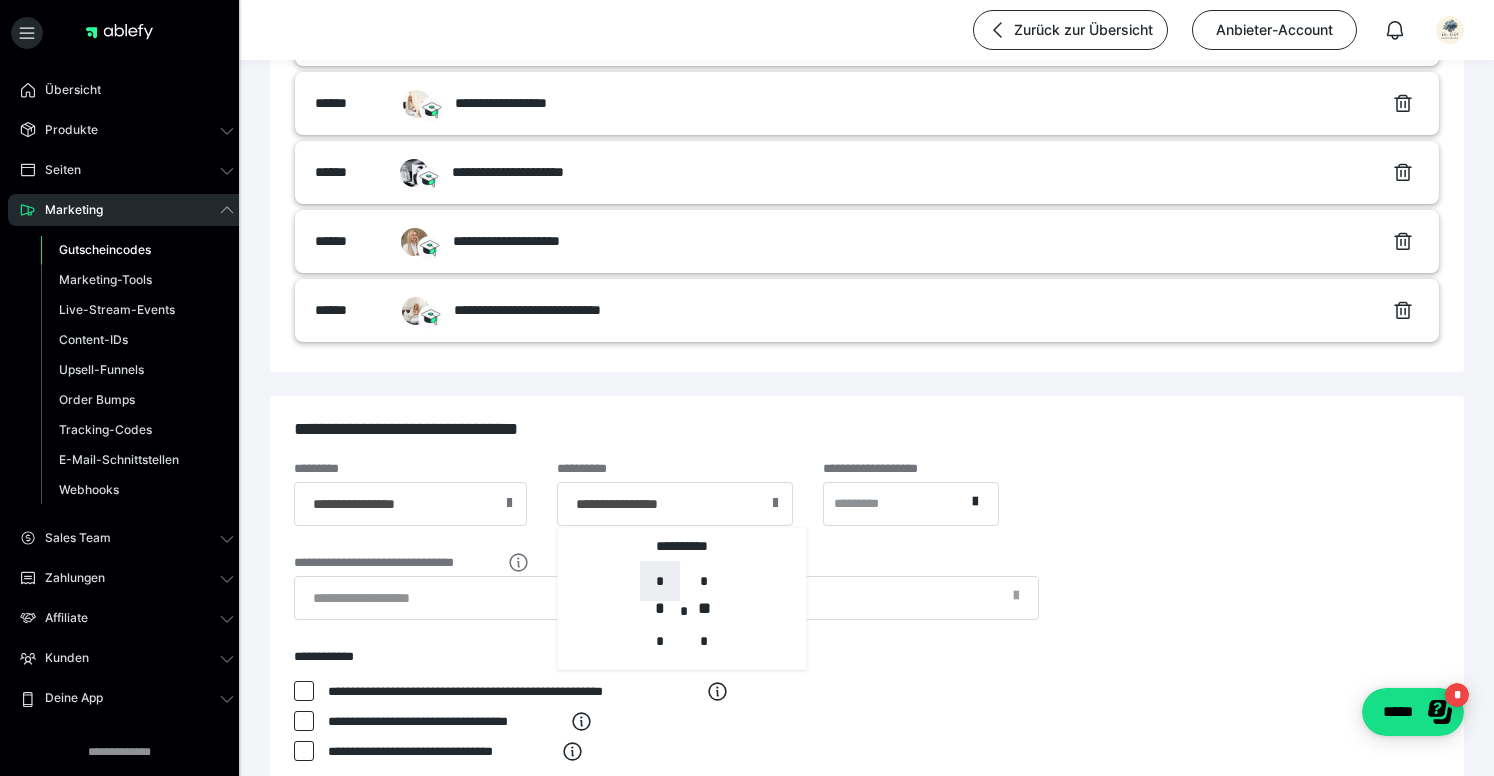 click on "*" at bounding box center [660, 581] 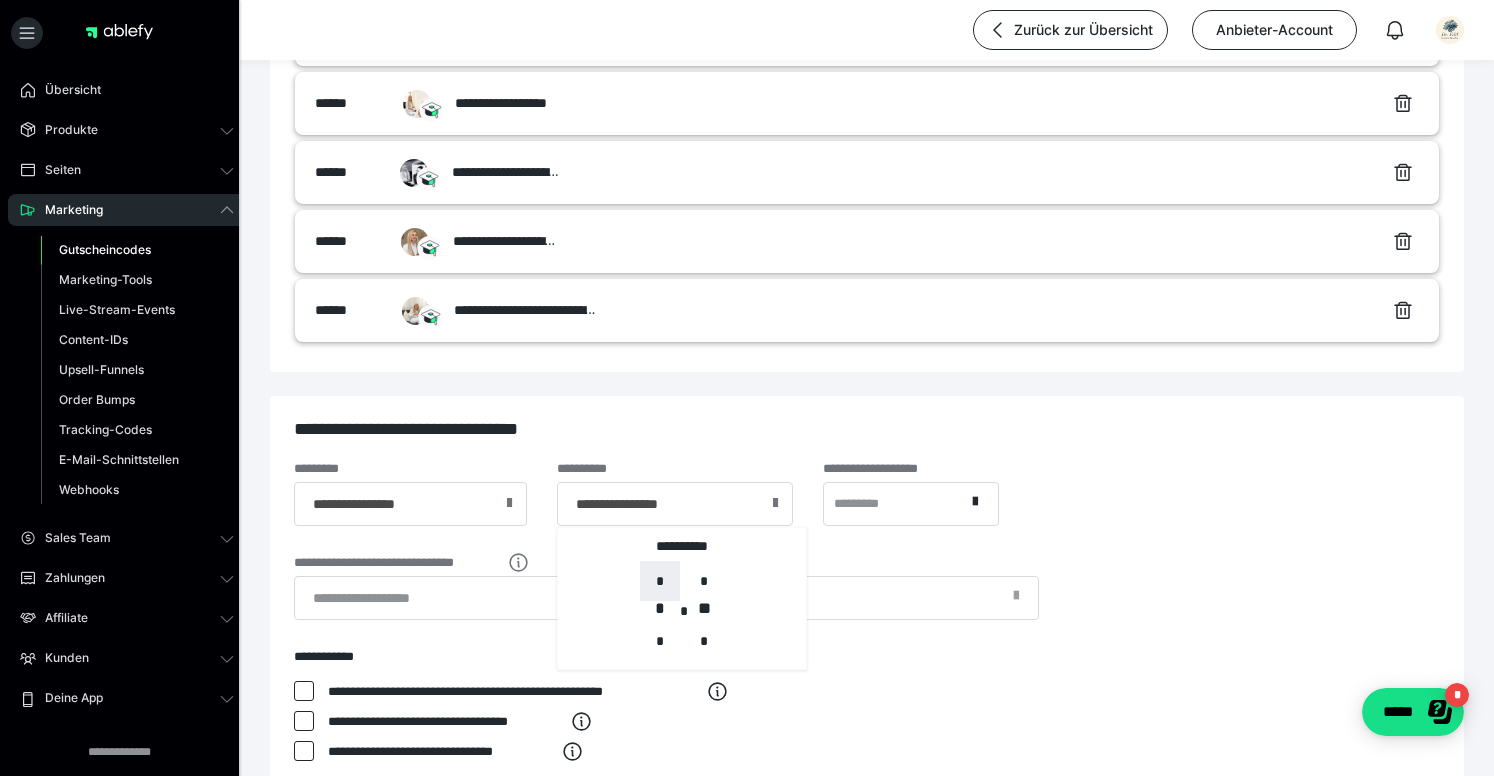 click on "*" at bounding box center [660, 581] 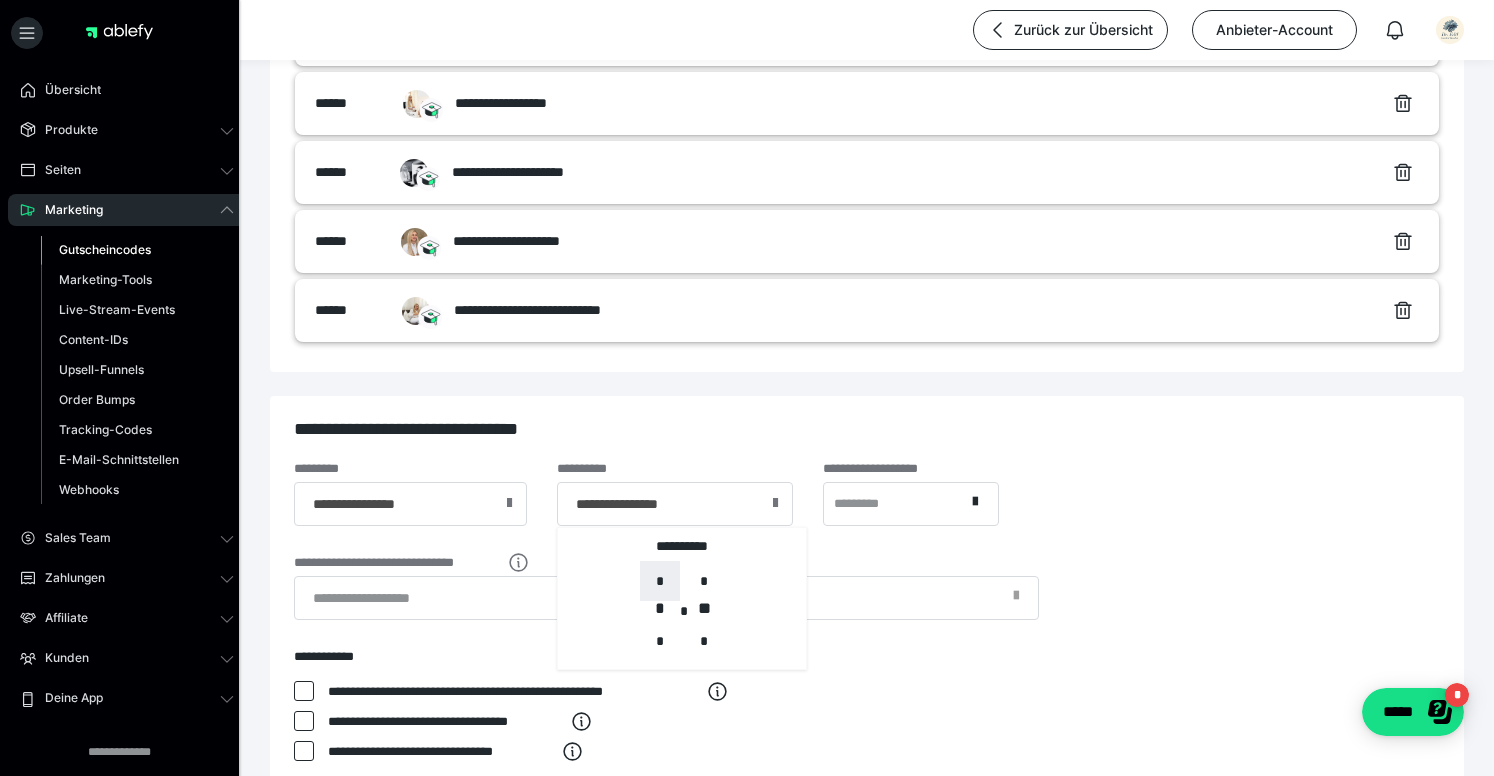 click on "*" at bounding box center [660, 581] 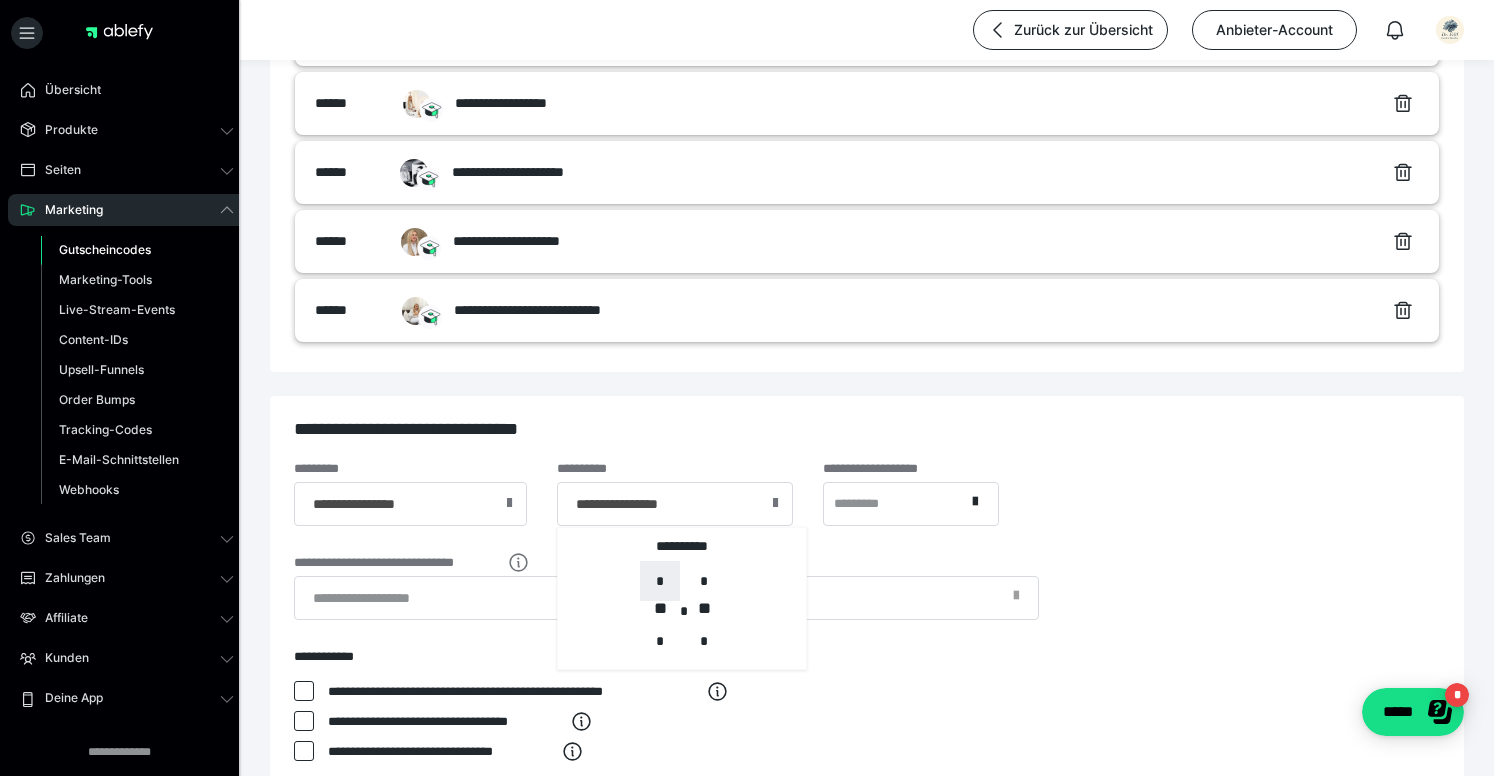 click on "*" at bounding box center [660, 581] 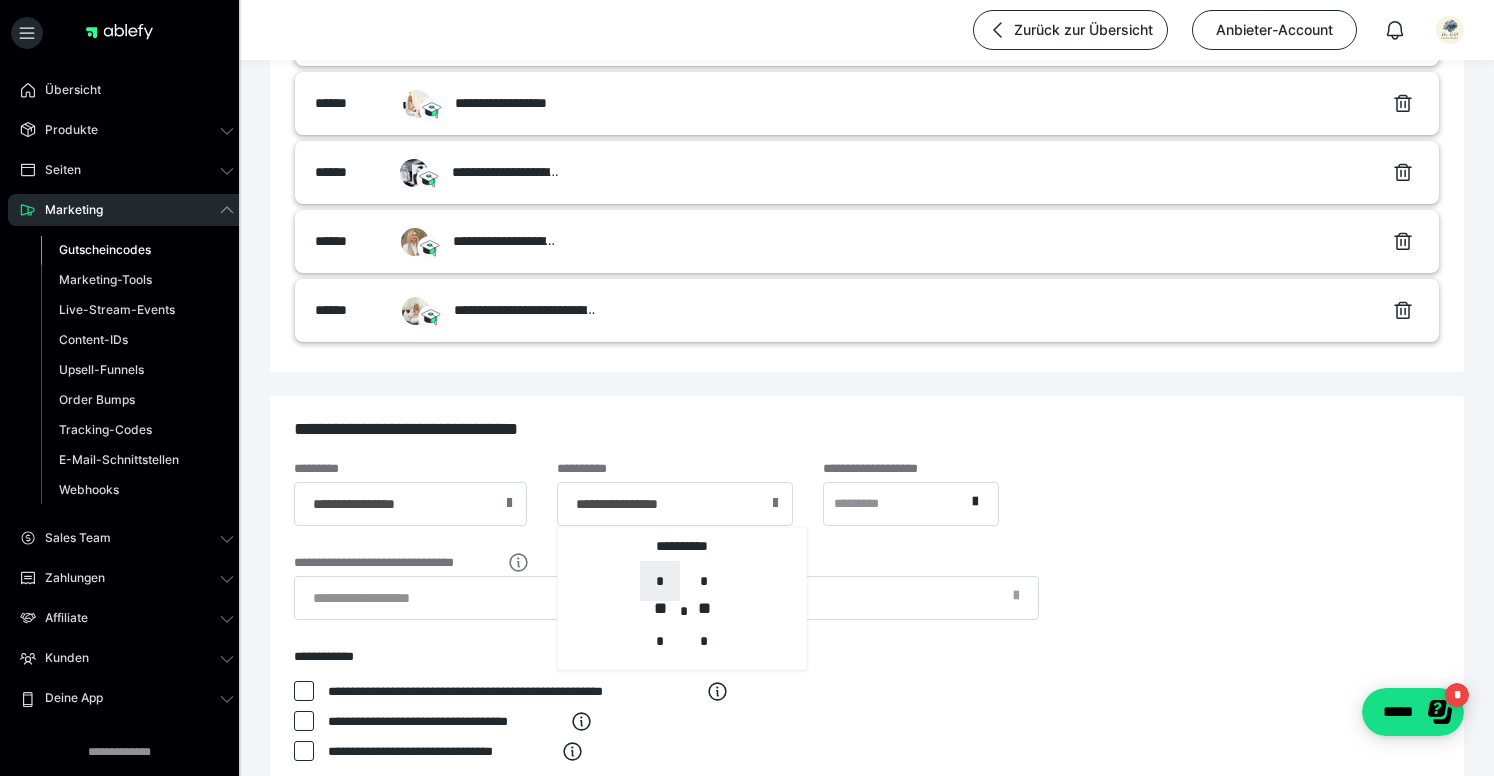 click on "*" at bounding box center (660, 581) 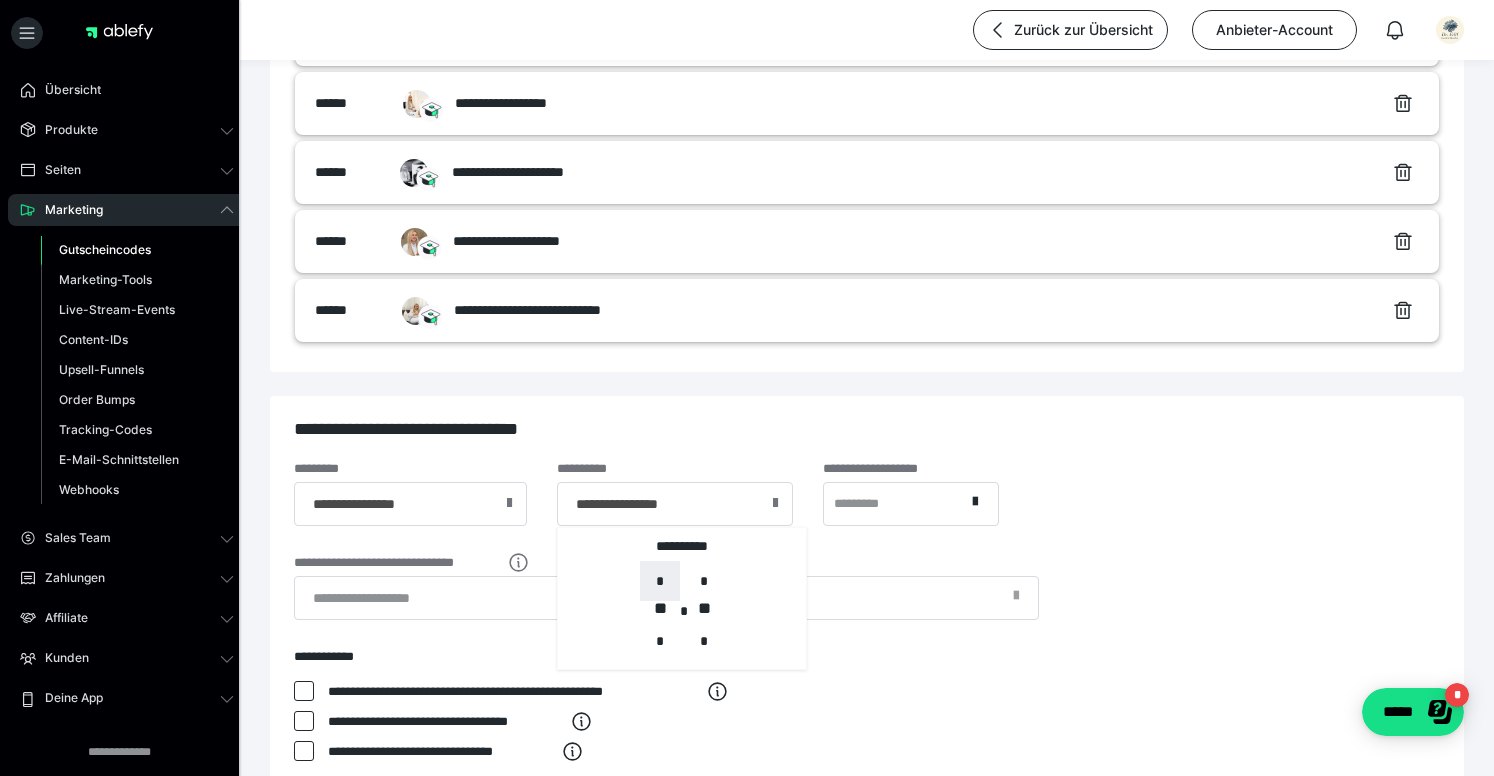 click on "*" at bounding box center (660, 581) 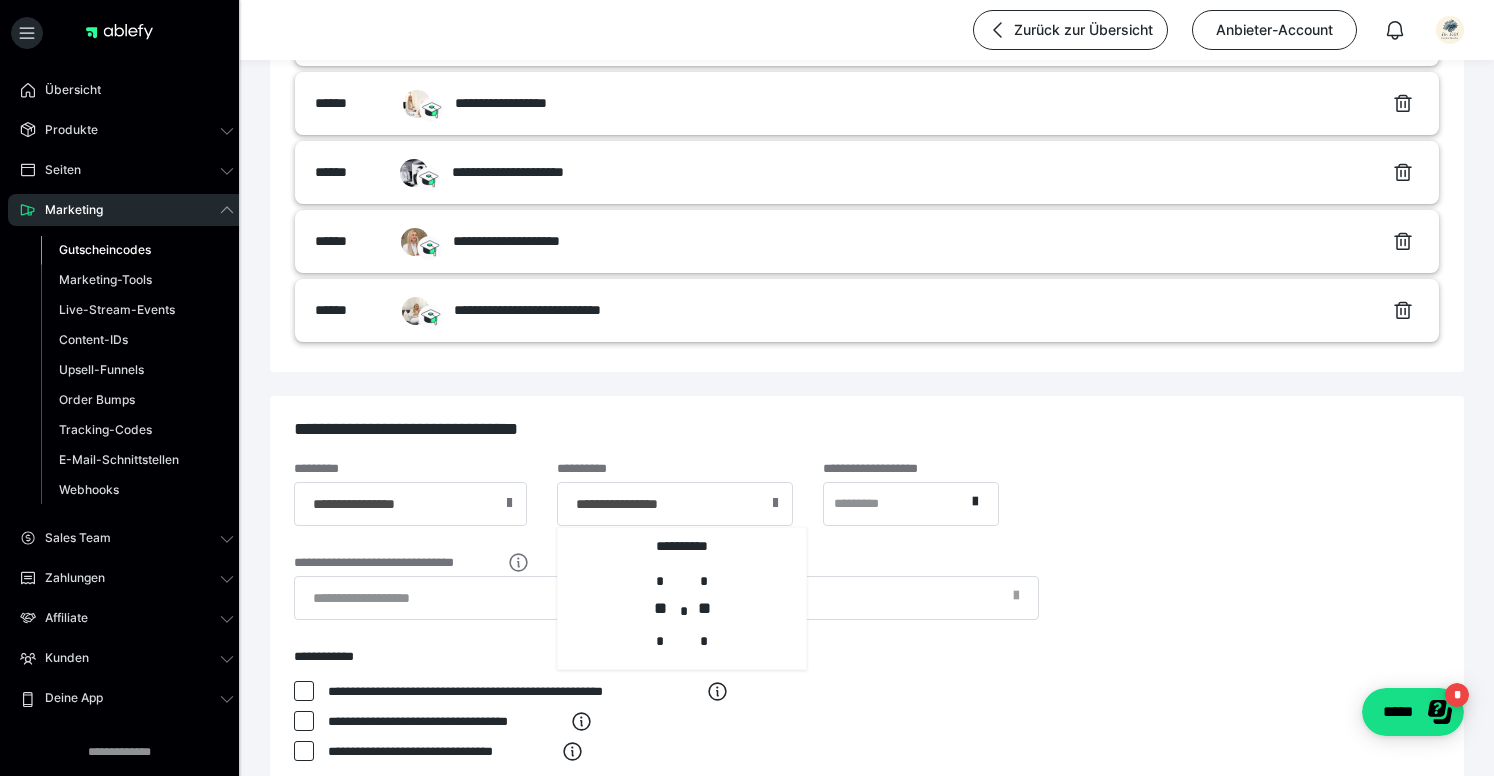 click on "**********" at bounding box center (867, 591) 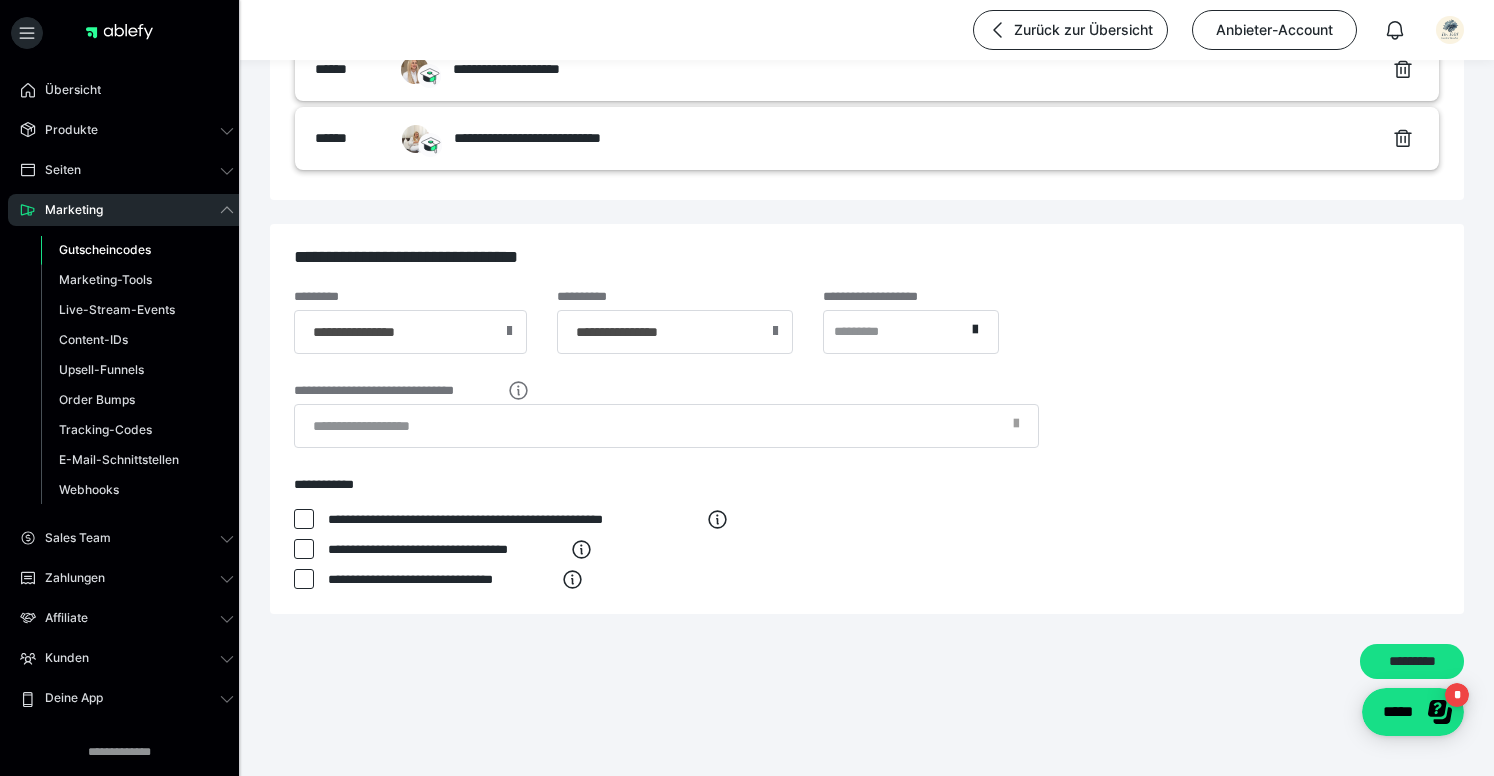 scroll, scrollTop: 1002, scrollLeft: 0, axis: vertical 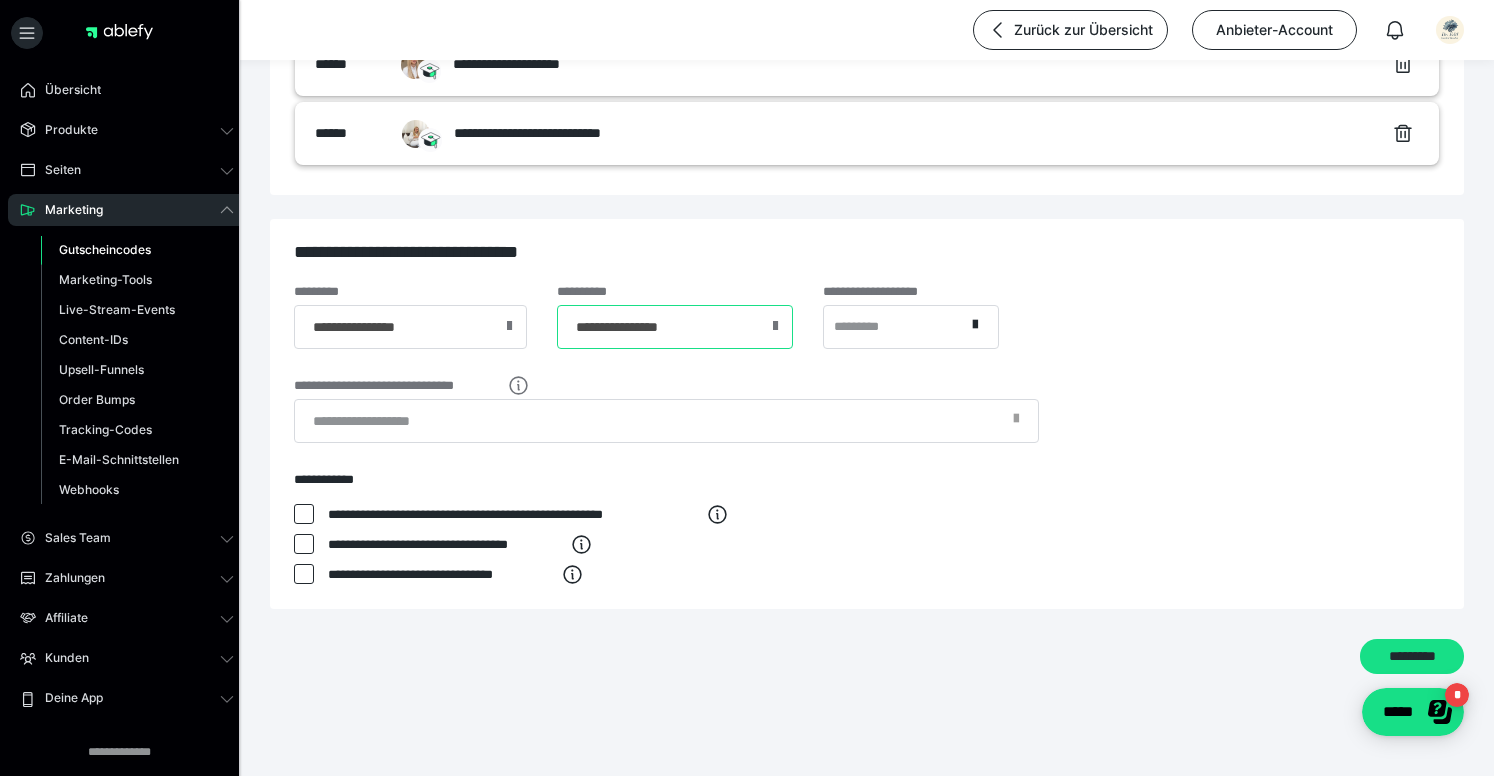 click on "**********" at bounding box center (675, 327) 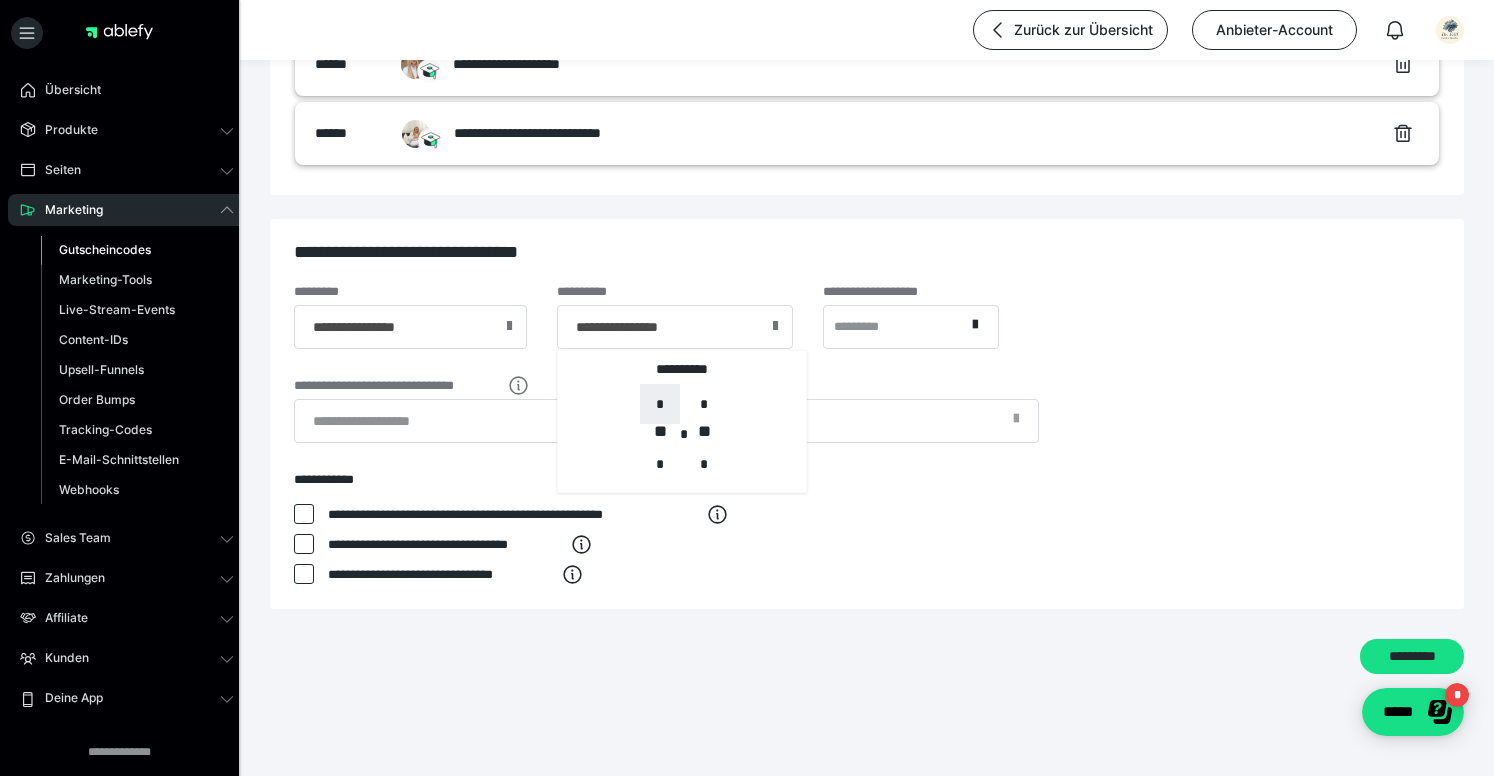 click on "*" at bounding box center (660, 404) 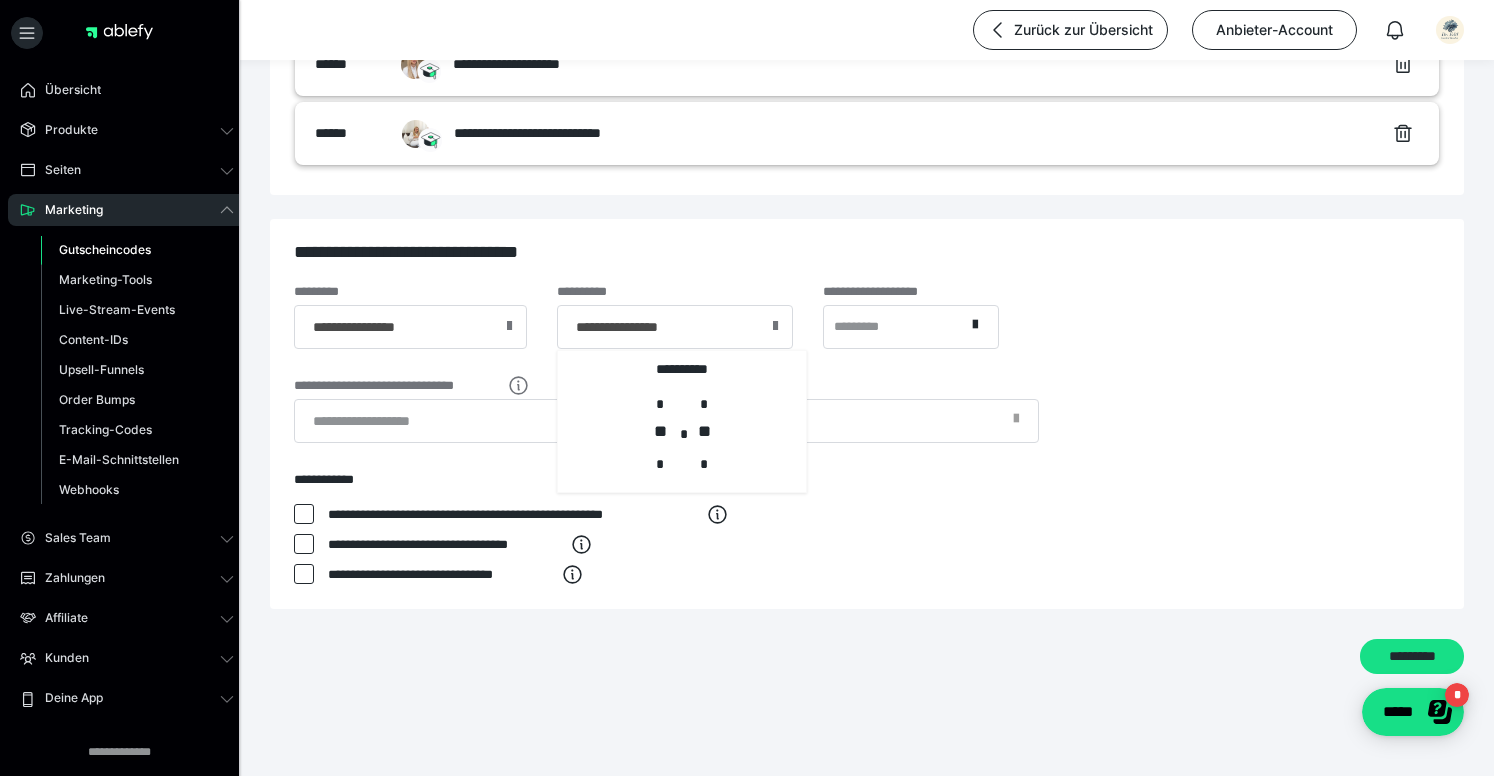 click on "**********" at bounding box center [867, 332] 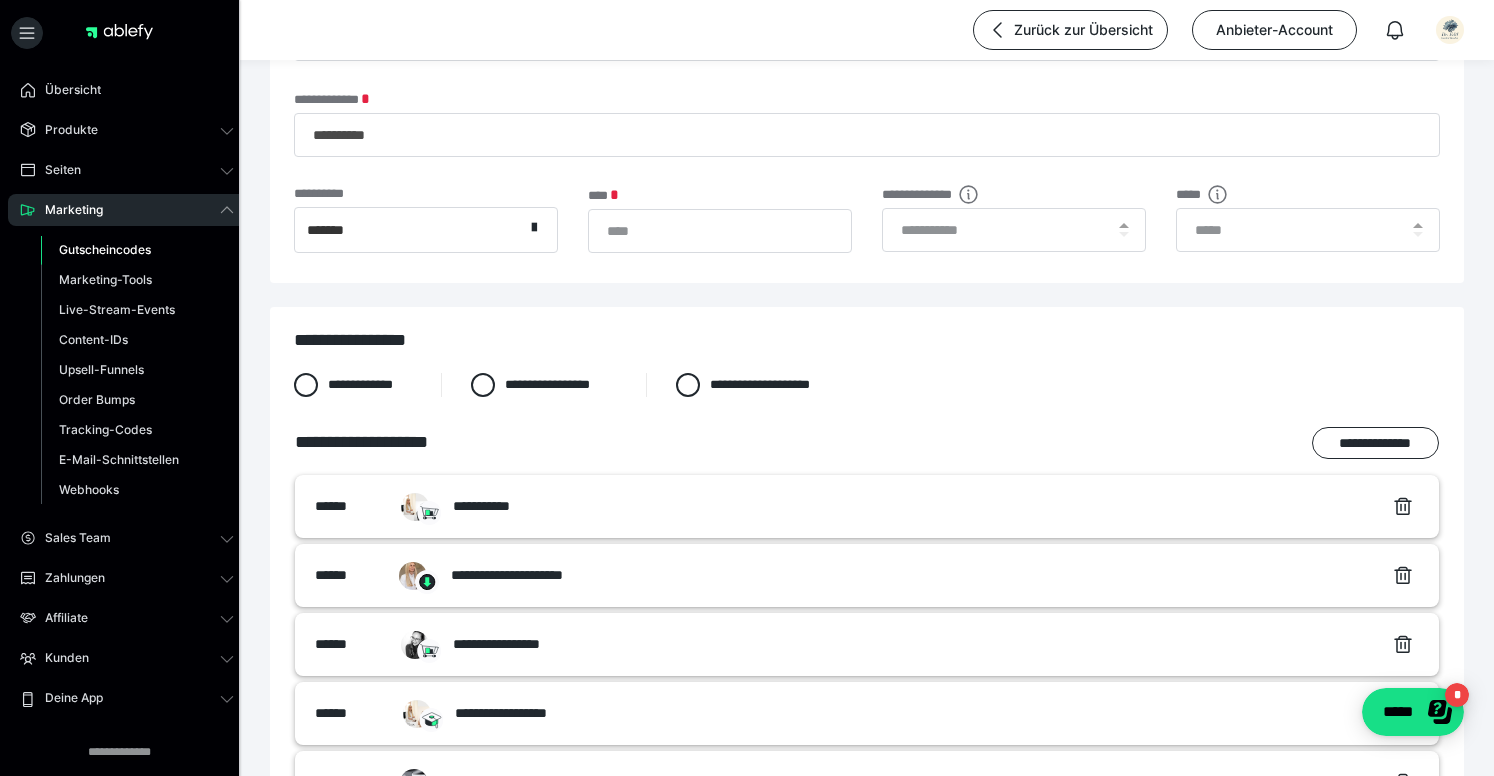 scroll, scrollTop: 220, scrollLeft: 0, axis: vertical 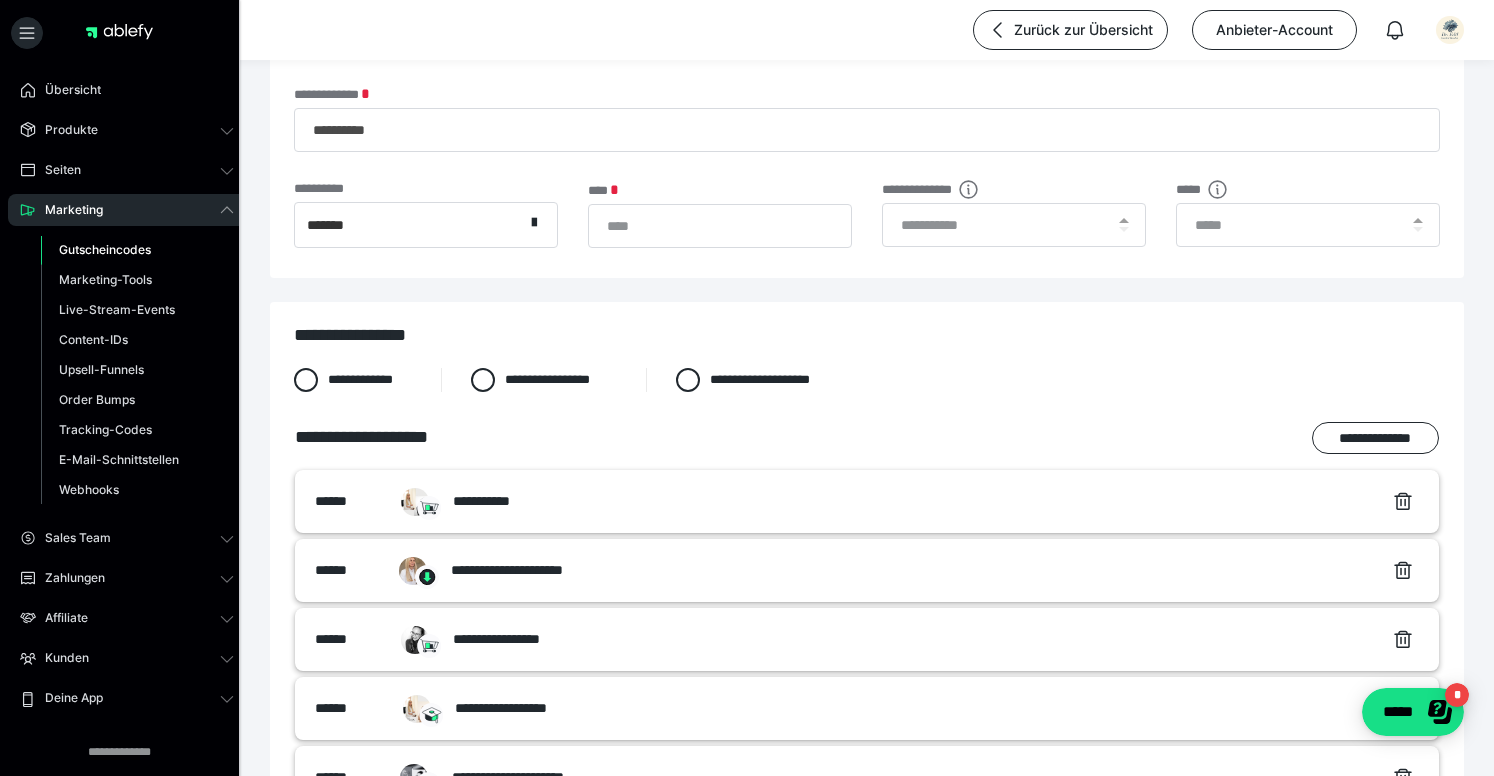click at bounding box center (1417, 225) 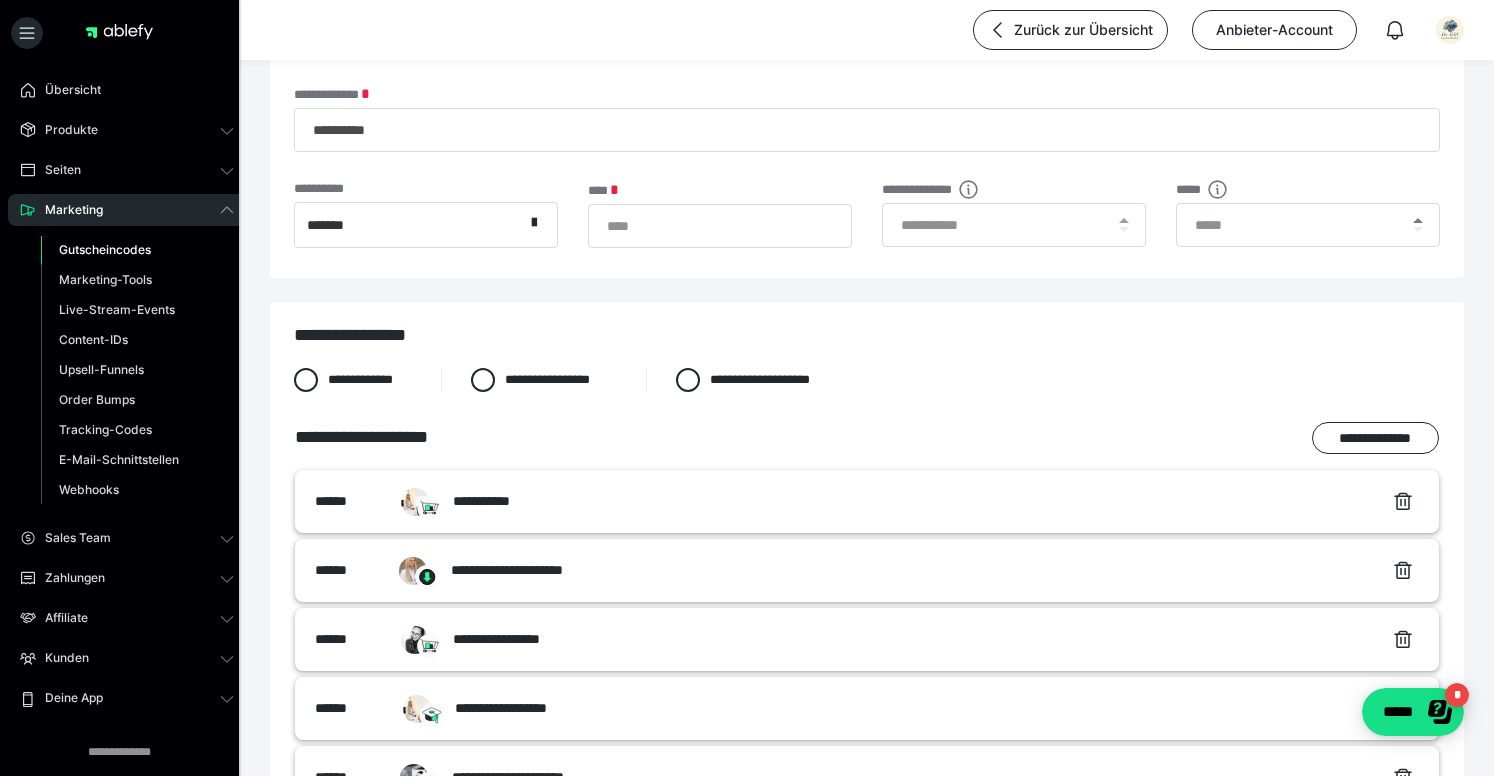 click at bounding box center [1418, 220] 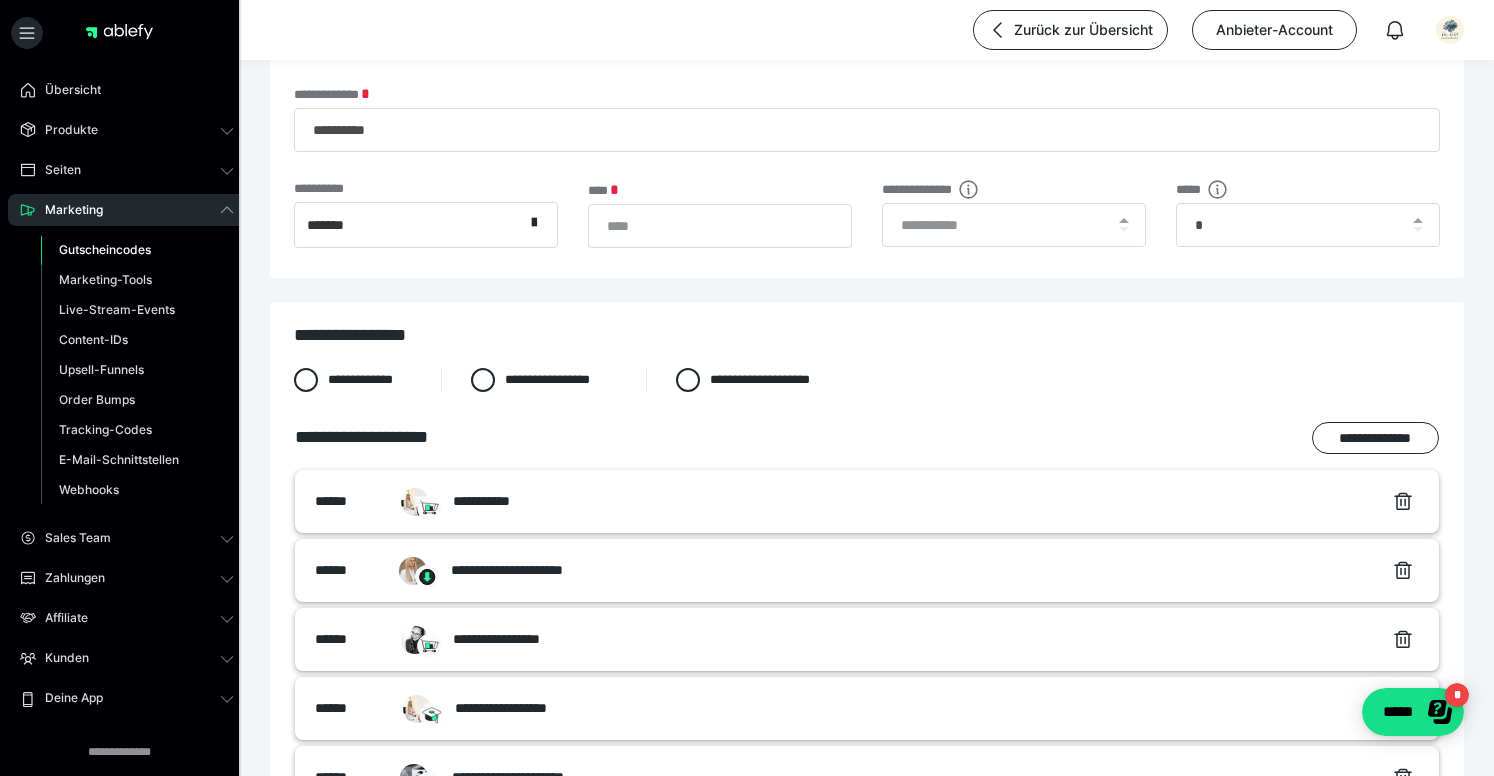 click at bounding box center [1417, 225] 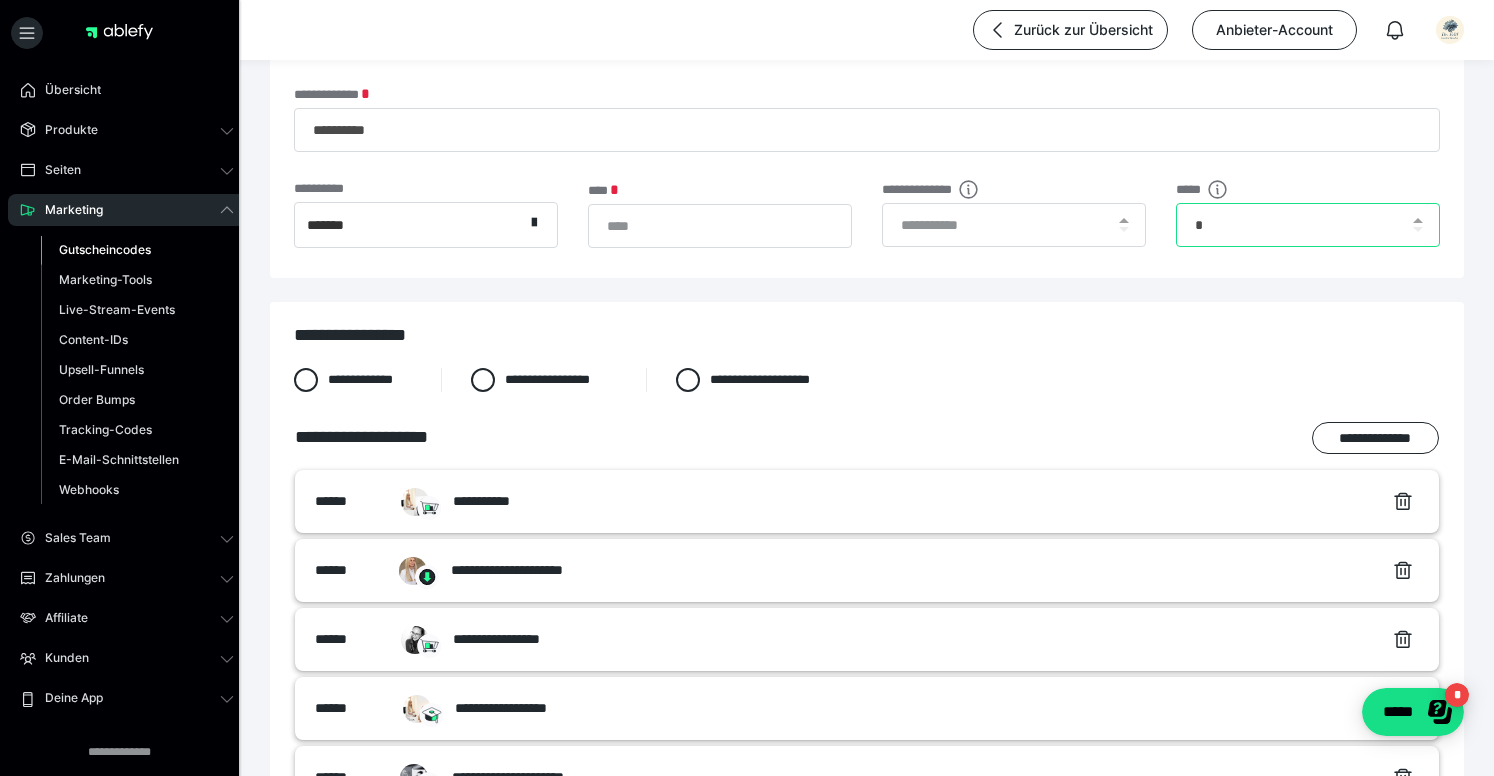 click on "*" at bounding box center [1308, 225] 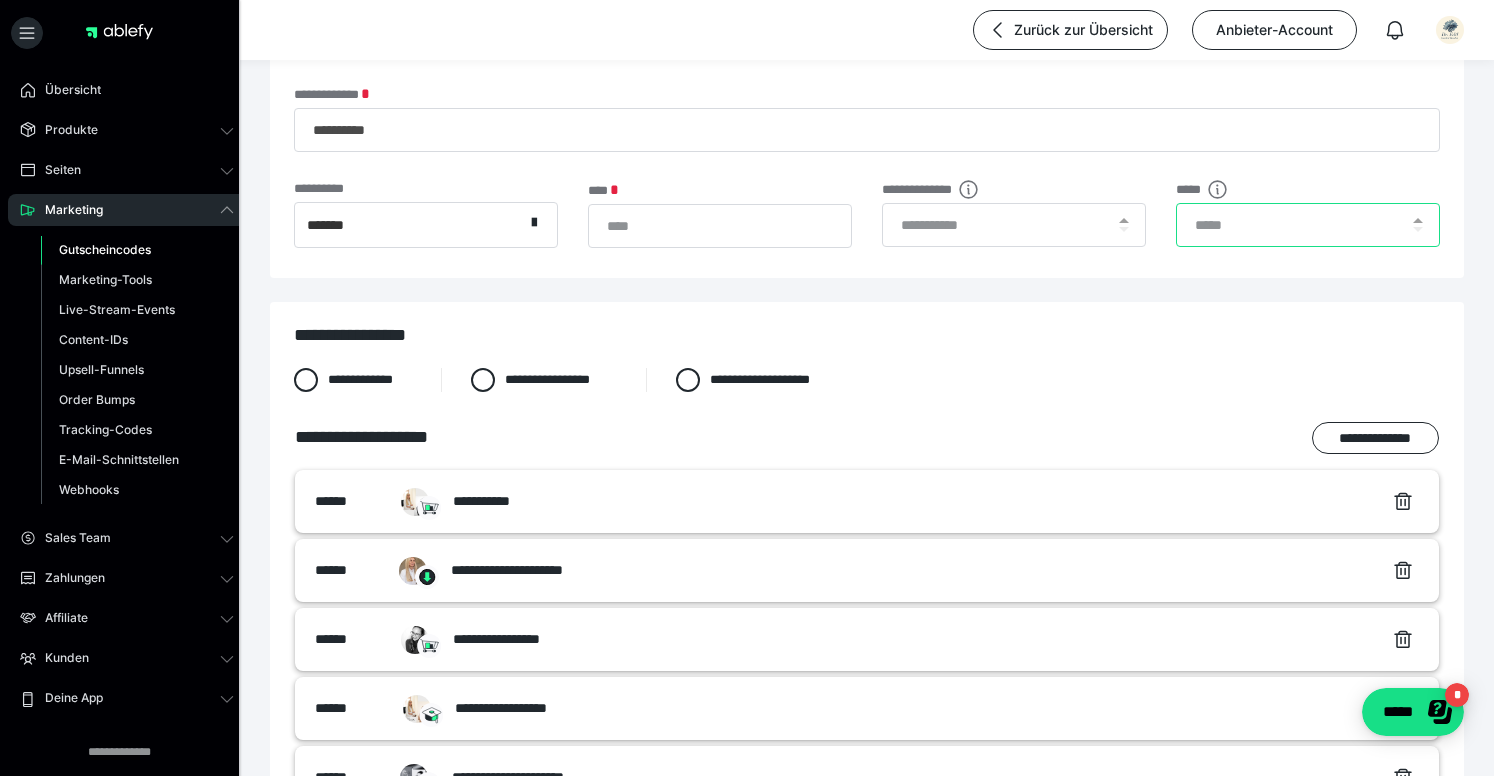 type 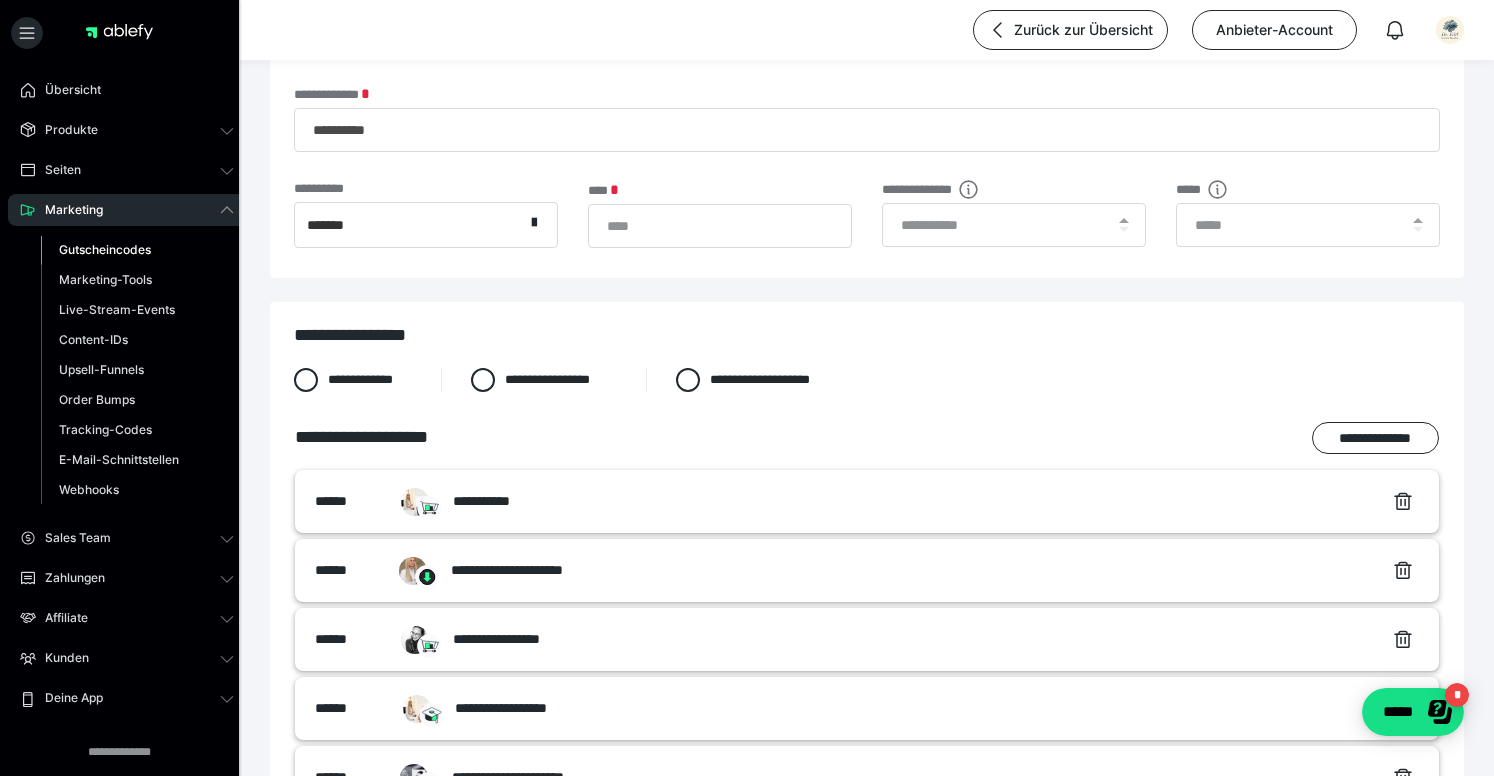 click on "**********" at bounding box center (867, 74) 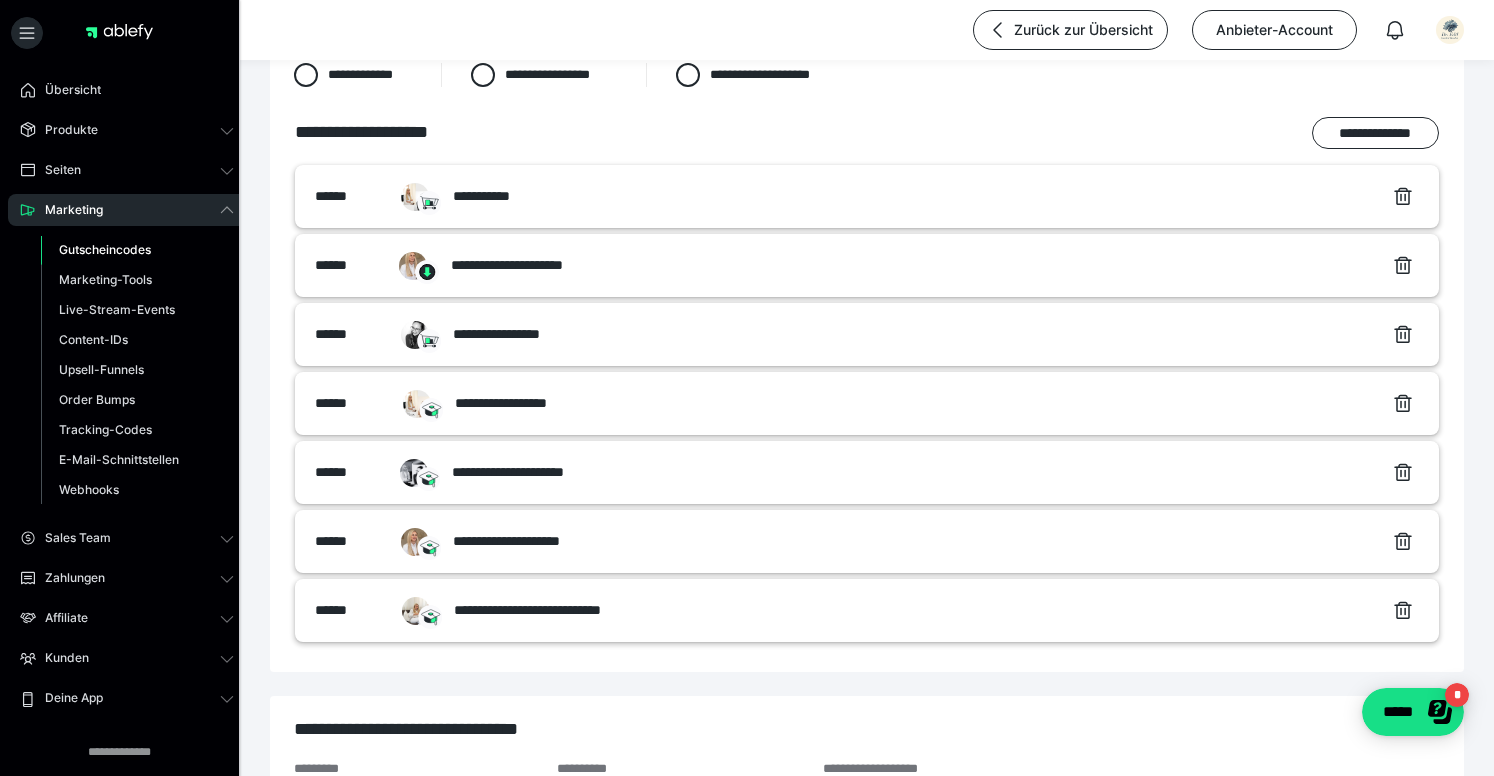 scroll, scrollTop: 523, scrollLeft: 0, axis: vertical 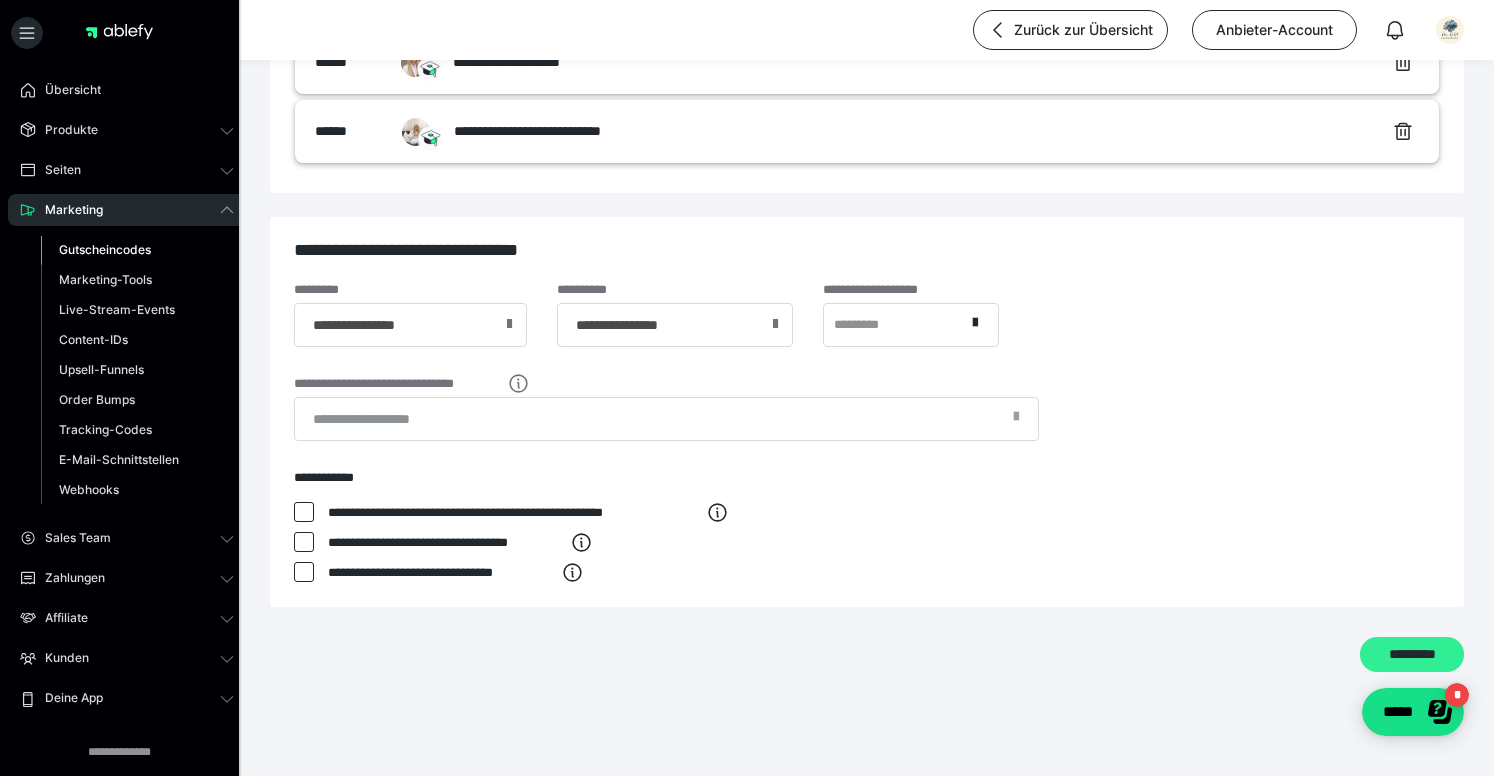 click on "*********" at bounding box center [1412, 654] 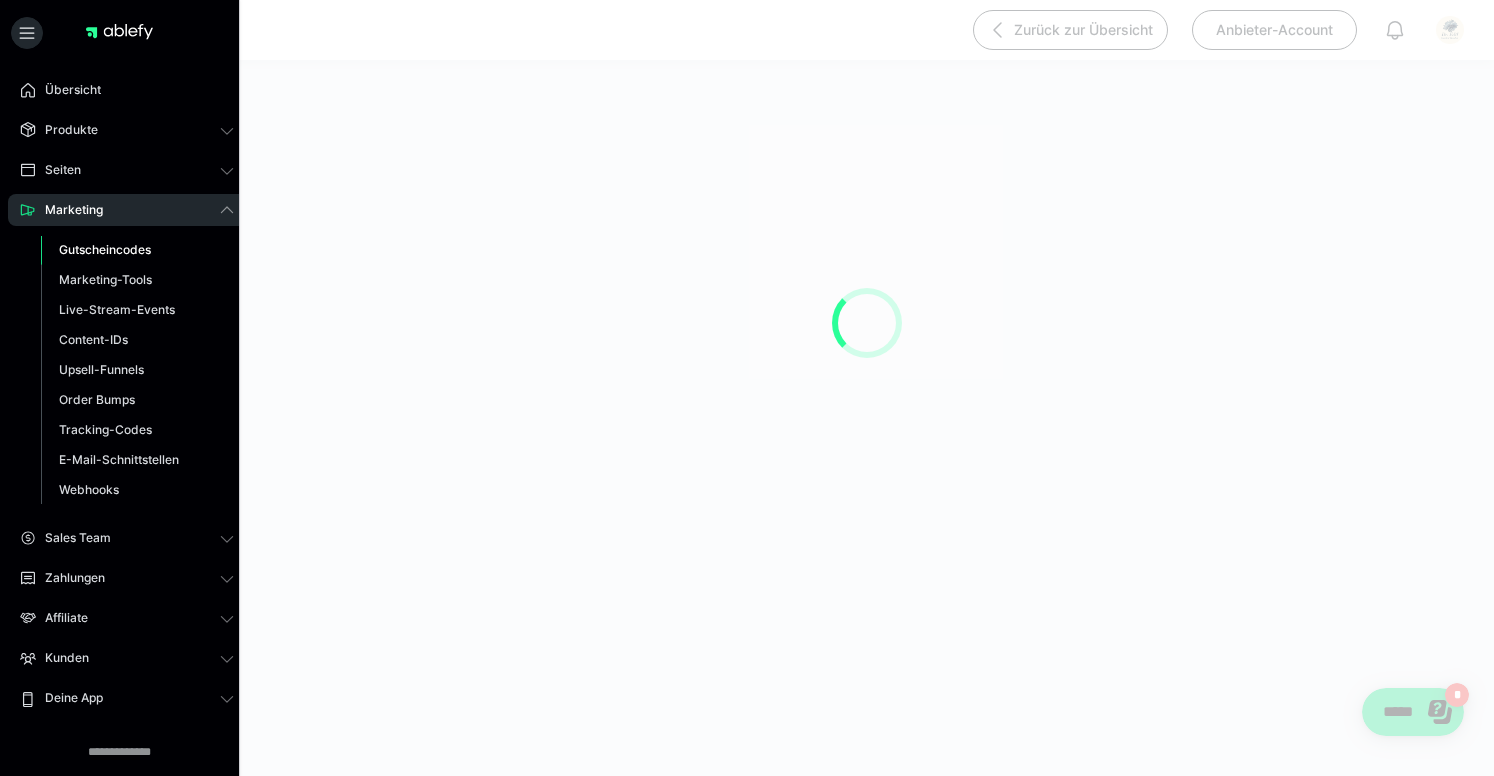 scroll, scrollTop: 0, scrollLeft: 0, axis: both 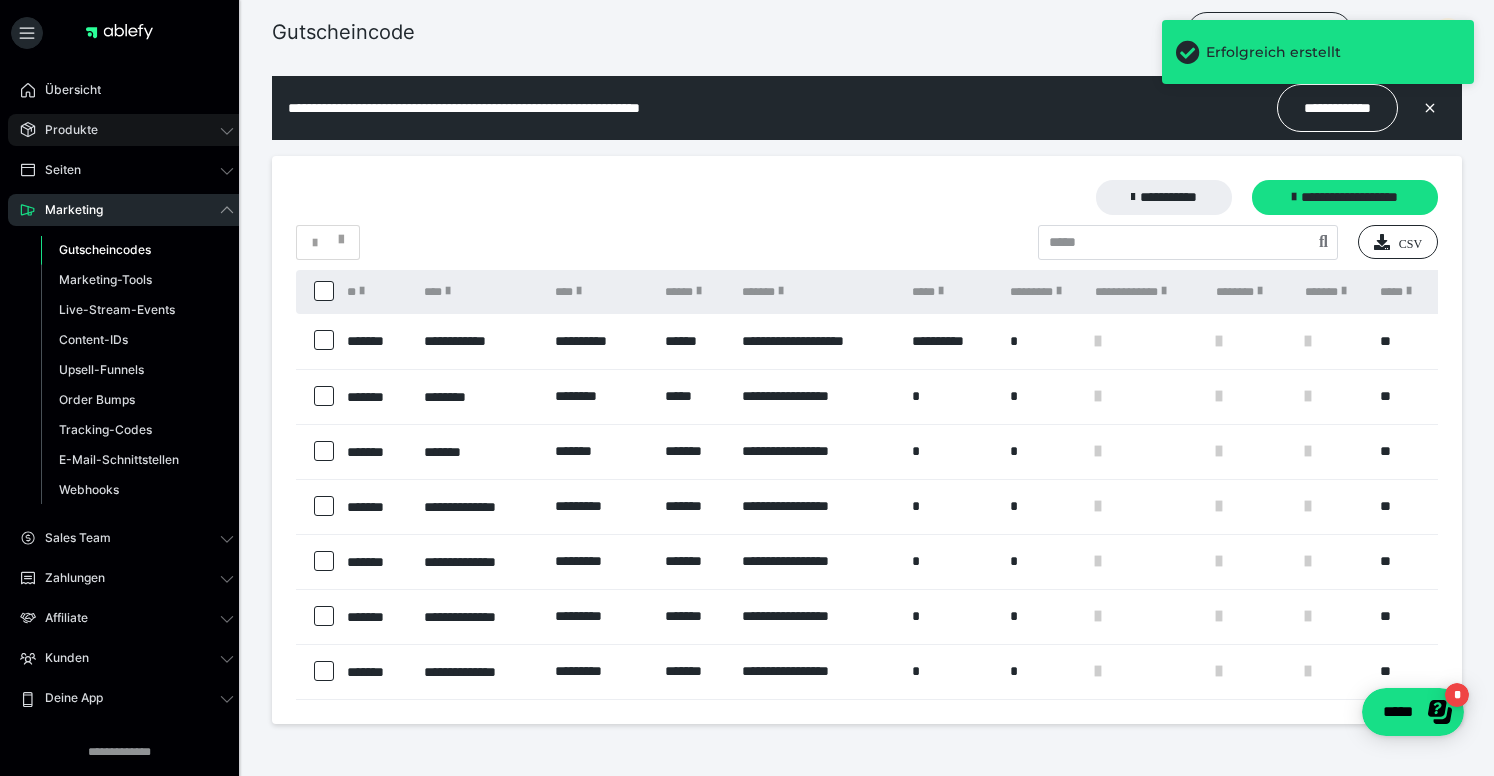 click on "Produkte" at bounding box center [127, 130] 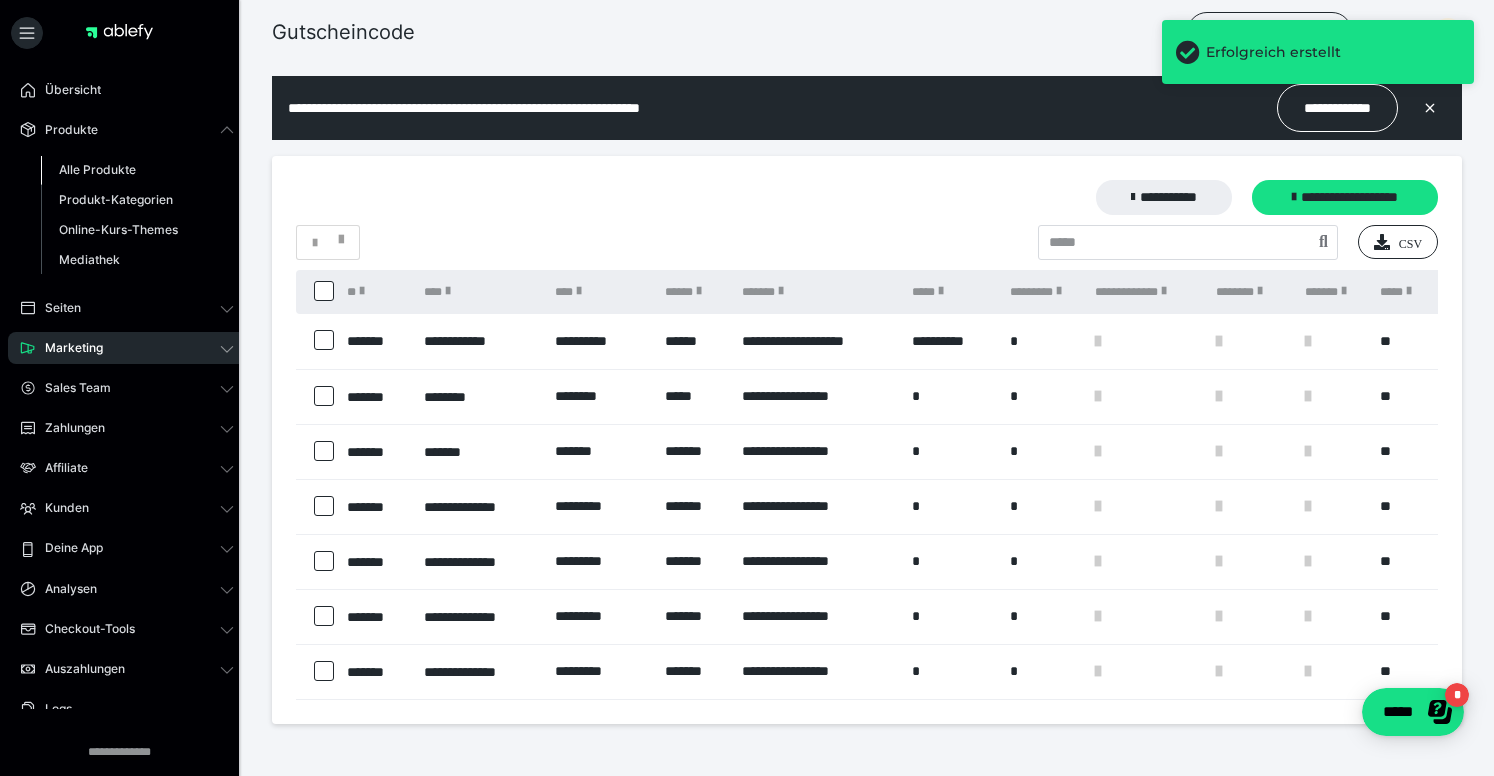 click on "Alle Produkte" at bounding box center [97, 169] 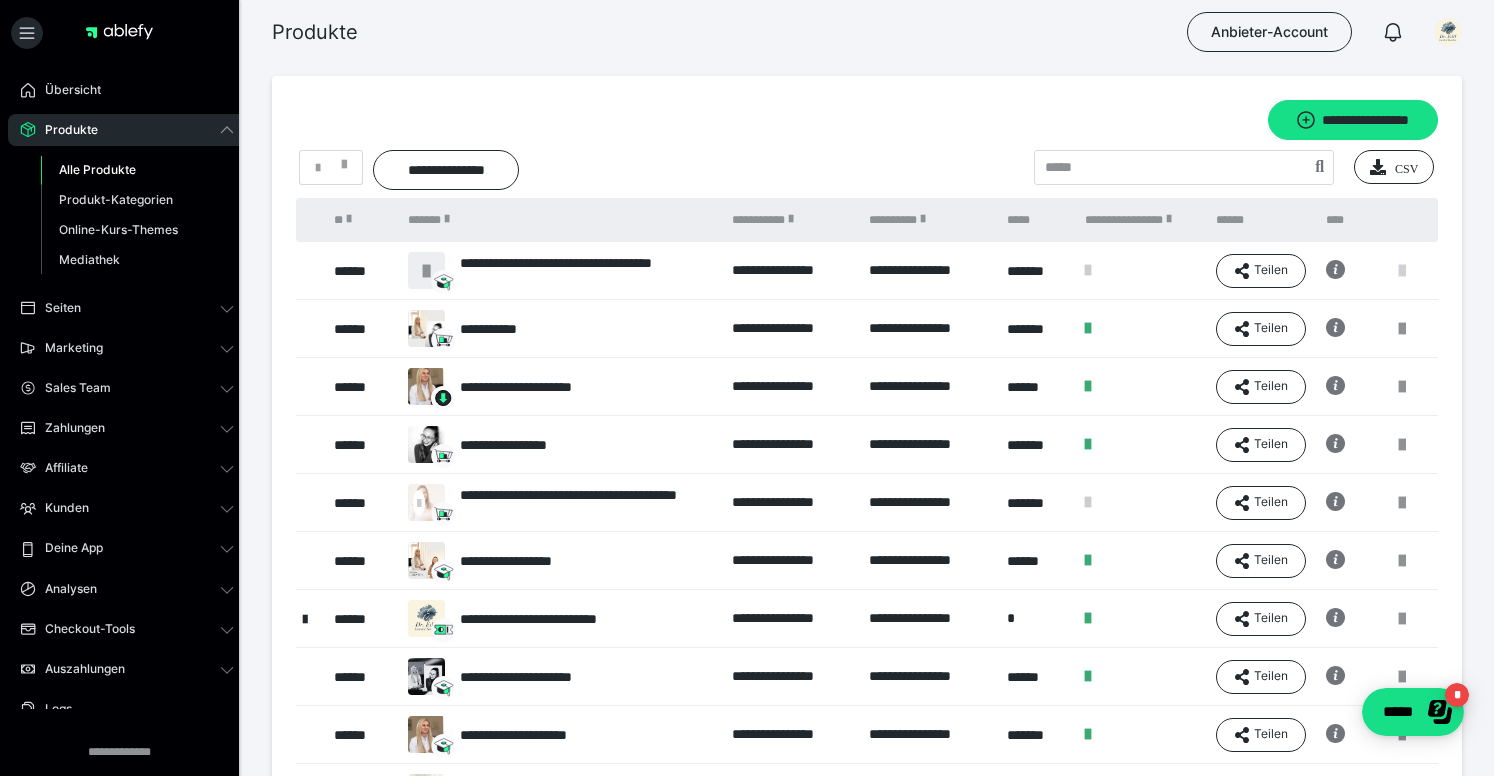 click at bounding box center (1402, 271) 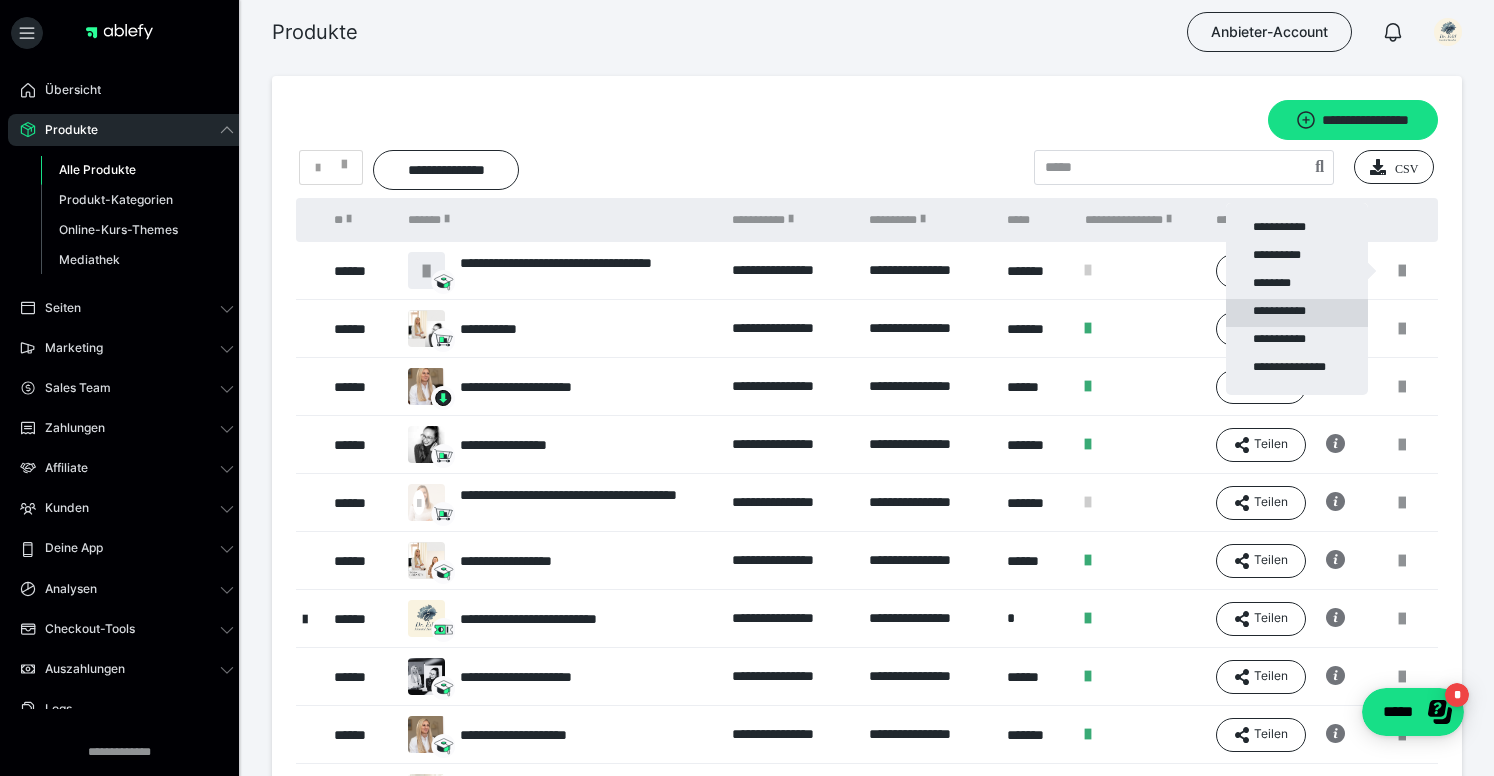 click on "**********" at bounding box center [1297, 313] 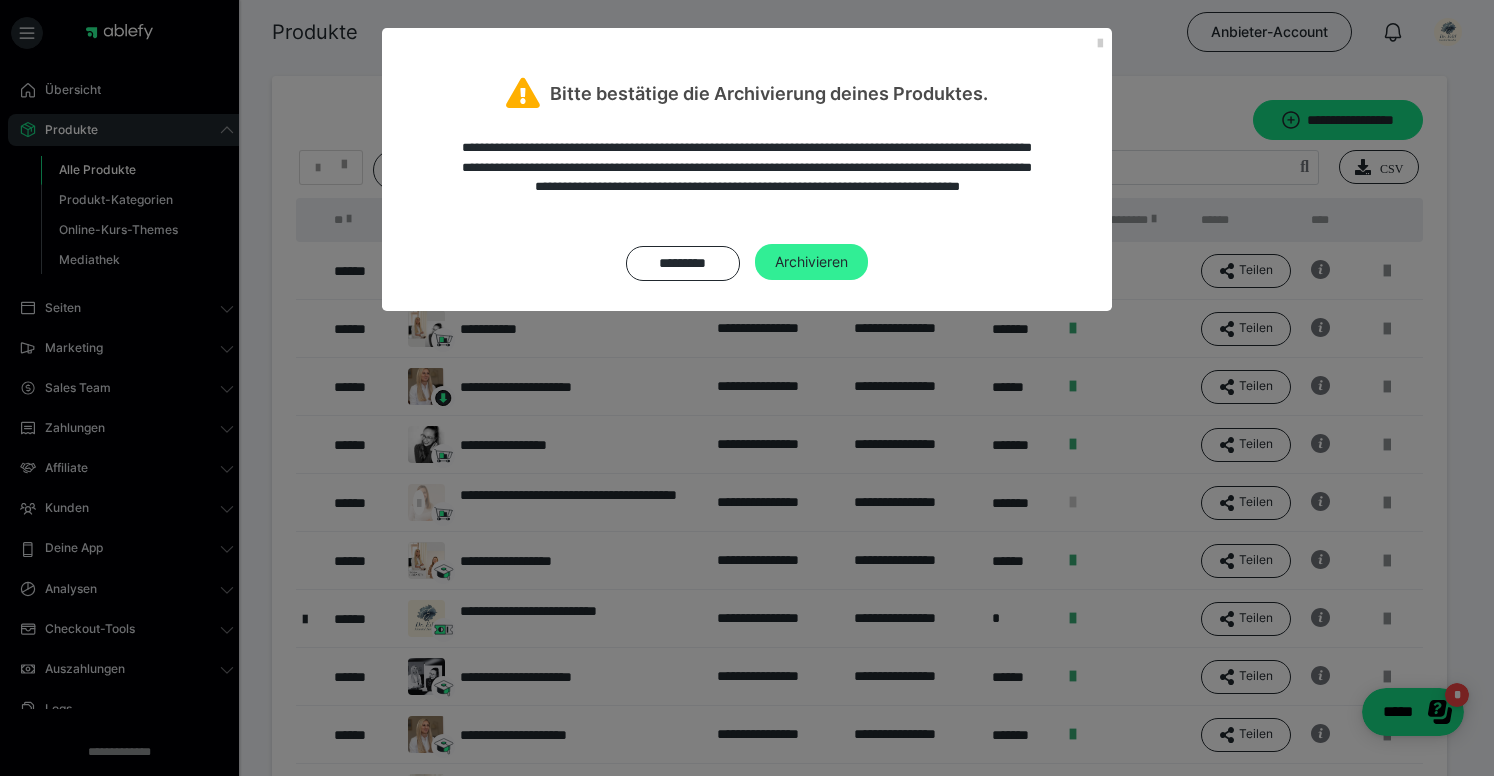 click on "Archivieren" at bounding box center (811, 262) 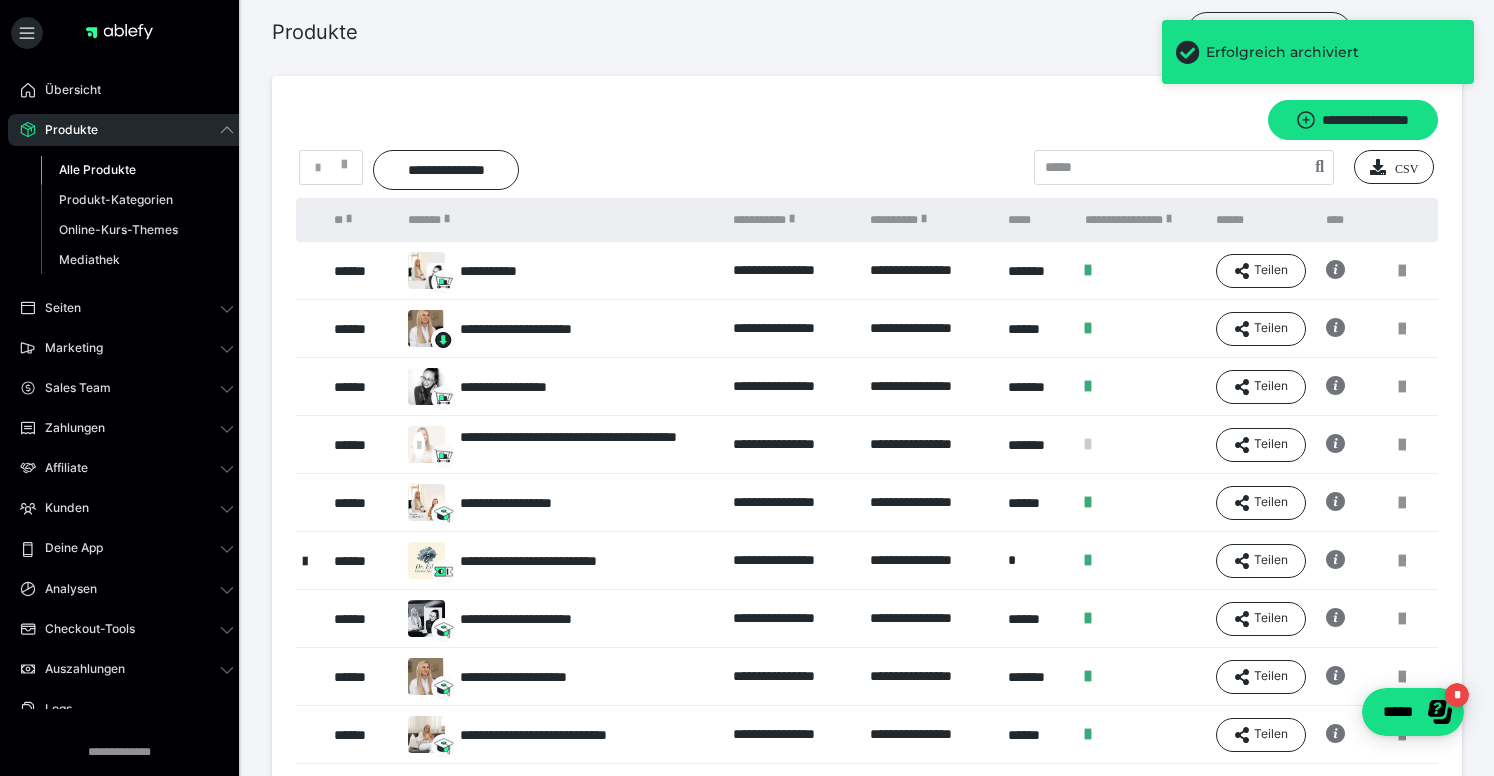 scroll, scrollTop: 49, scrollLeft: 0, axis: vertical 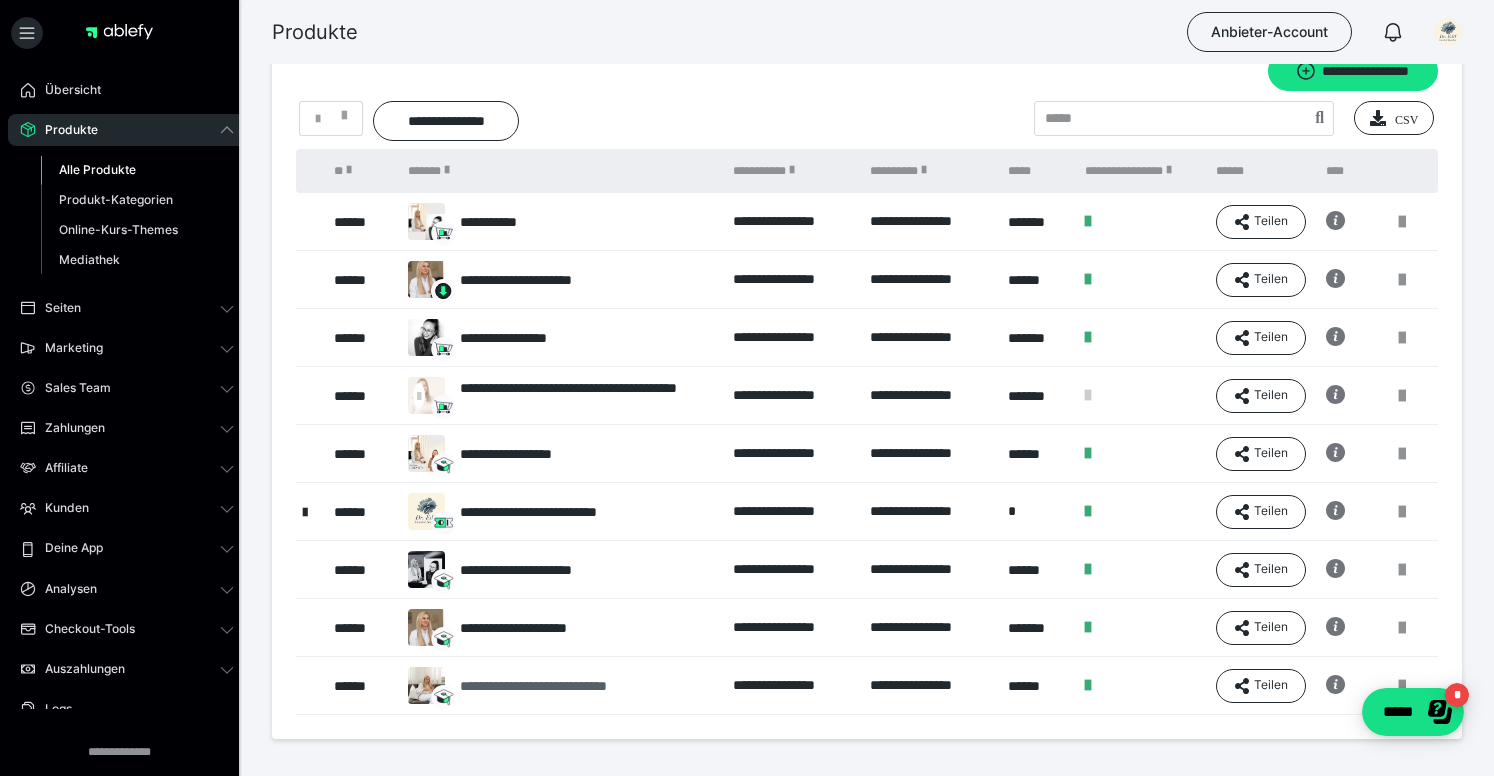 click on "**********" at bounding box center (569, 686) 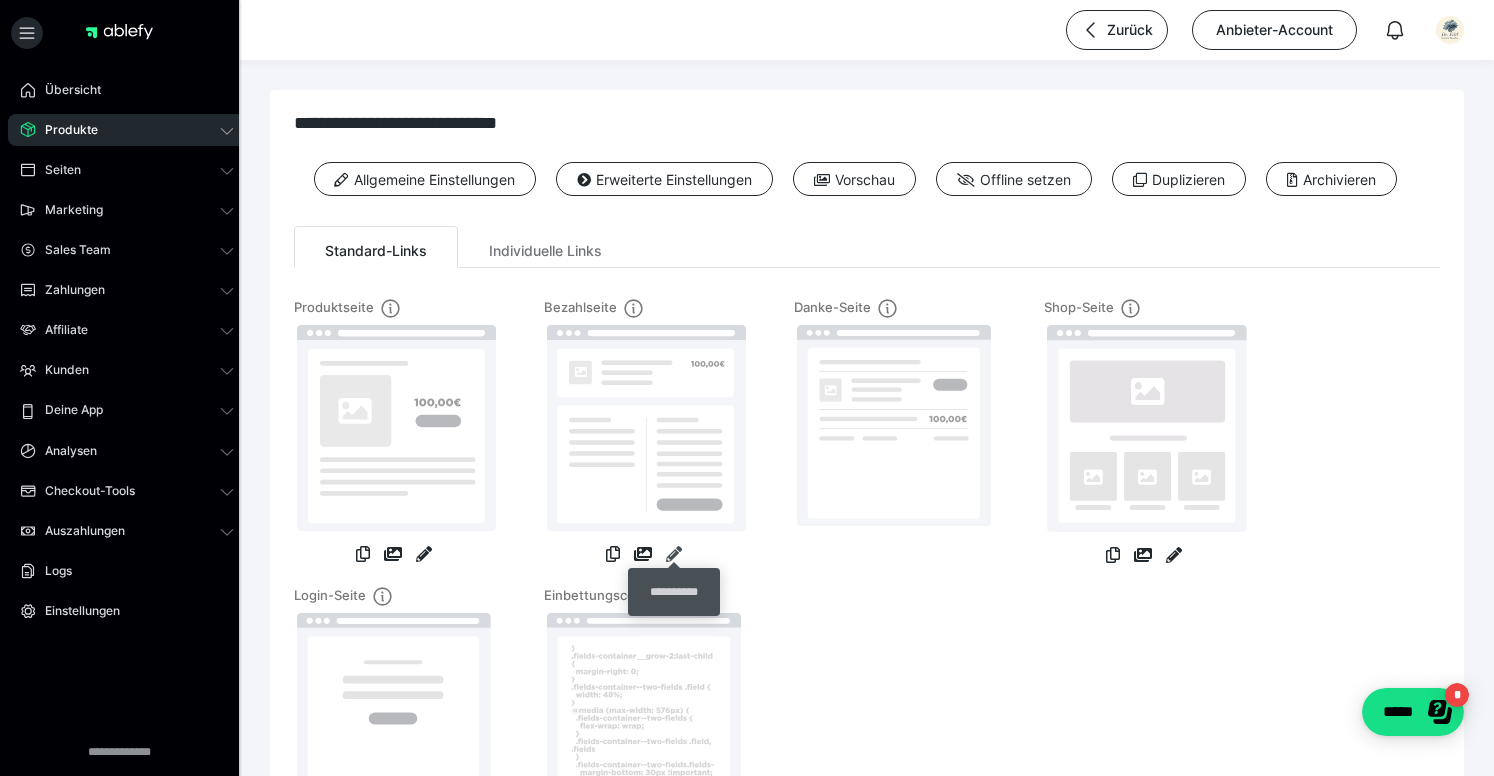 click at bounding box center (674, 554) 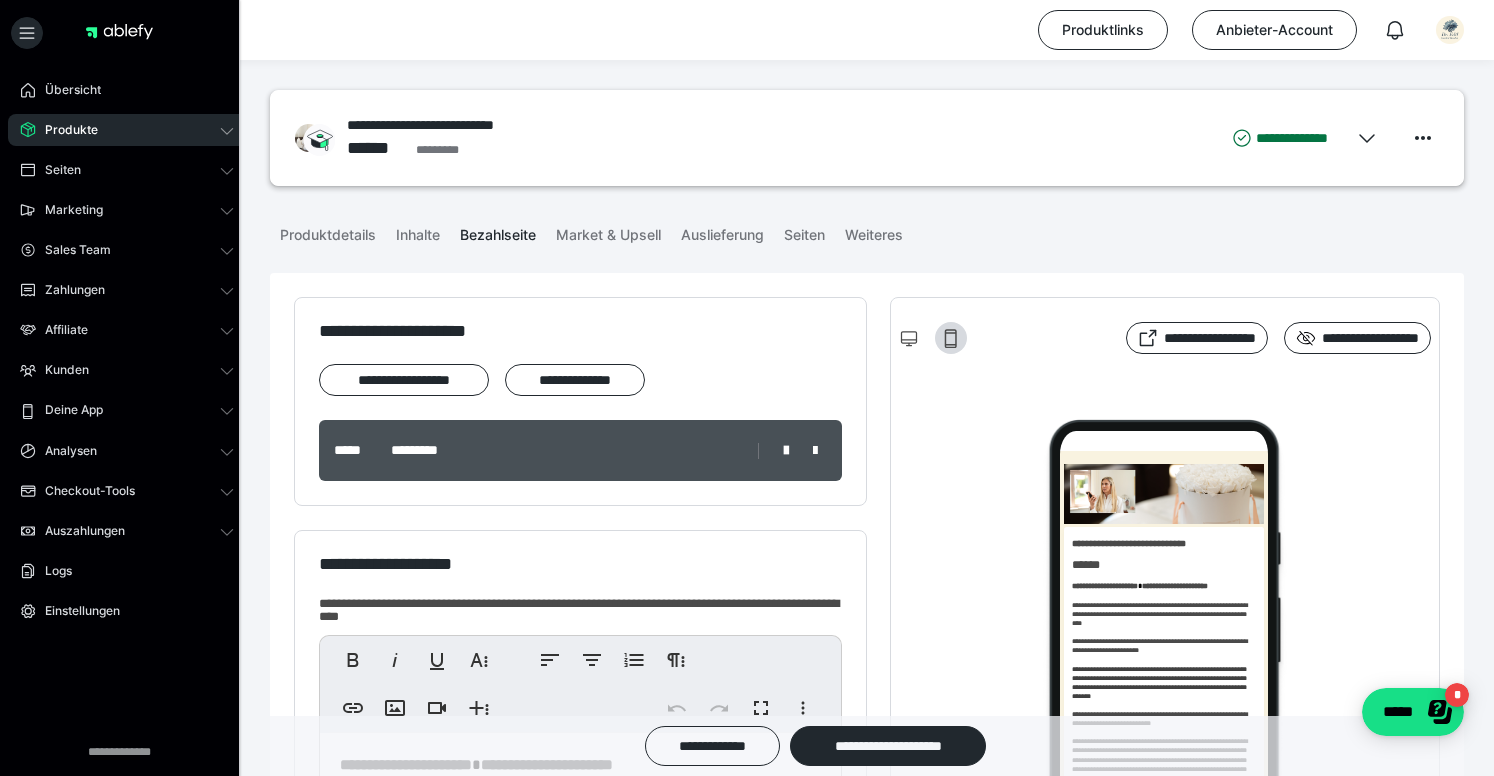 scroll, scrollTop: 0, scrollLeft: 0, axis: both 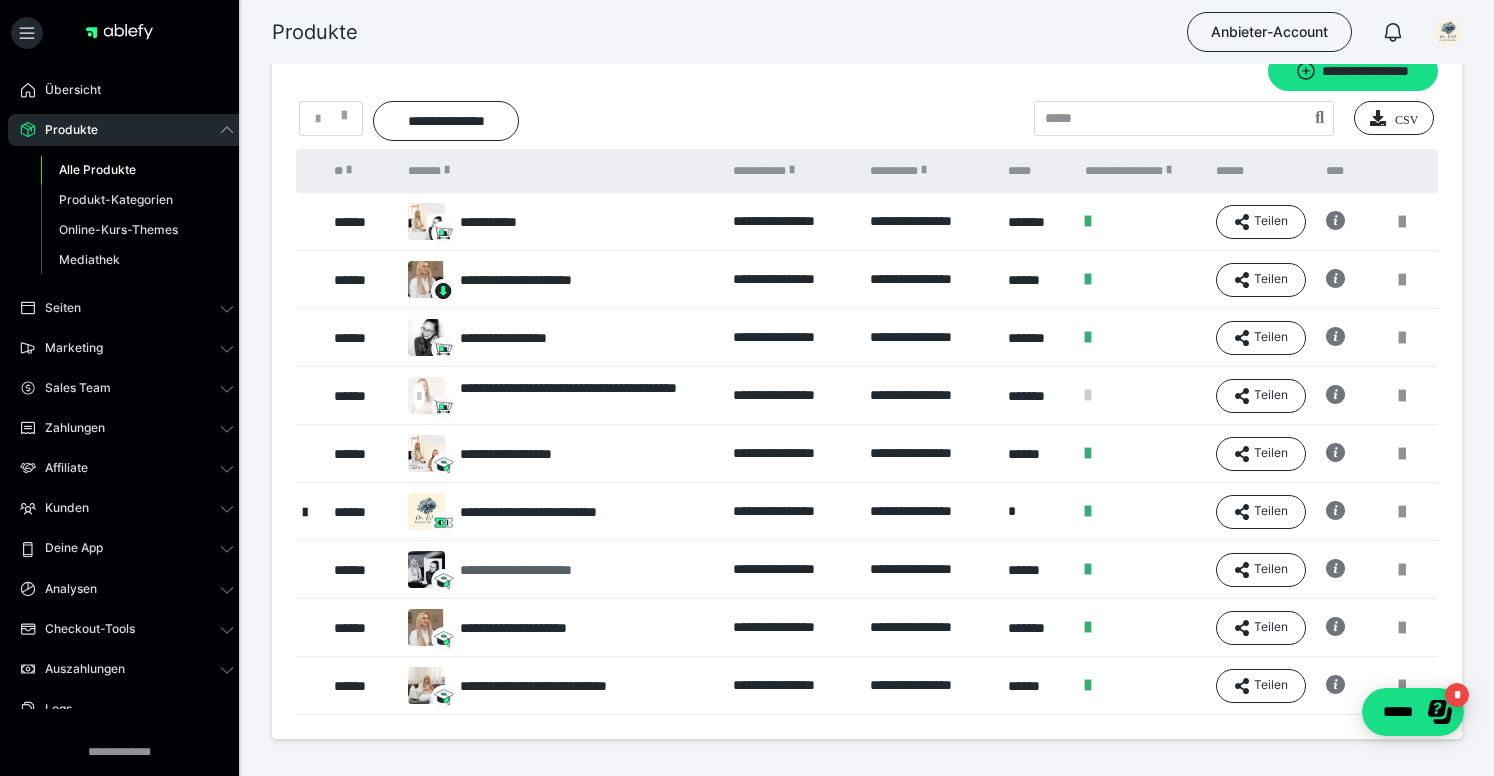 click on "**********" at bounding box center (541, 570) 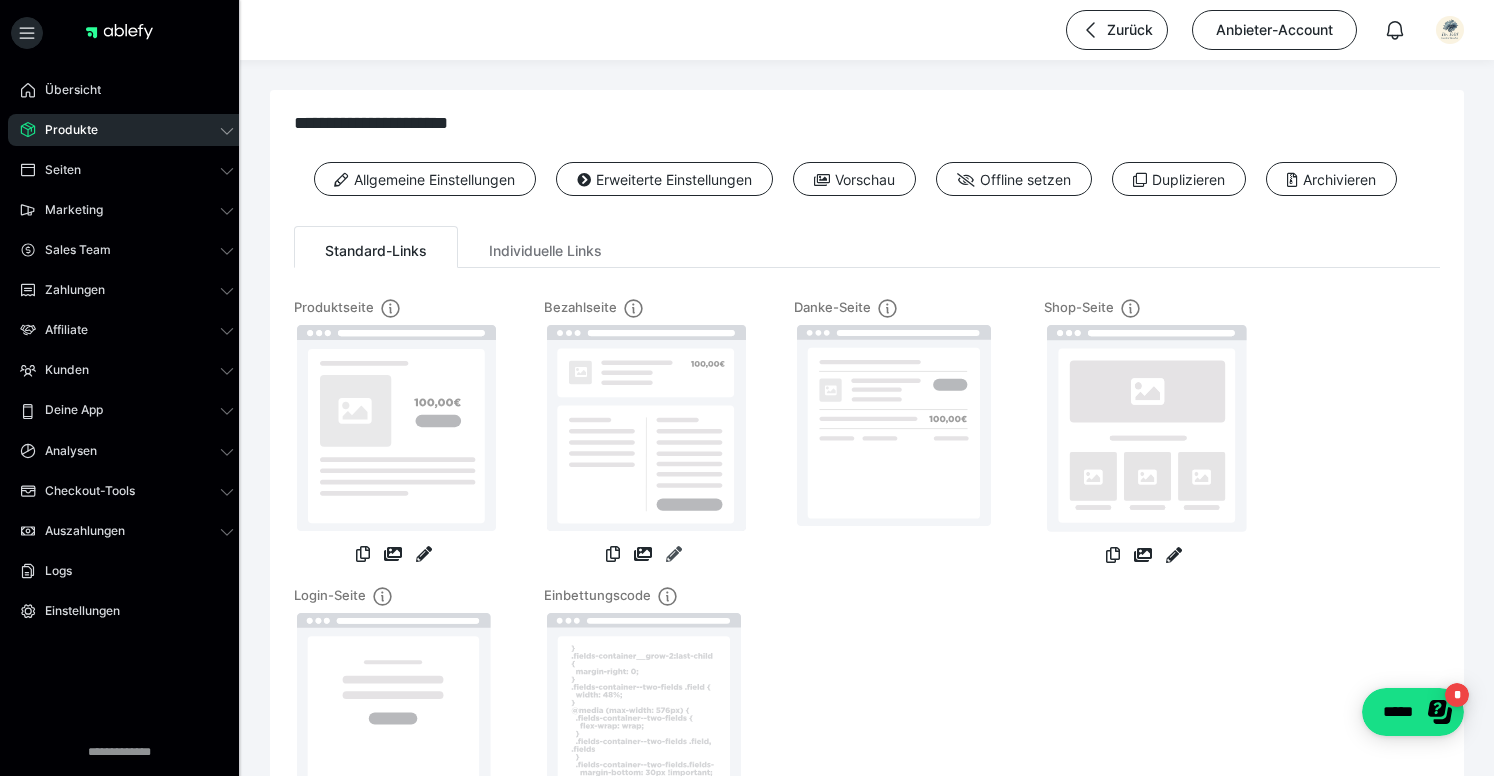 click at bounding box center (674, 554) 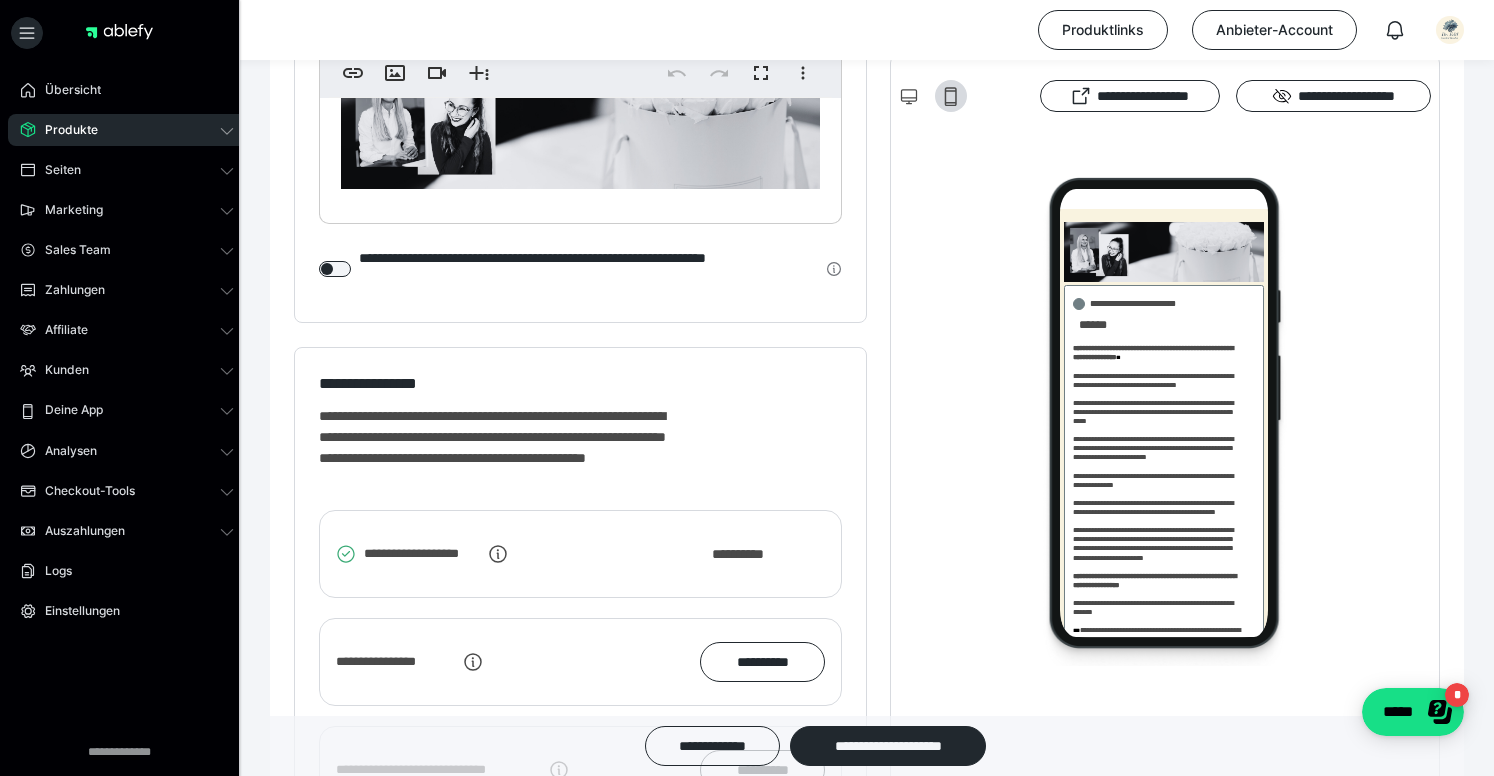 scroll, scrollTop: 2689, scrollLeft: 0, axis: vertical 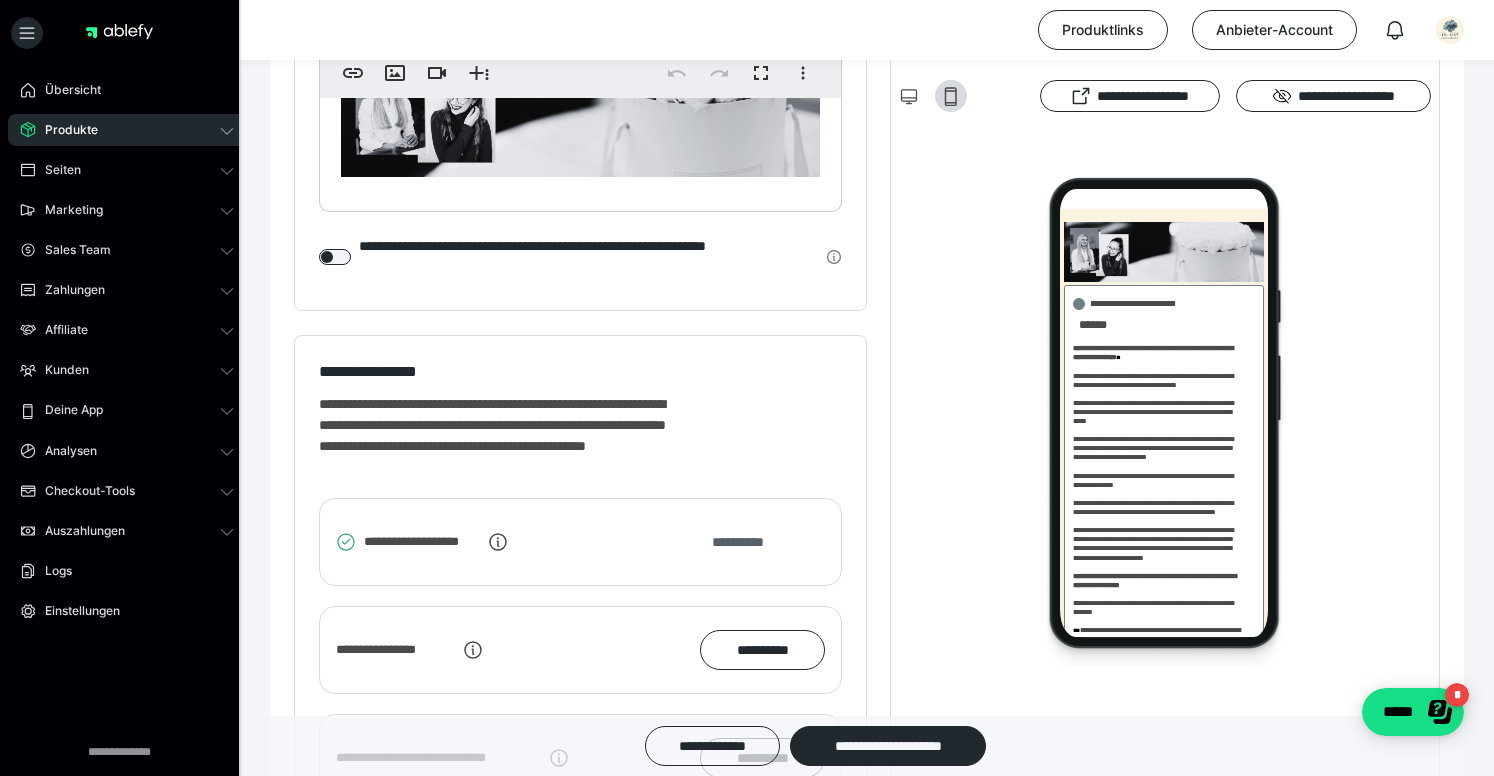 click on "**********" at bounding box center (748, 542) 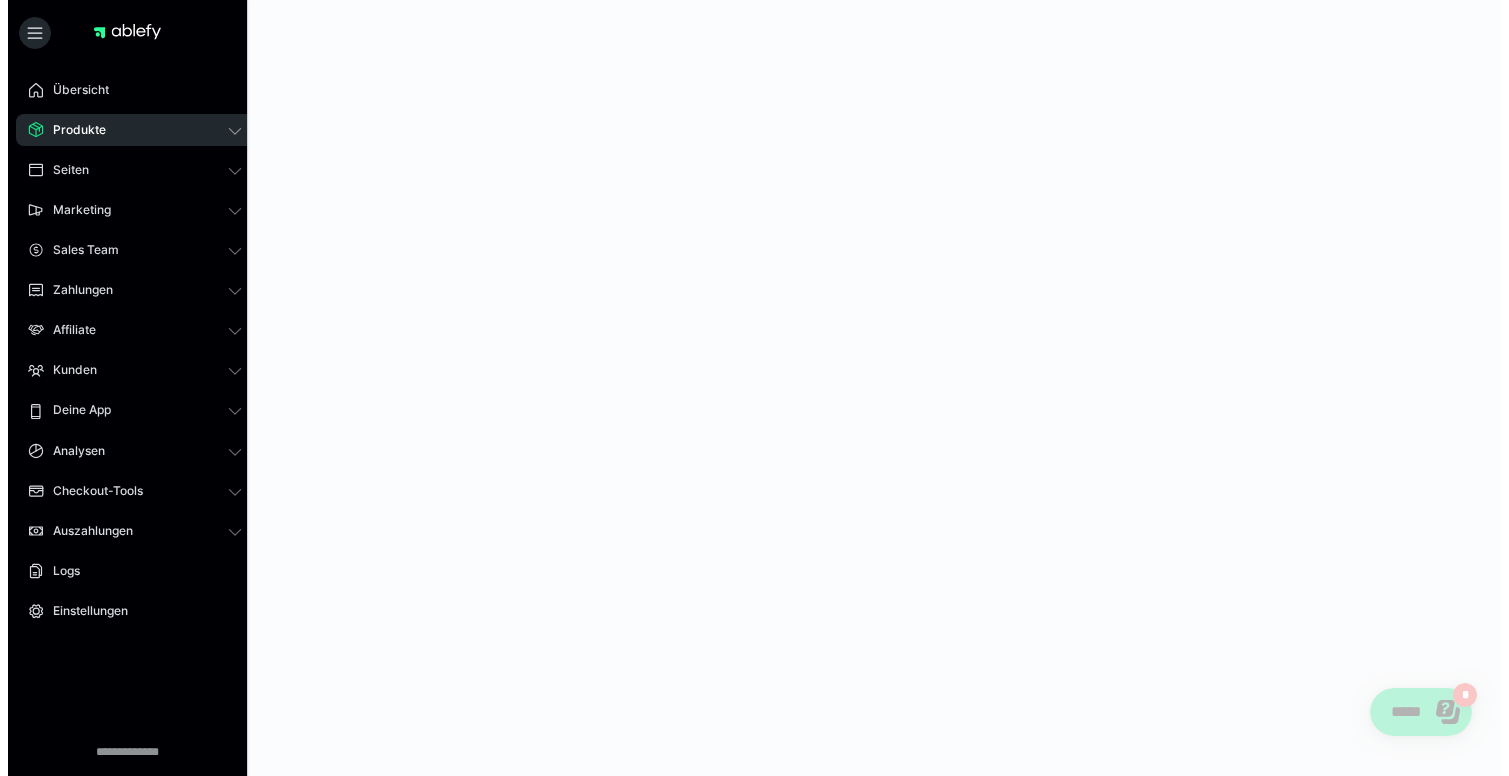 scroll, scrollTop: 0, scrollLeft: 0, axis: both 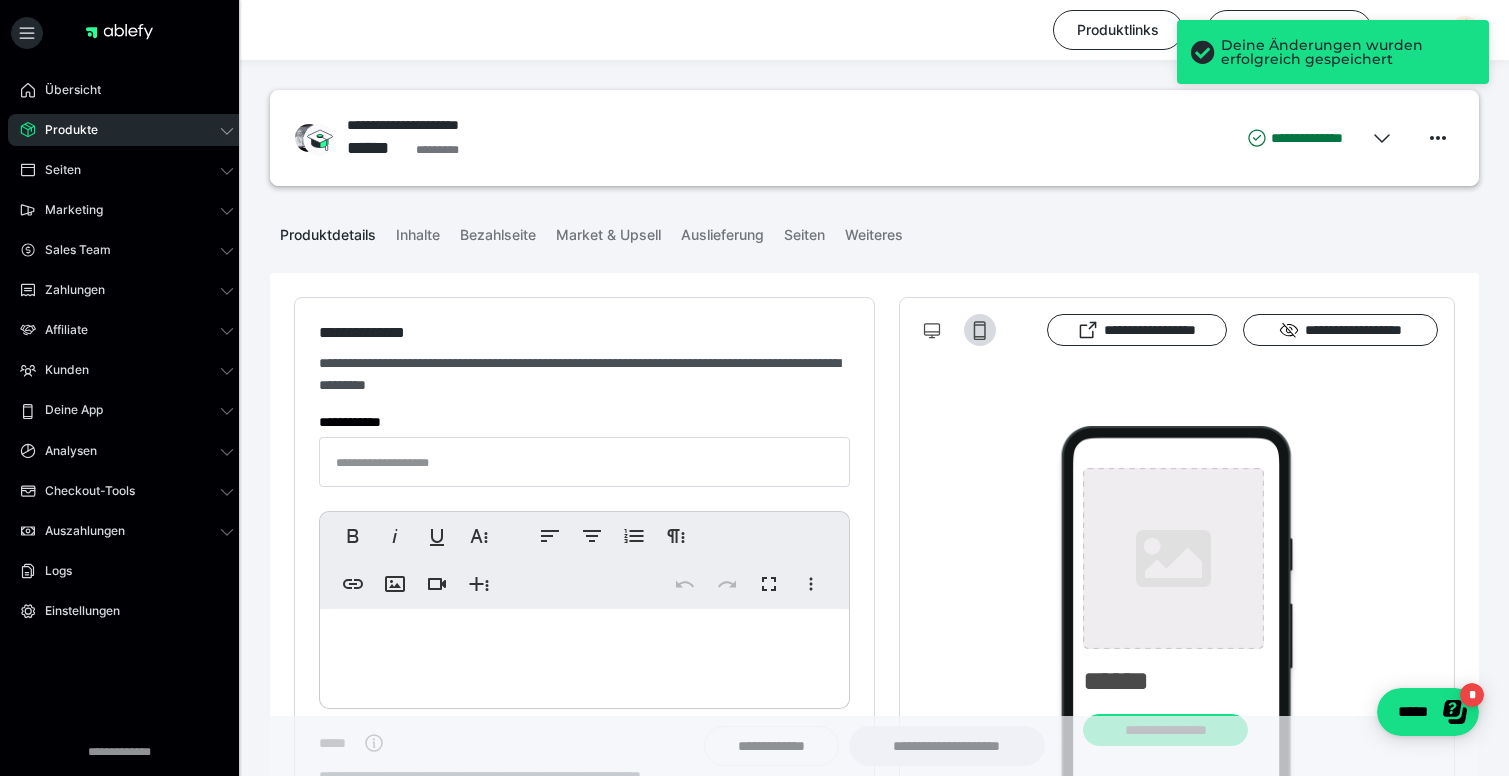 type on "**********" 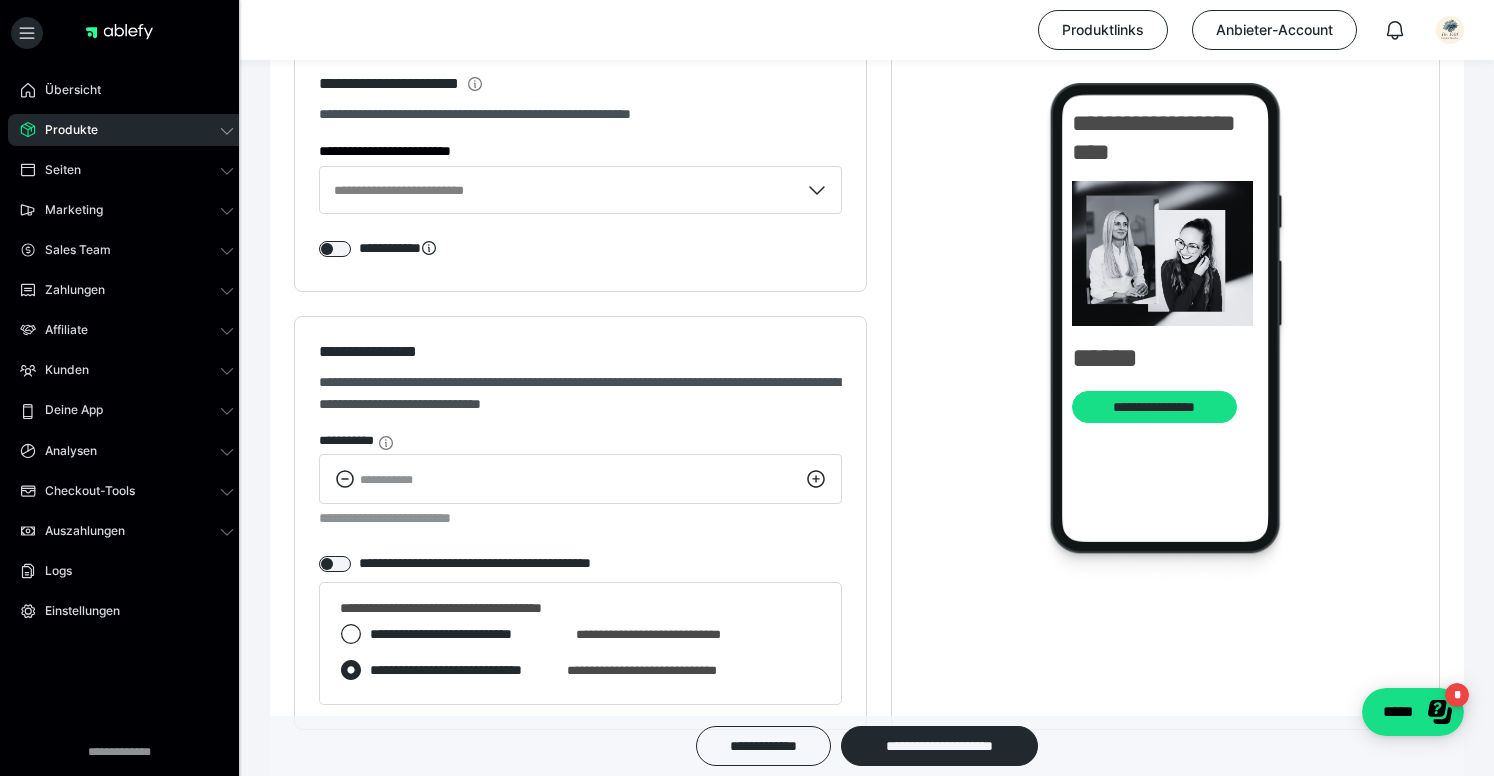 scroll, scrollTop: 2140, scrollLeft: 0, axis: vertical 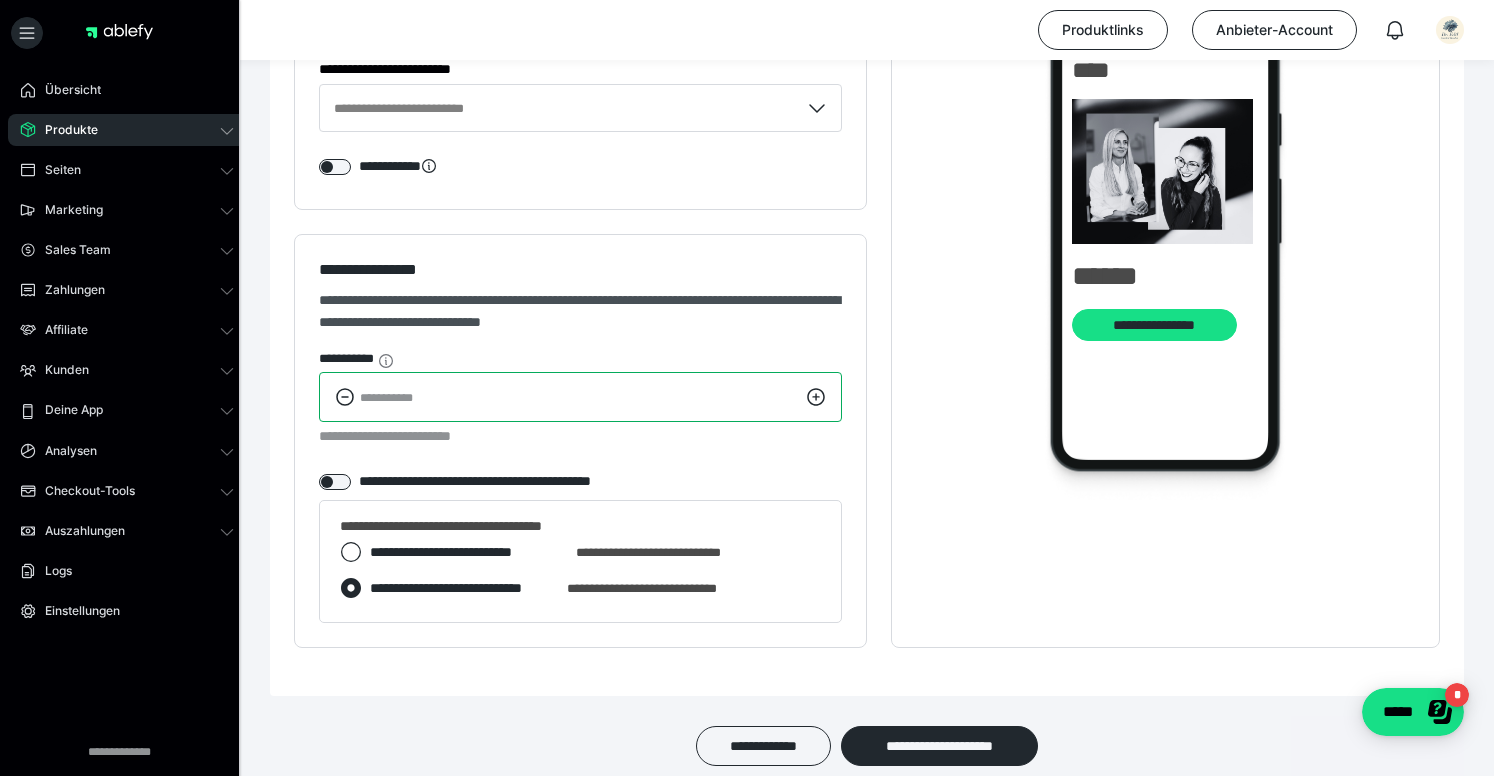 click on "**" at bounding box center [580, 397] 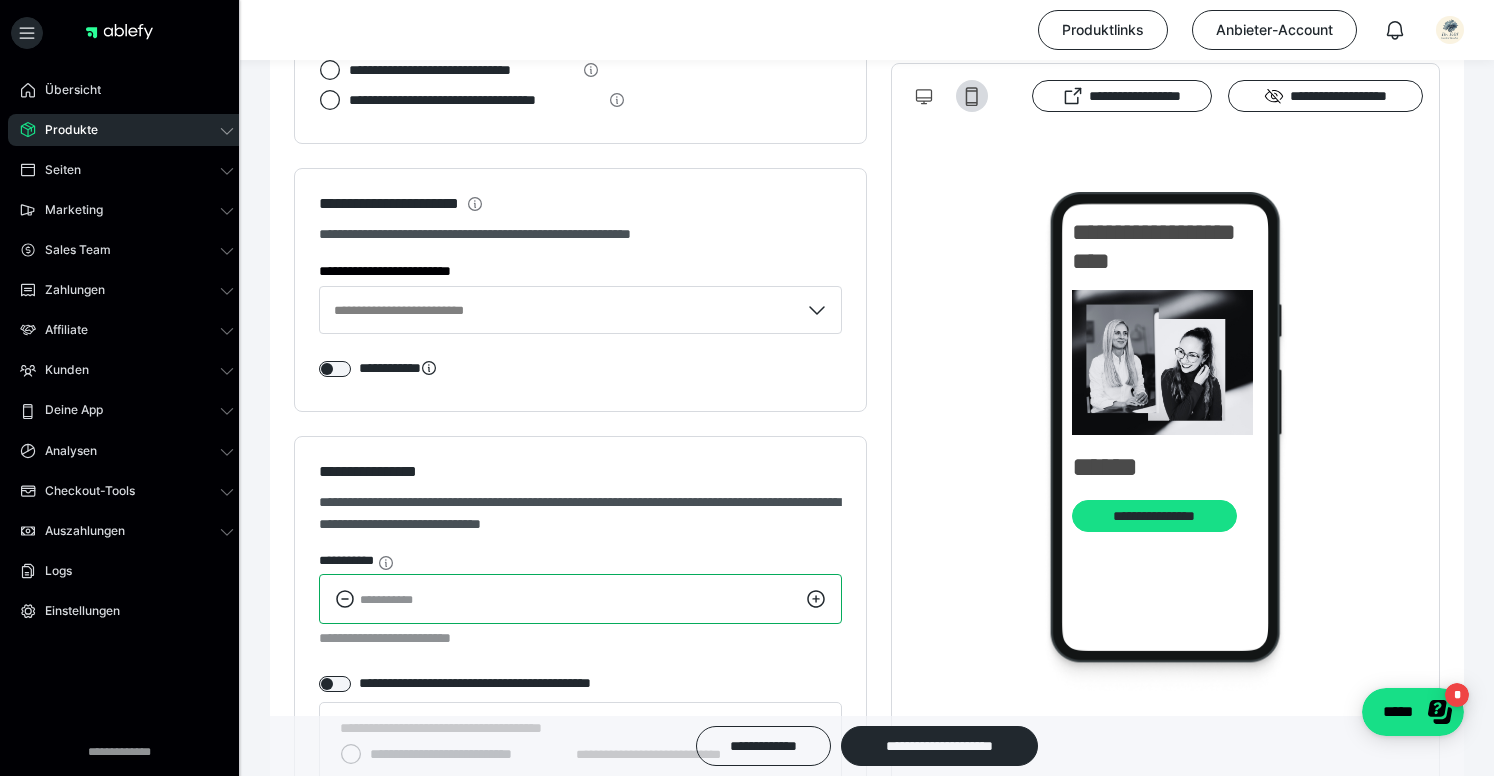 scroll, scrollTop: 2113, scrollLeft: 0, axis: vertical 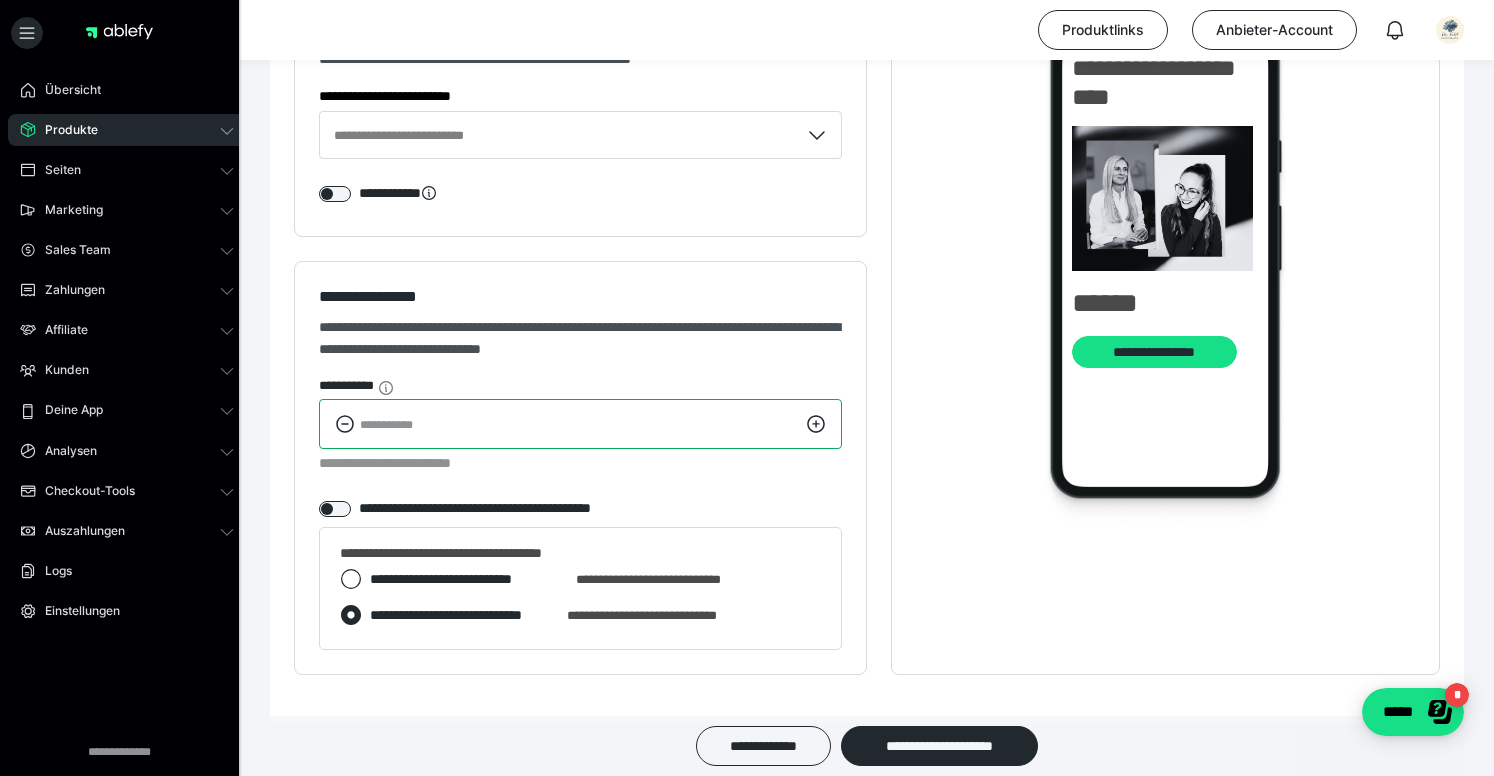 drag, startPoint x: 379, startPoint y: 428, endPoint x: 335, endPoint y: 428, distance: 44 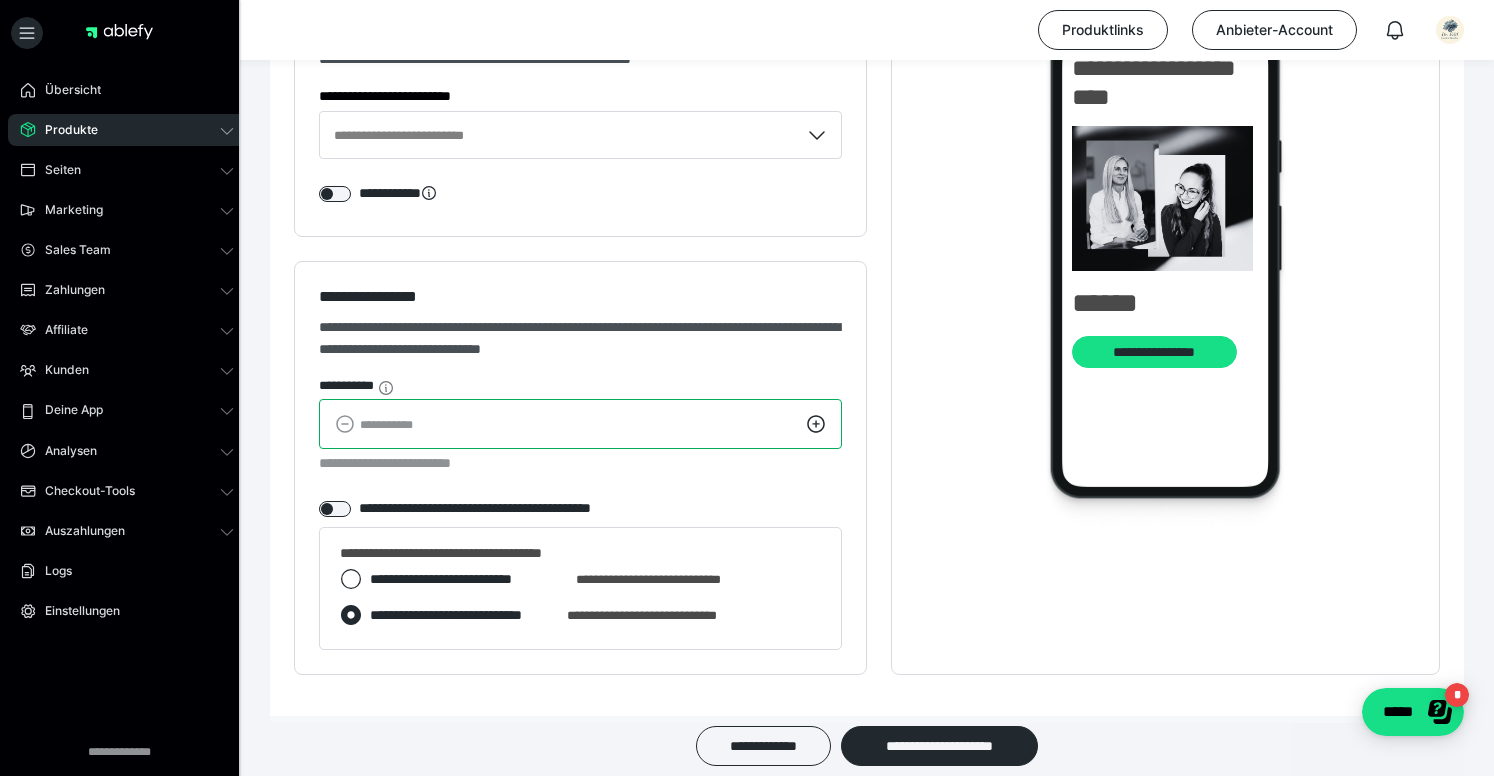 type 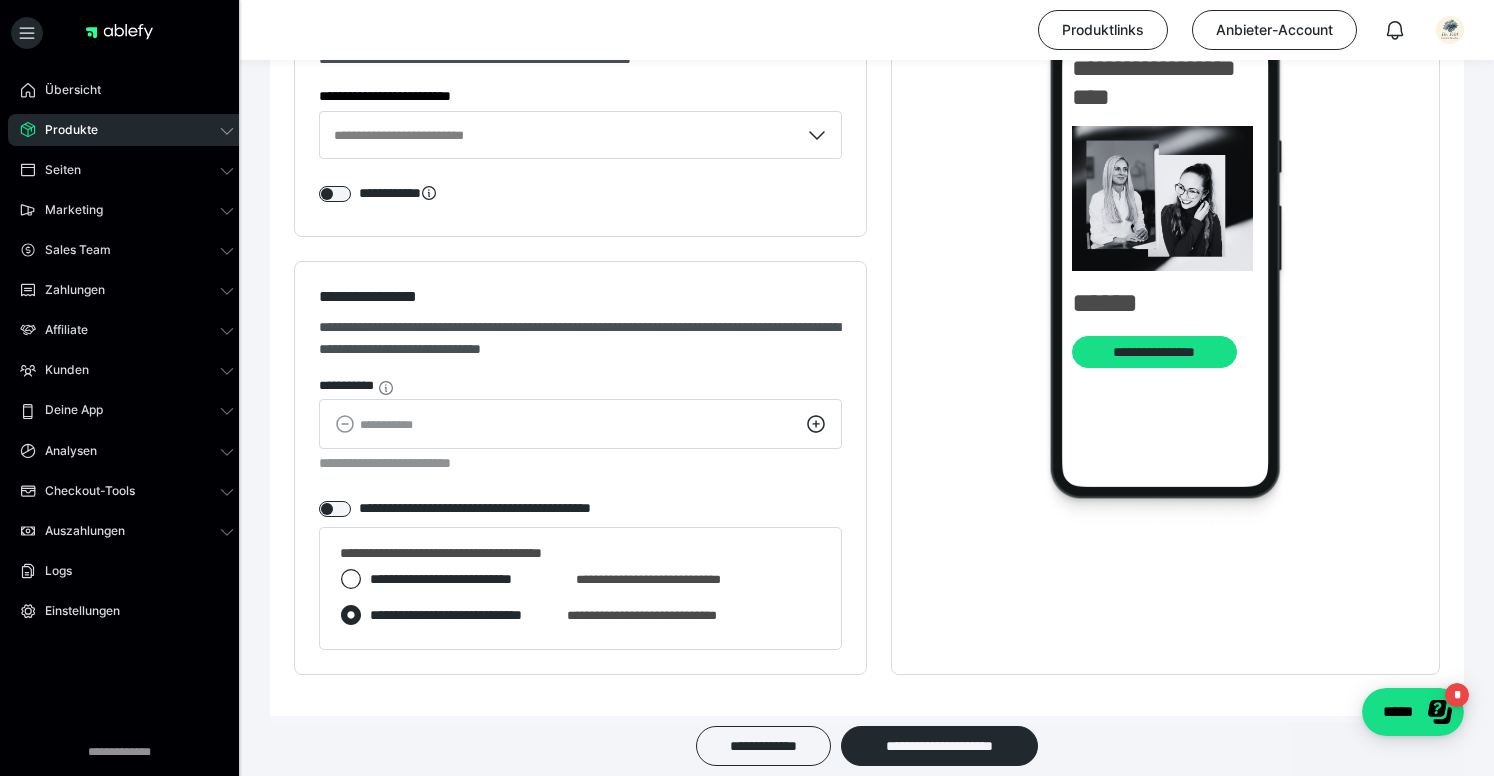 click on "**********" at bounding box center (580, 338) 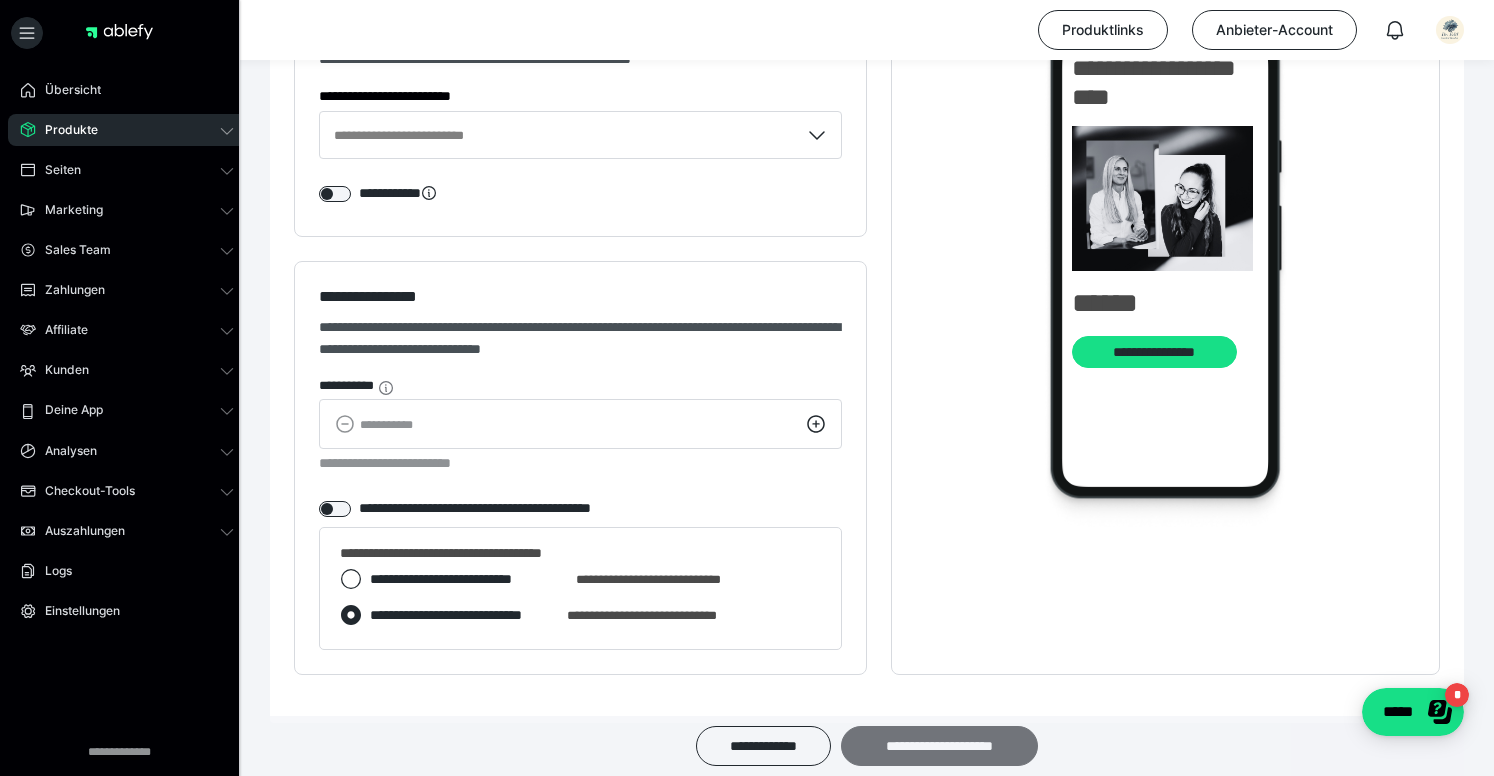 click on "**********" at bounding box center [939, 746] 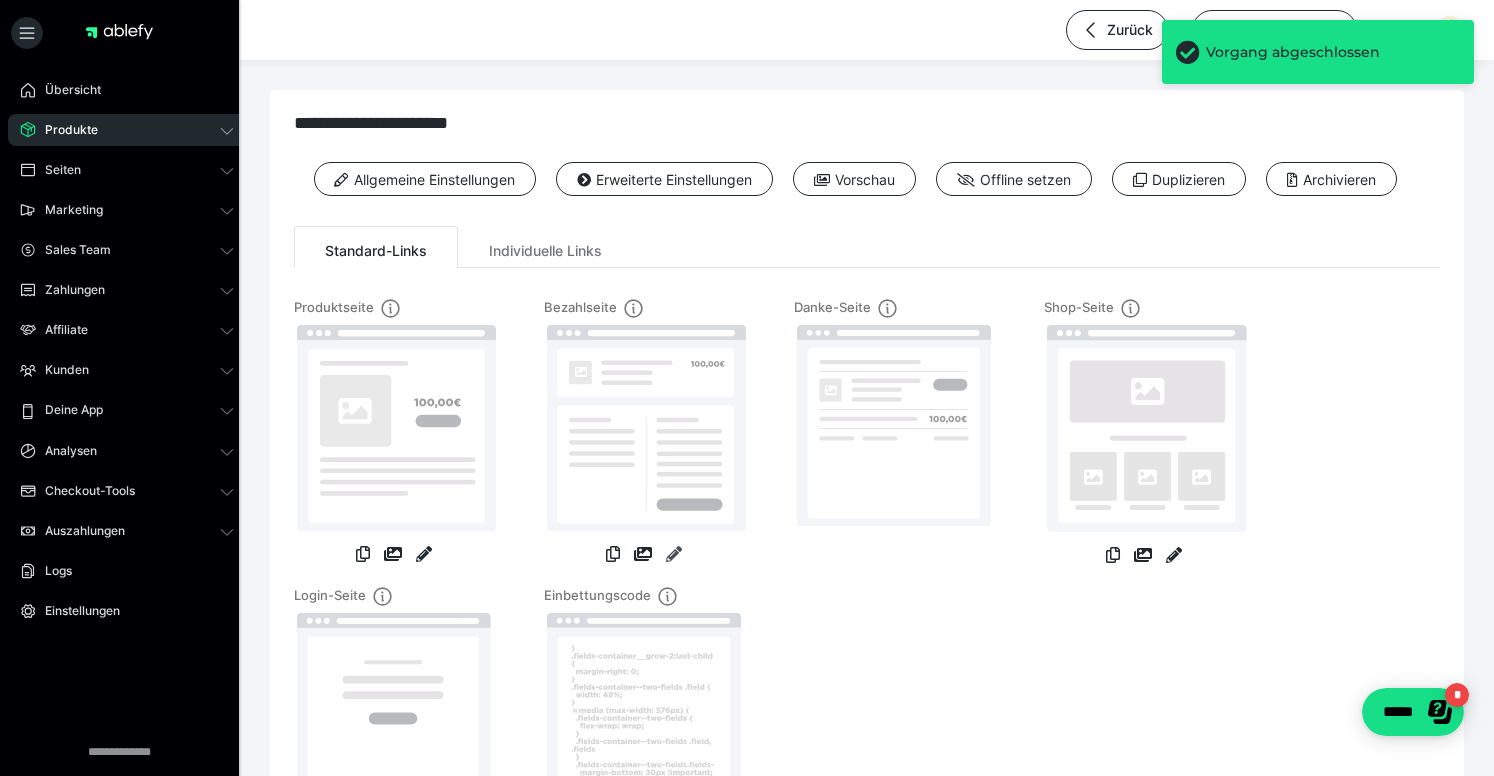 click at bounding box center (674, 554) 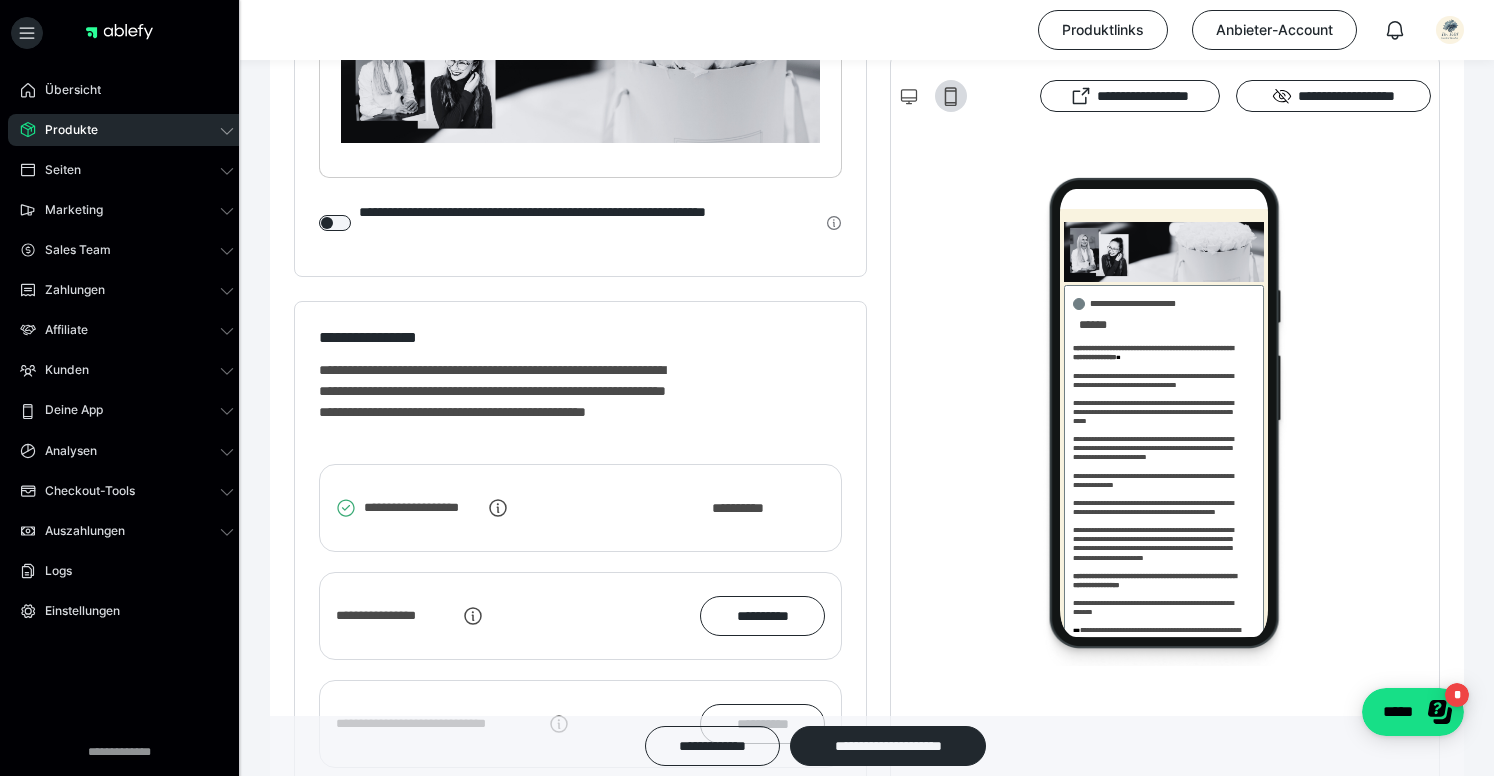 scroll, scrollTop: 2921, scrollLeft: 0, axis: vertical 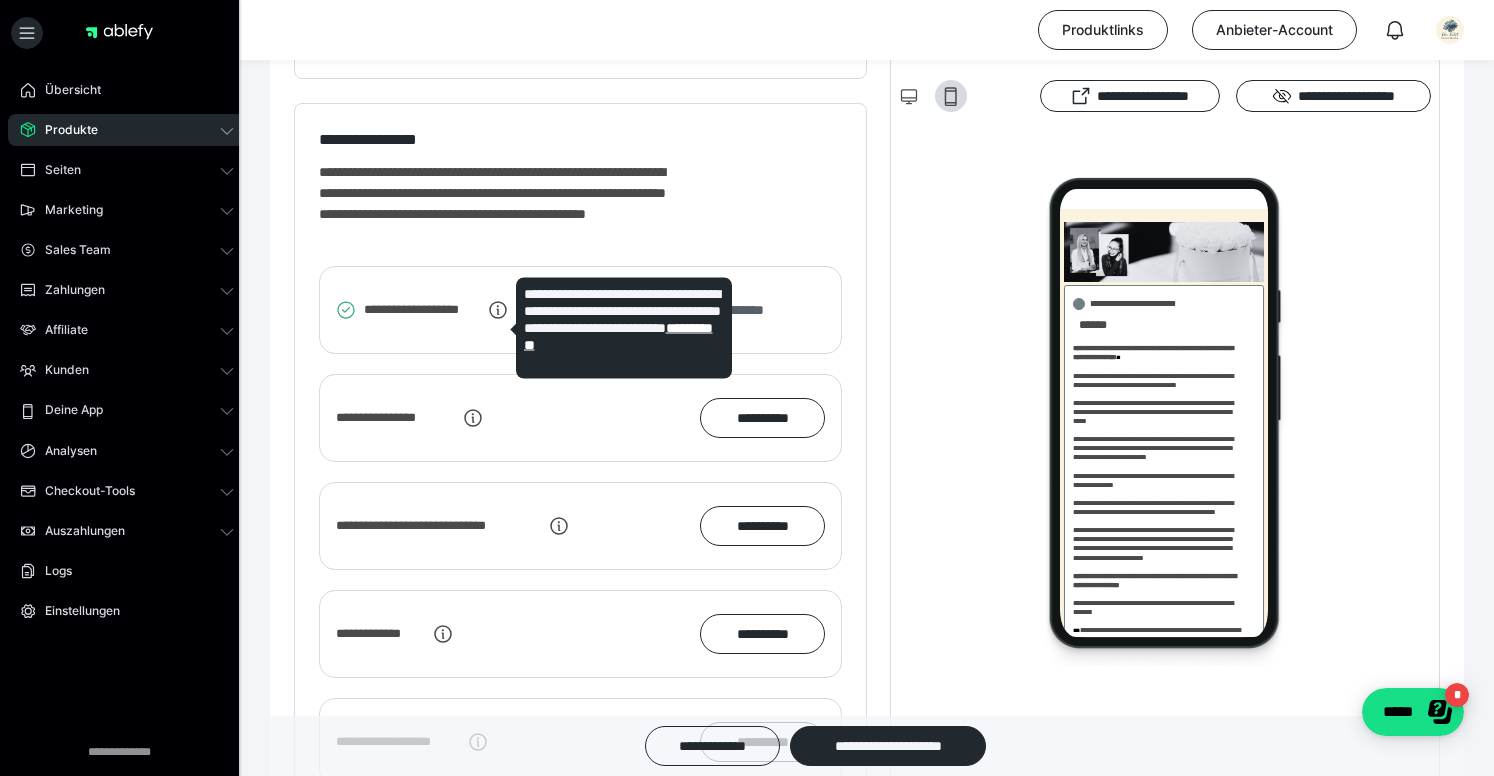 click on "**********" at bounding box center (748, 310) 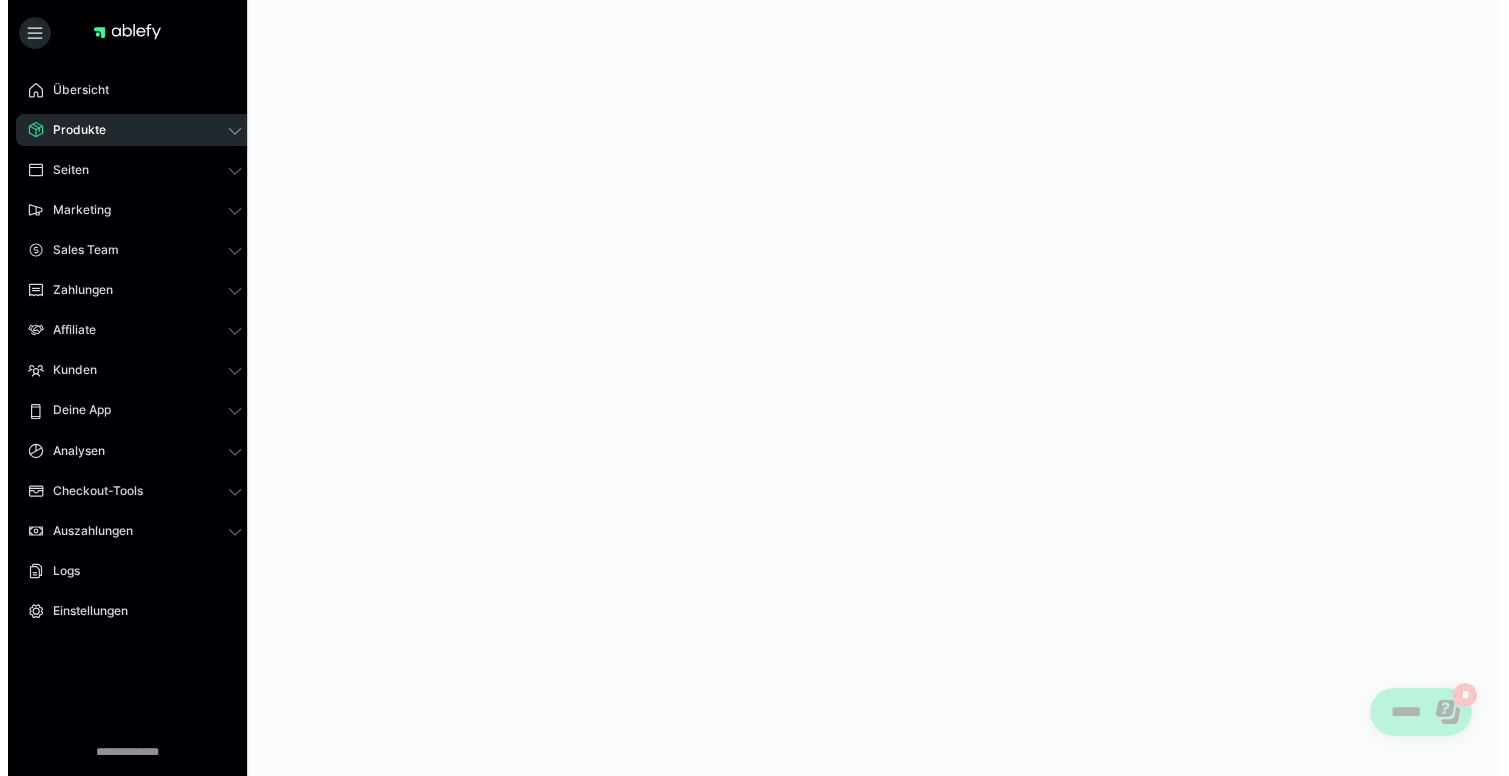 scroll, scrollTop: 0, scrollLeft: 0, axis: both 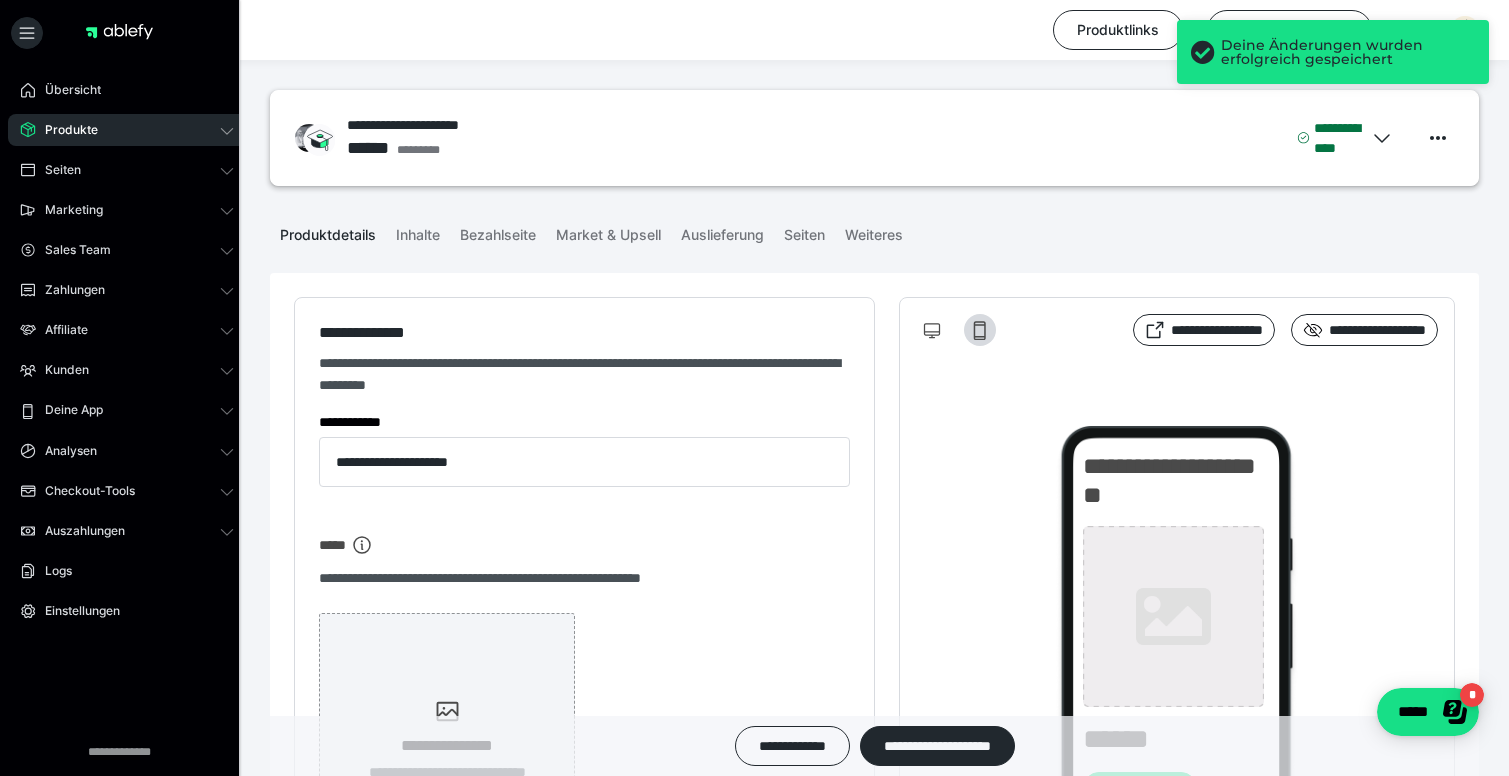 type on "**********" 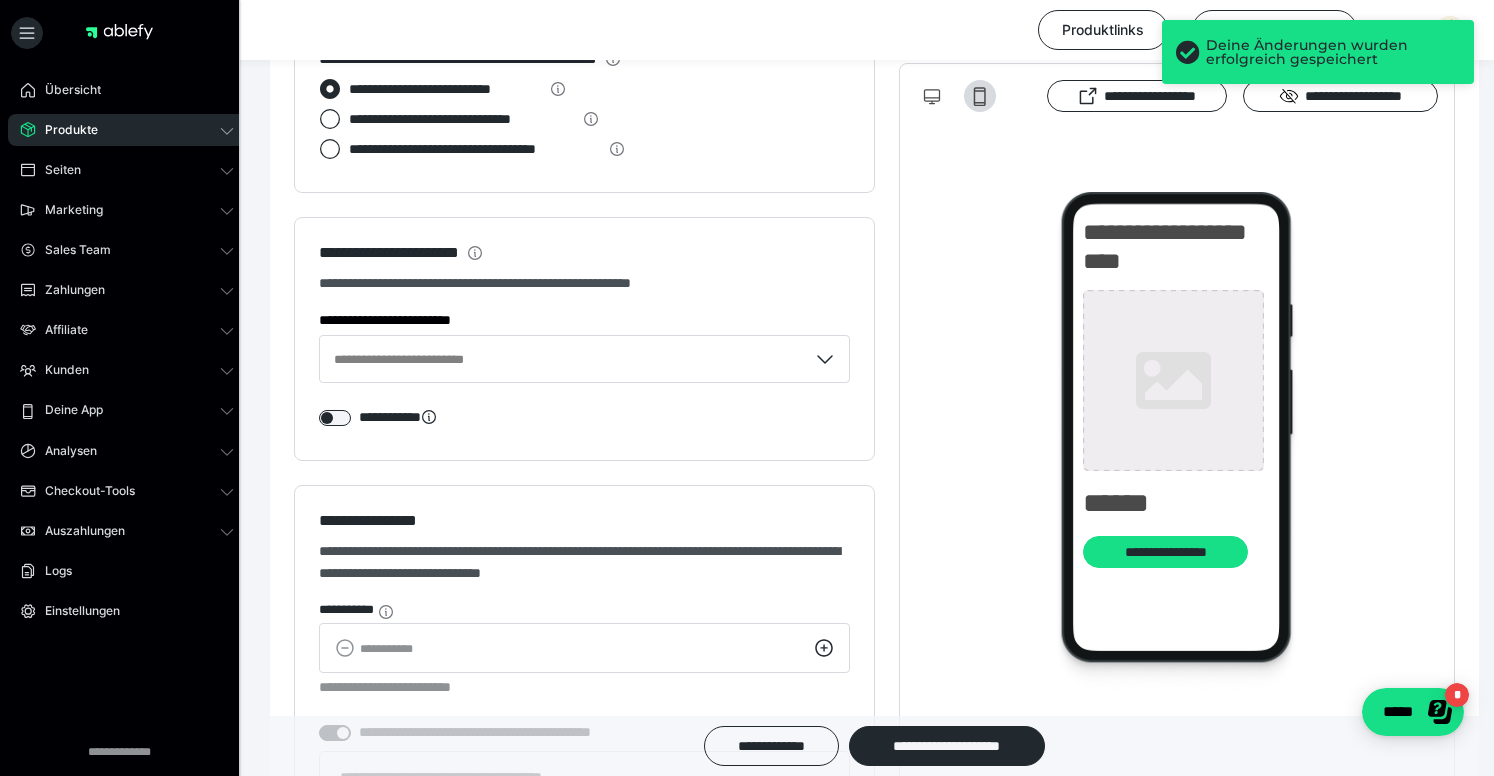 scroll, scrollTop: 2047, scrollLeft: 0, axis: vertical 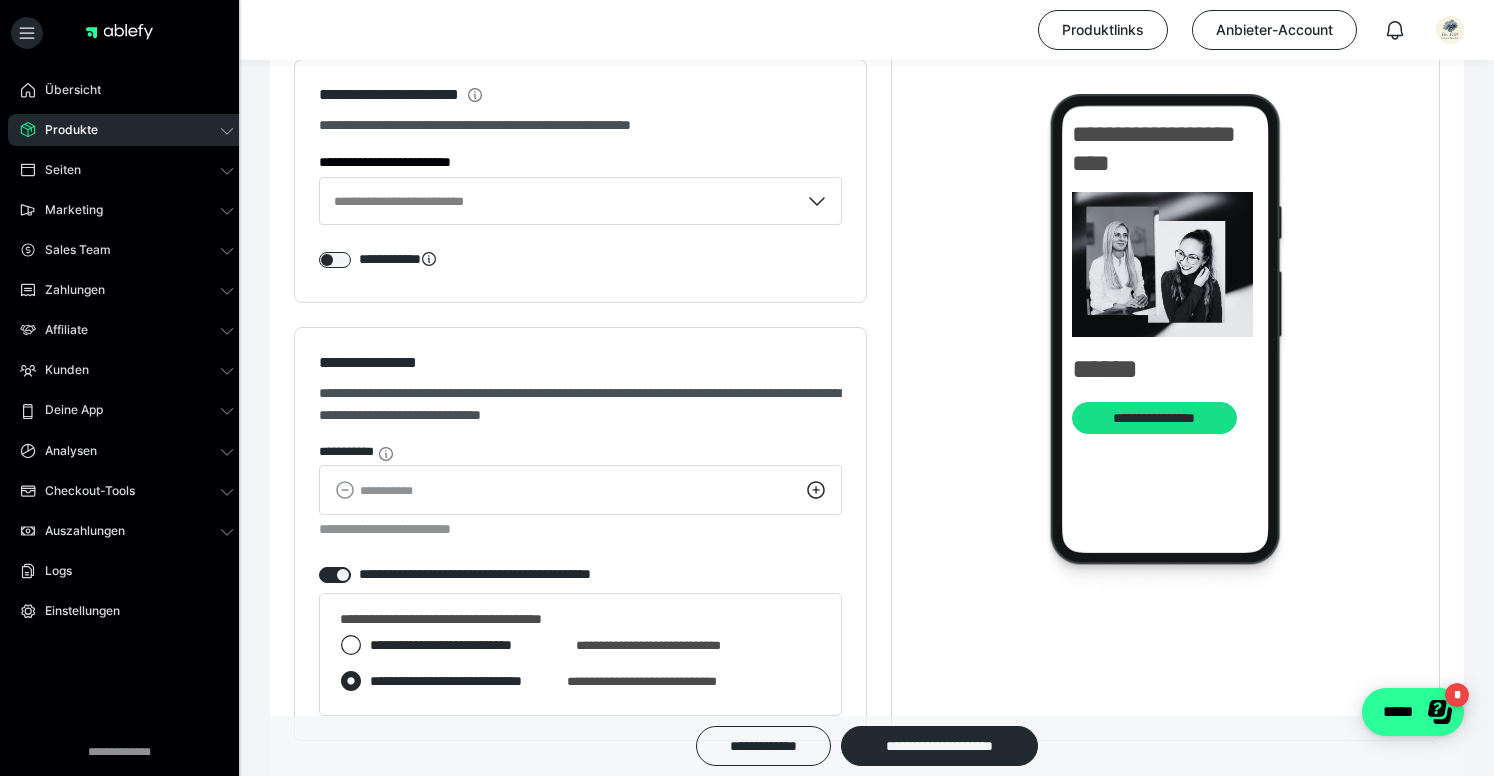 click on "*****" 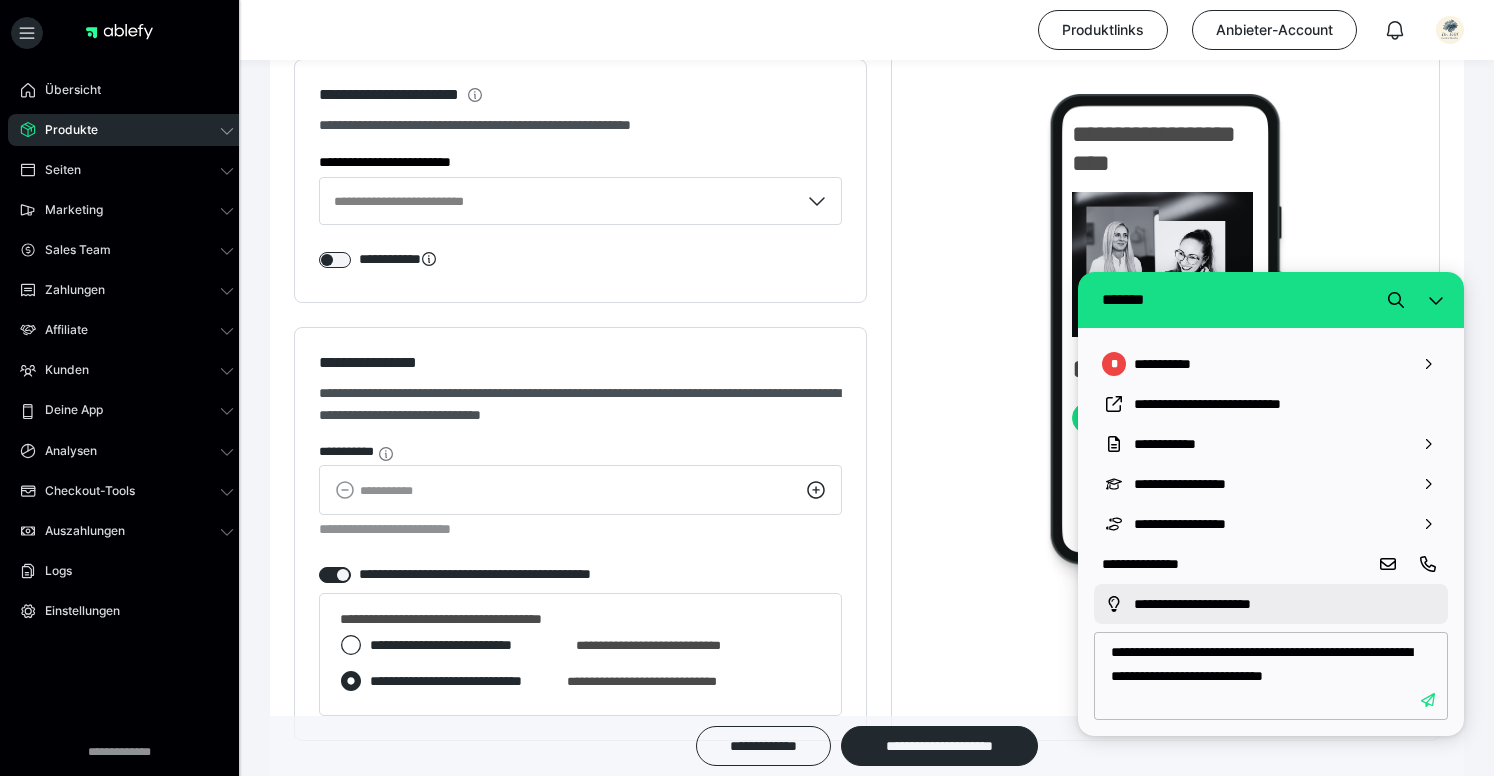 type on "**********" 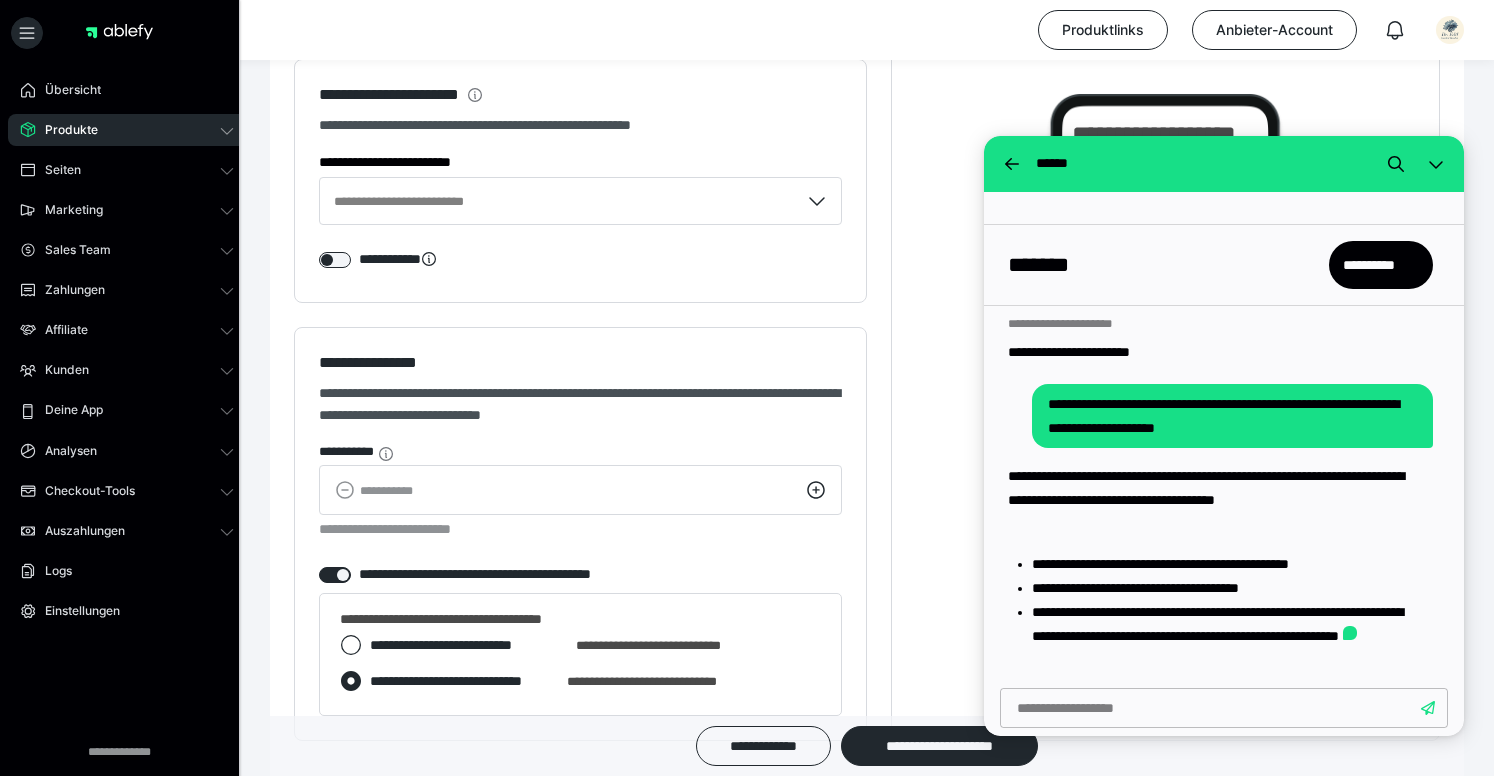 scroll, scrollTop: 927, scrollLeft: 0, axis: vertical 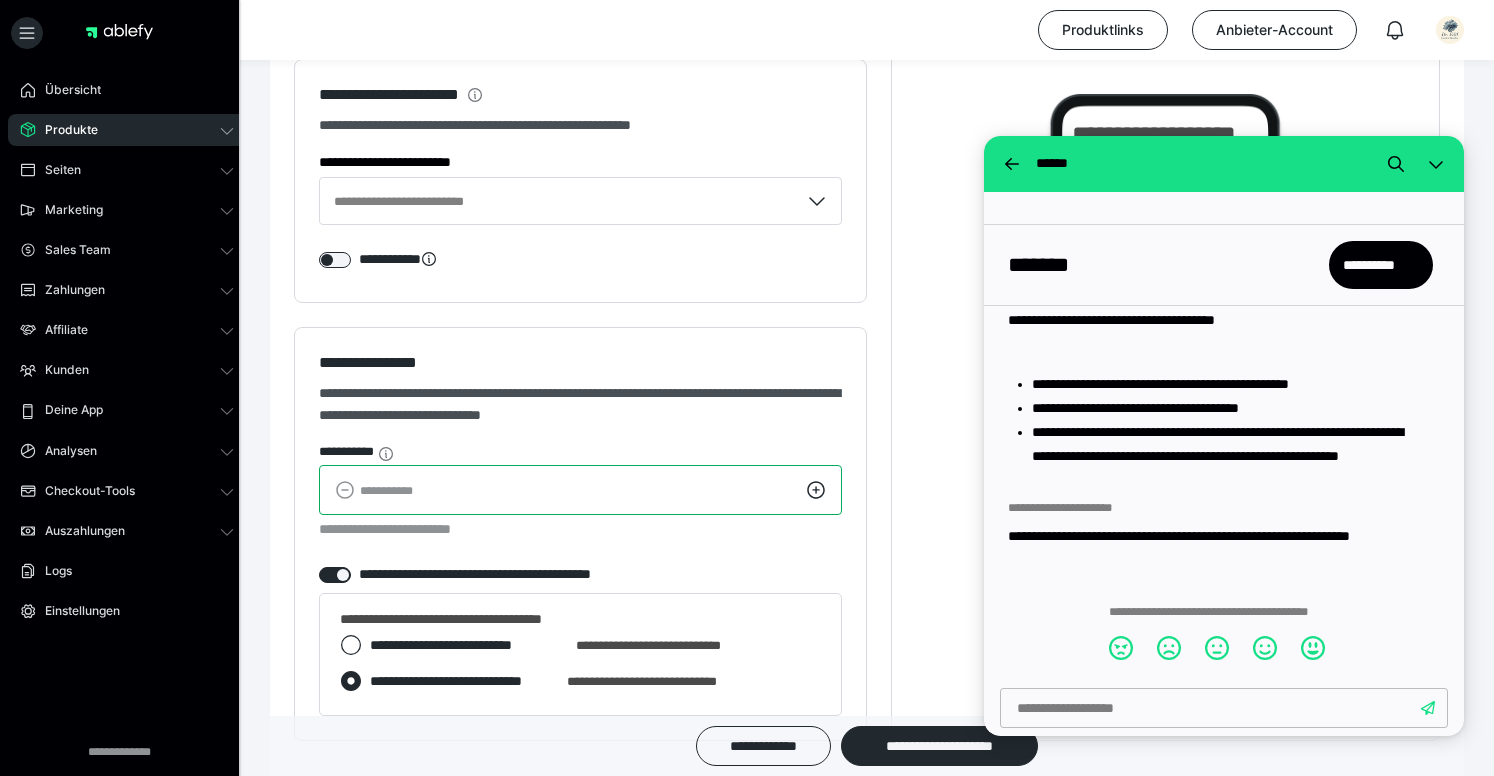 click on "*" at bounding box center [580, 490] 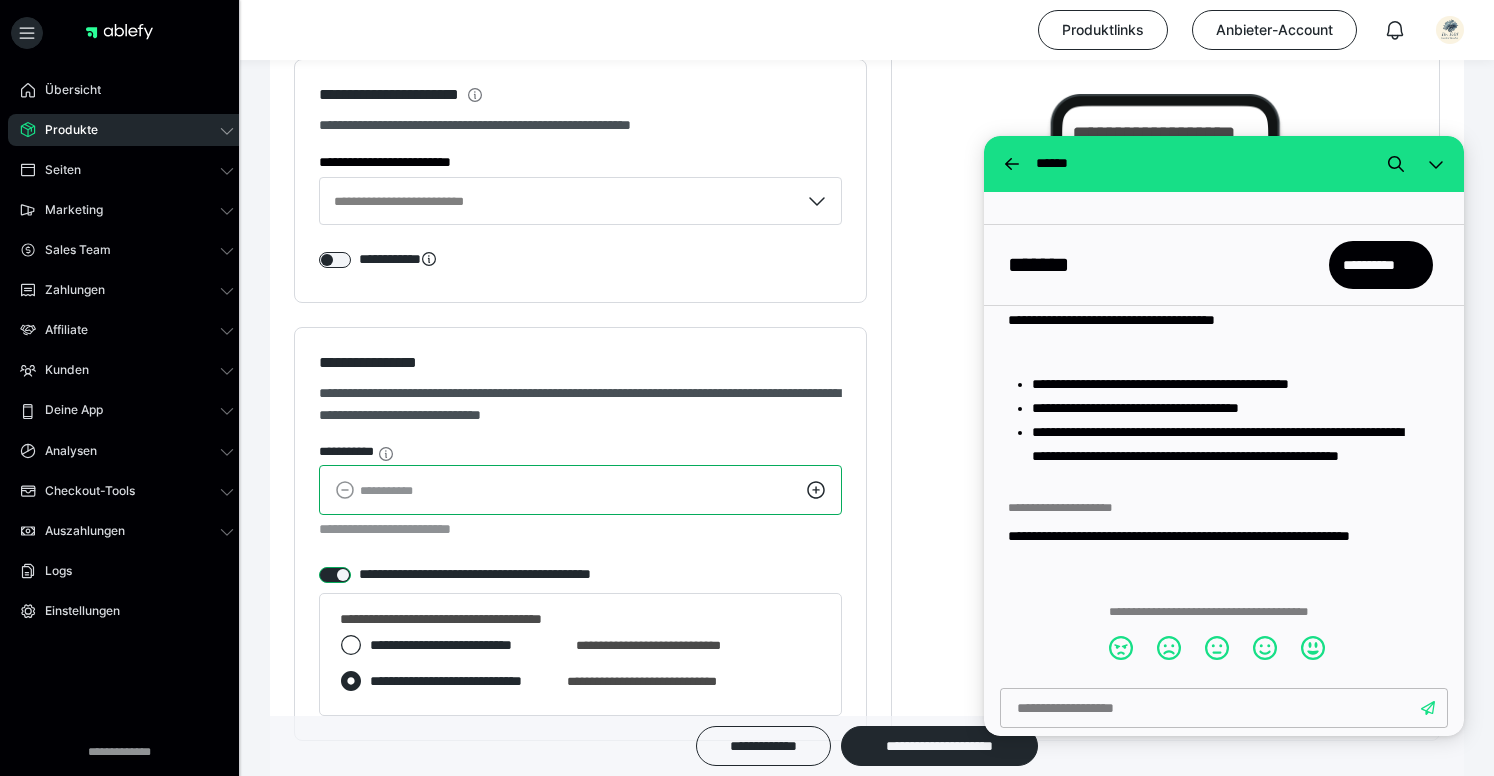 type 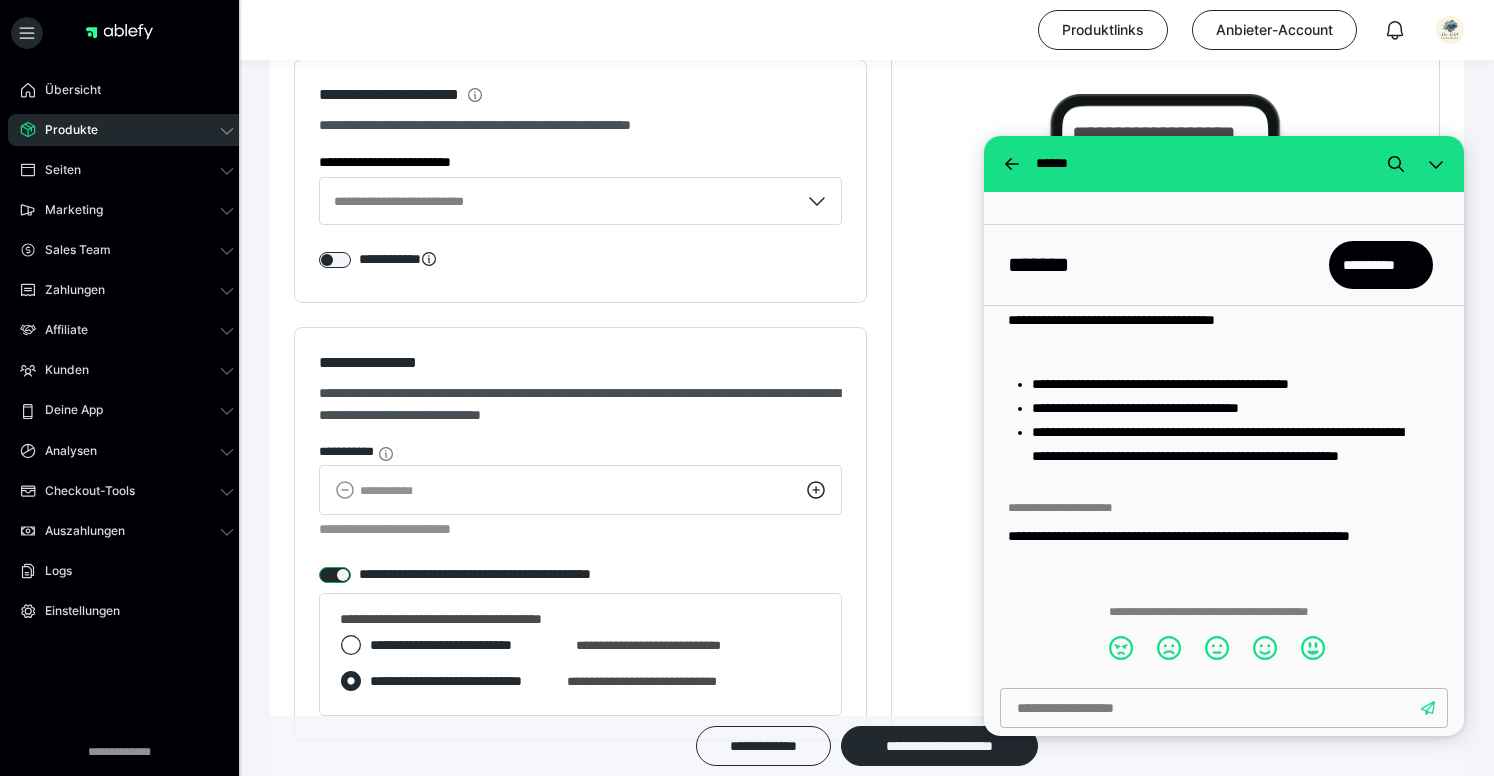 click at bounding box center [335, 575] 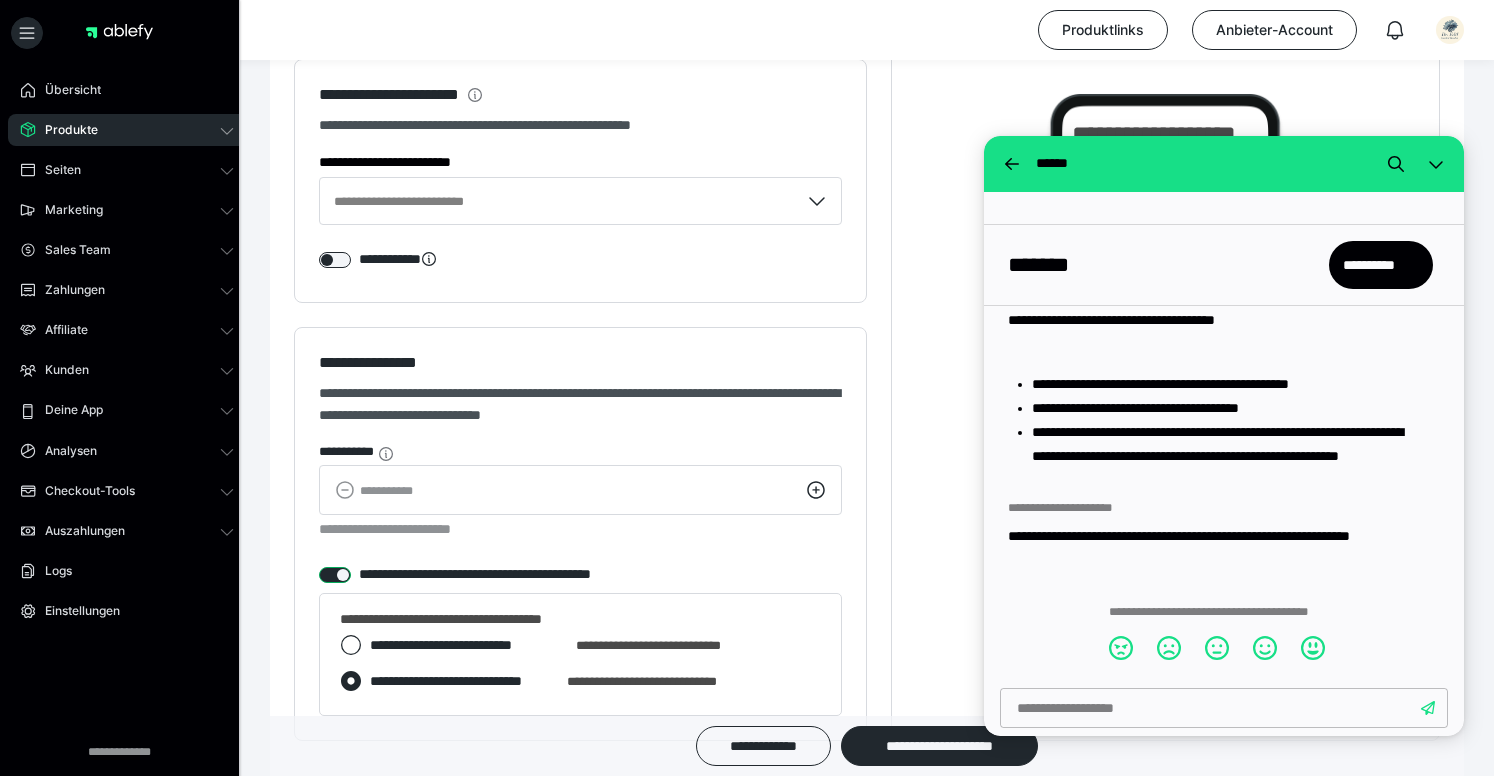 click on "**********" at bounding box center (319, 575) 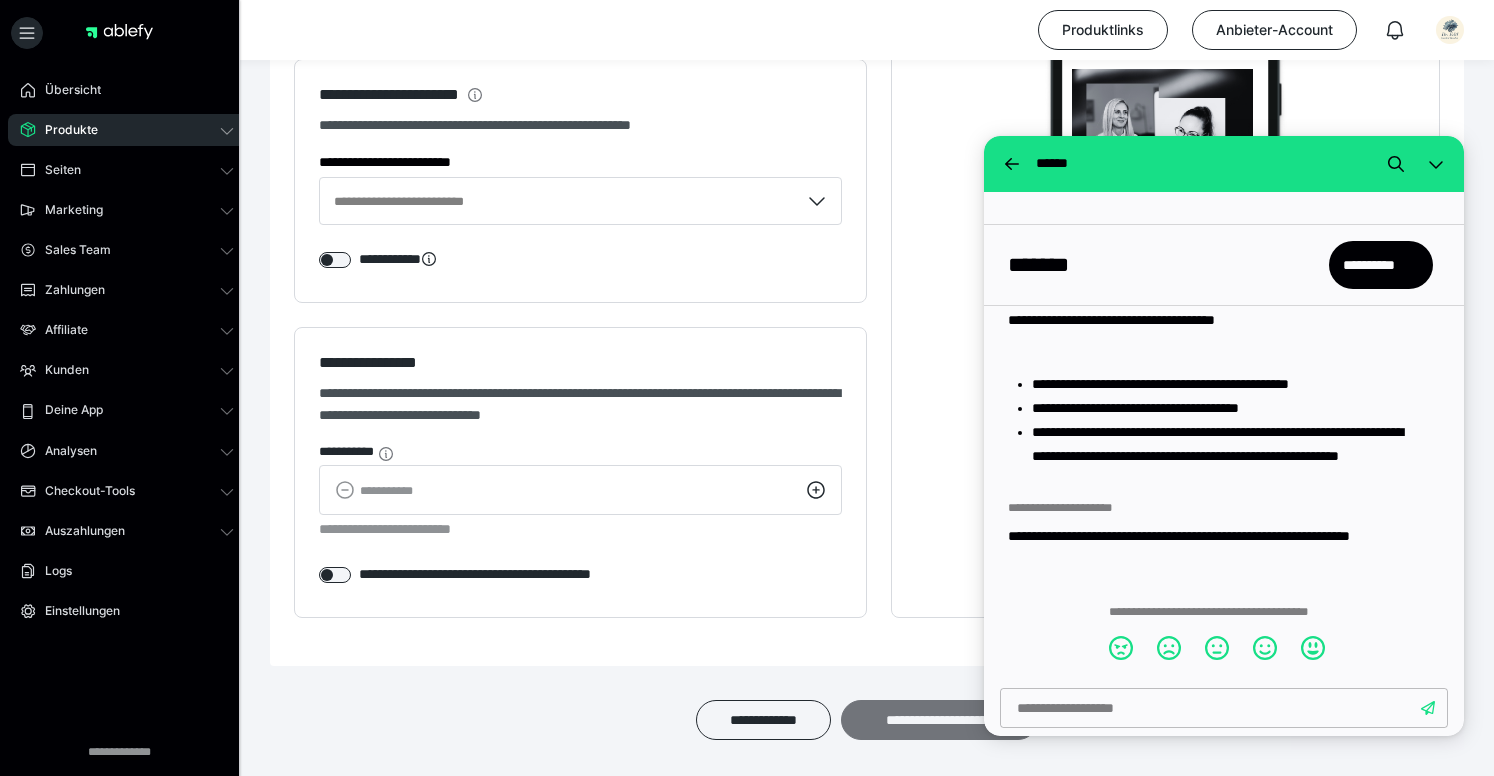 click on "**********" at bounding box center [939, 720] 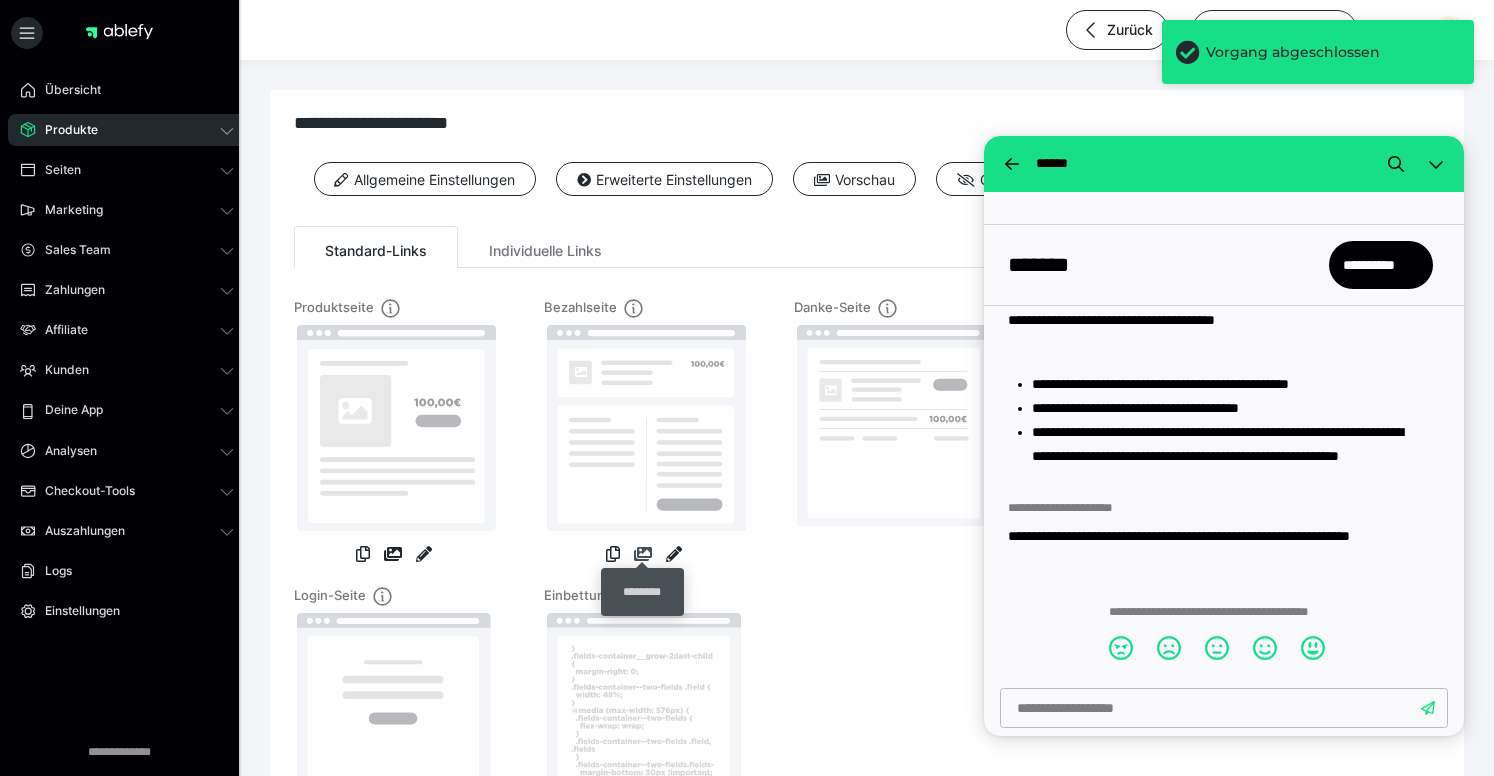 click at bounding box center [643, 554] 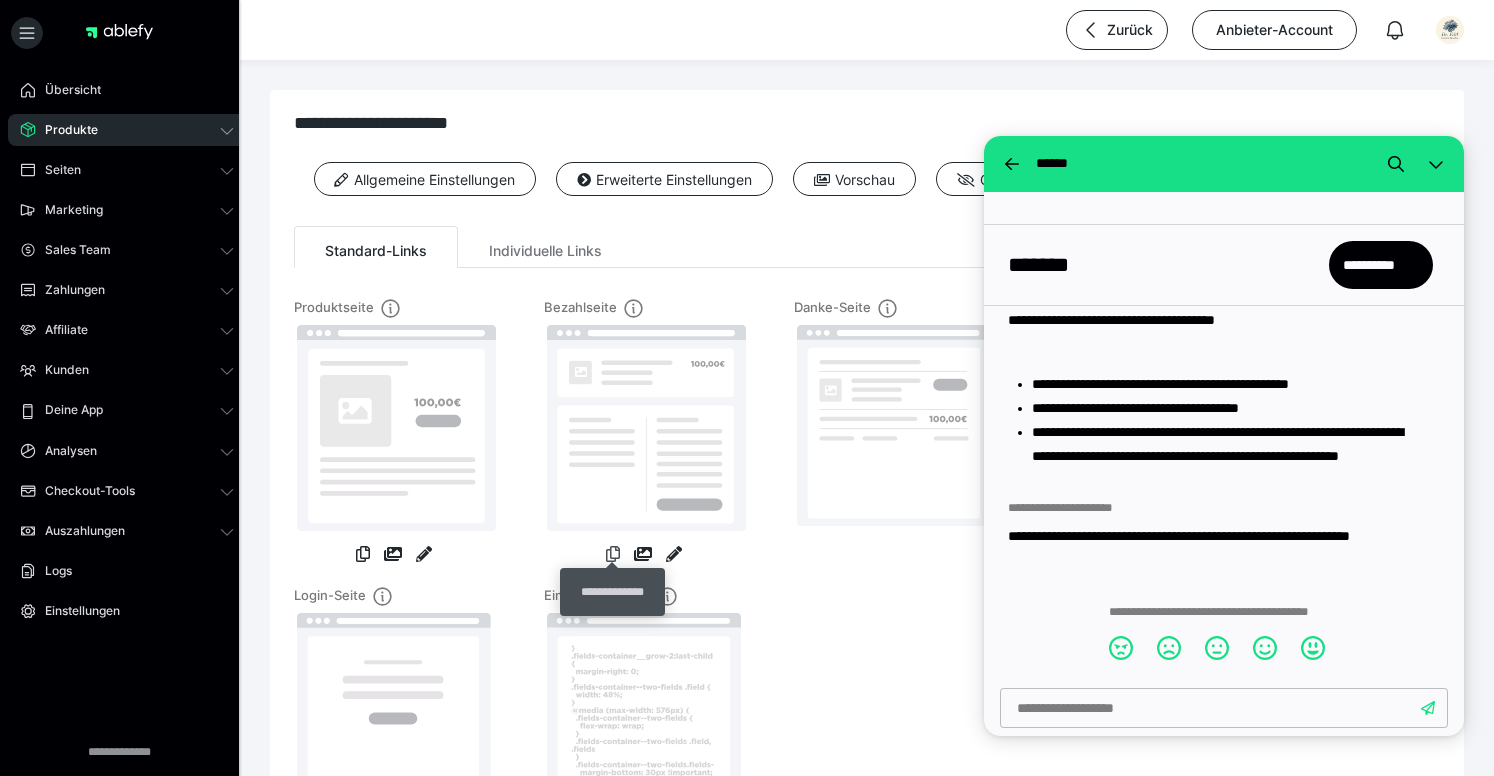click at bounding box center [613, 554] 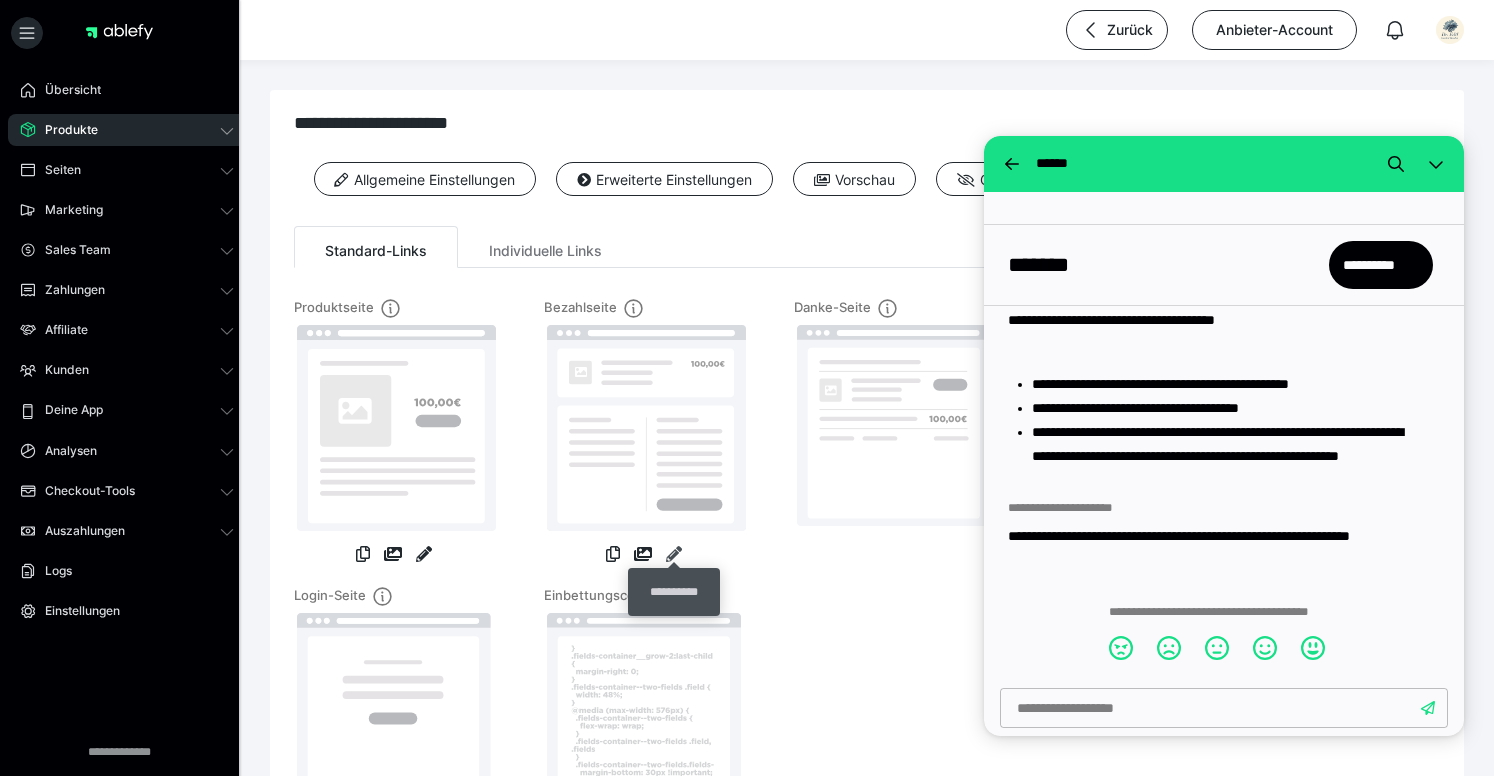 click at bounding box center [674, 554] 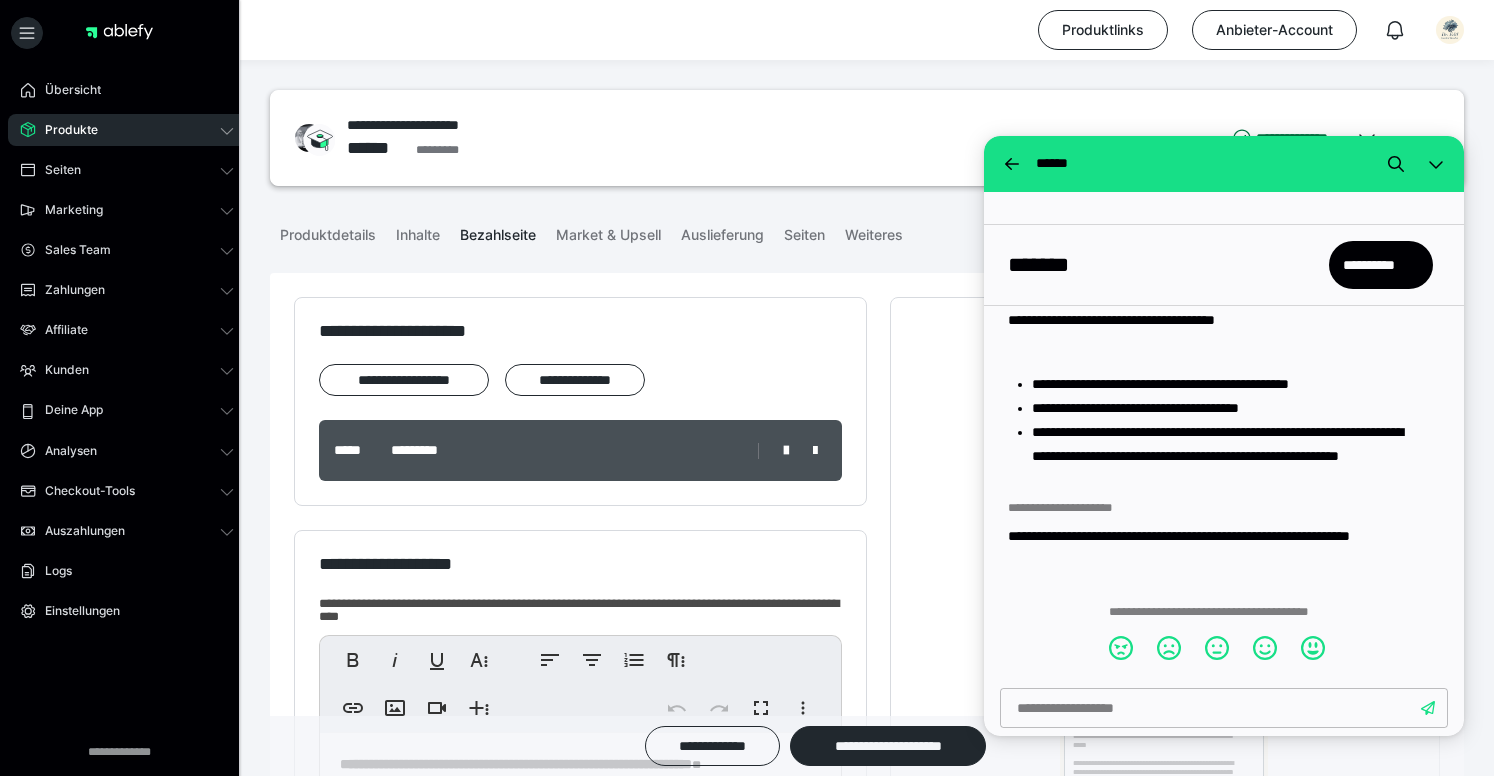 scroll, scrollTop: 0, scrollLeft: 0, axis: both 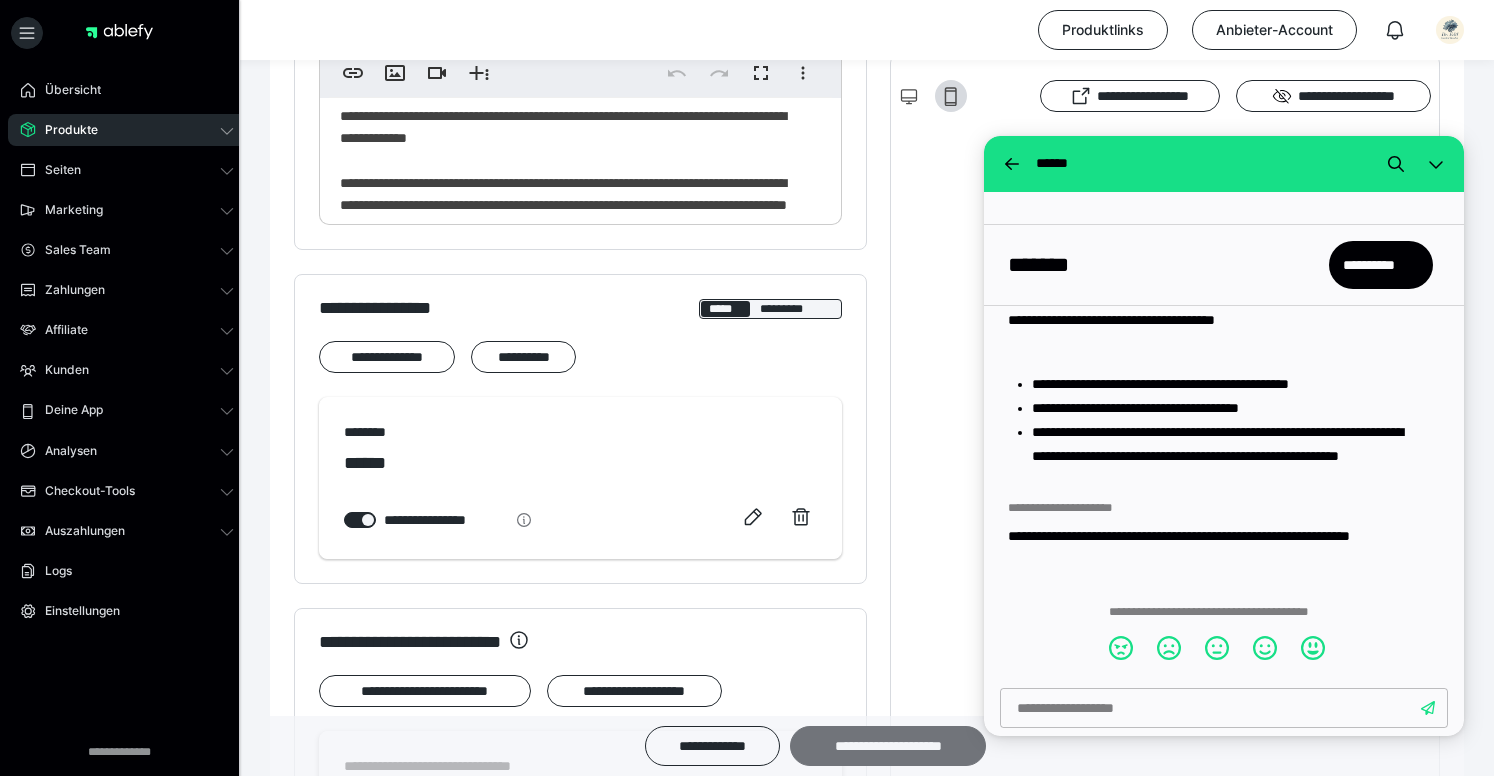 click on "**********" at bounding box center [888, 746] 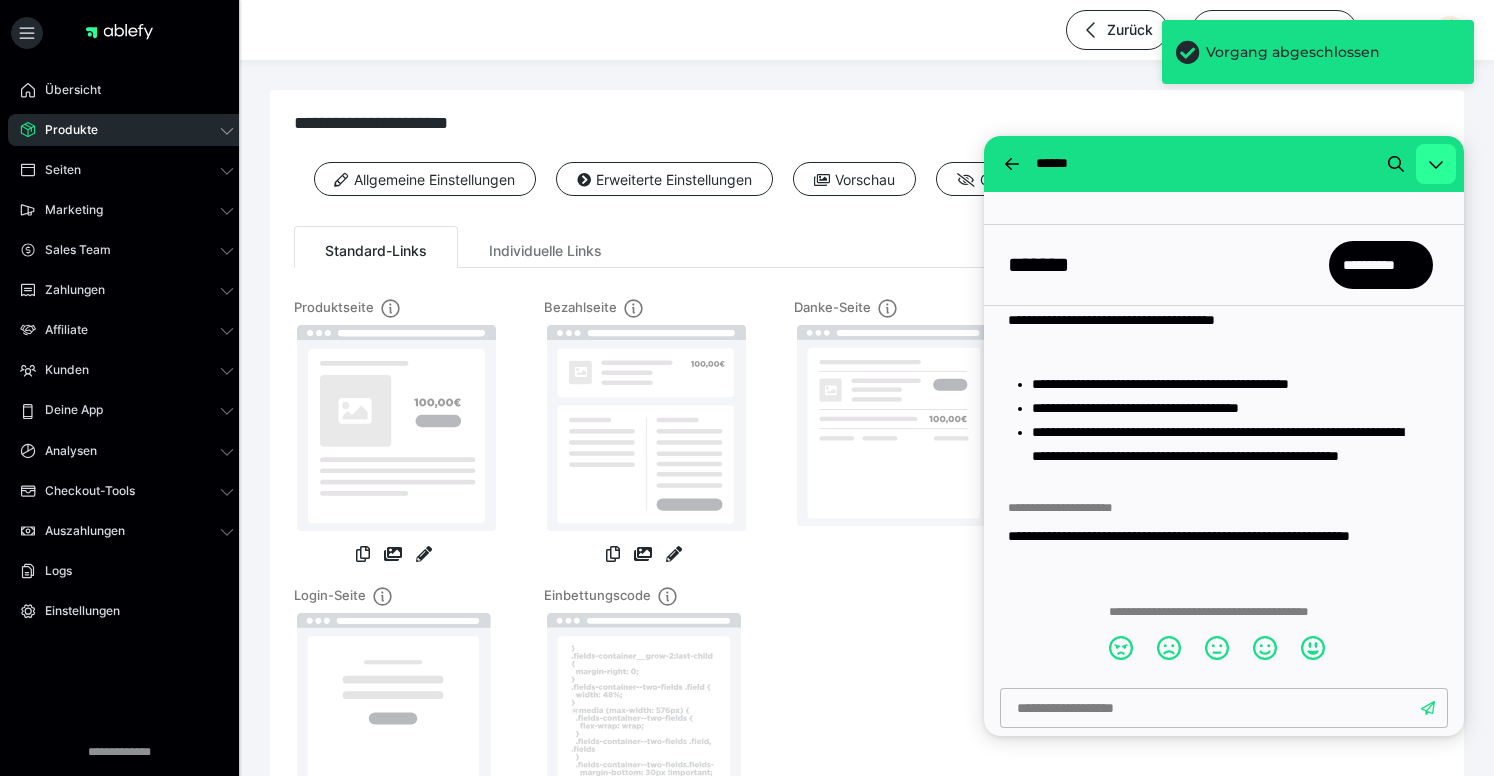 click at bounding box center [1436, 164] 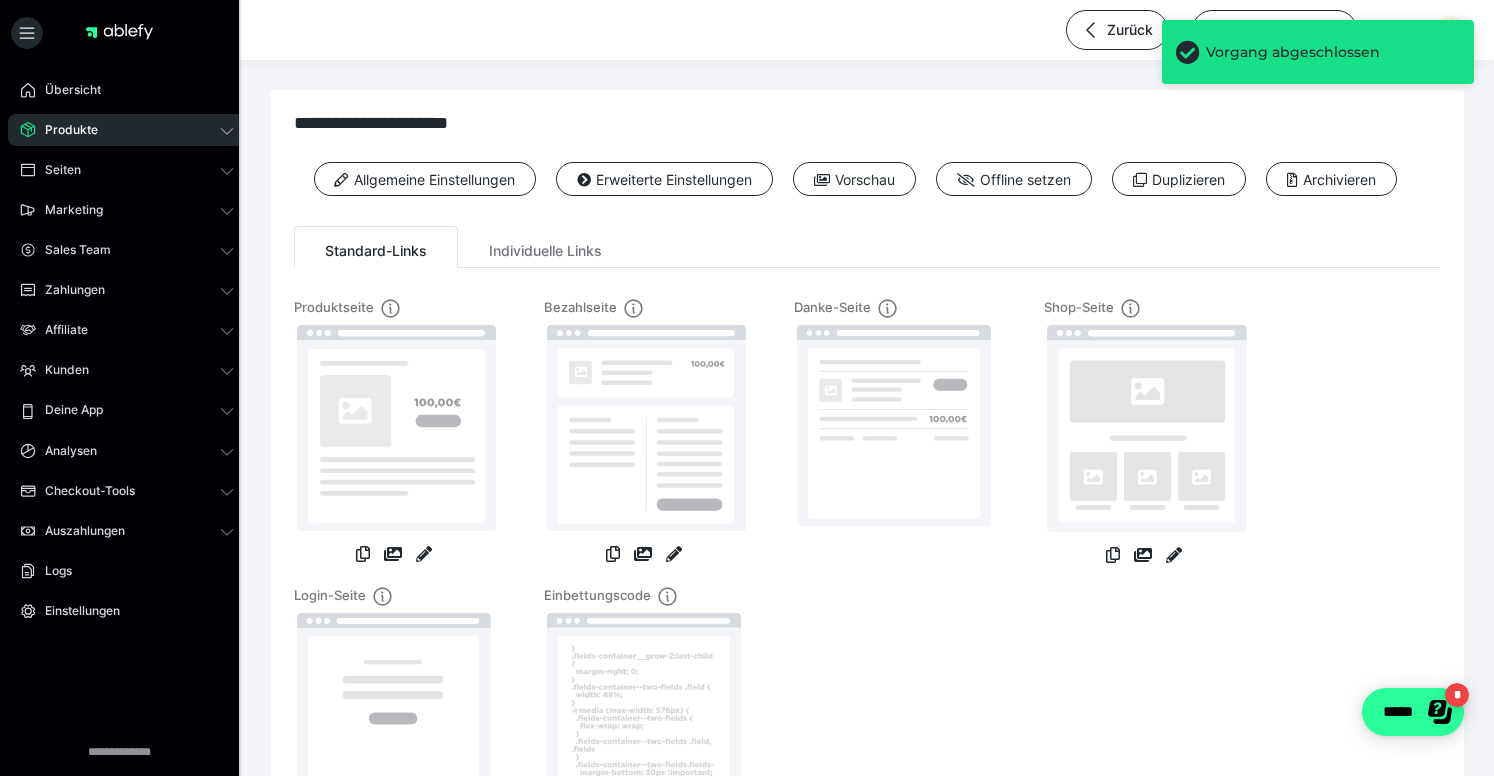 scroll, scrollTop: 0, scrollLeft: 0, axis: both 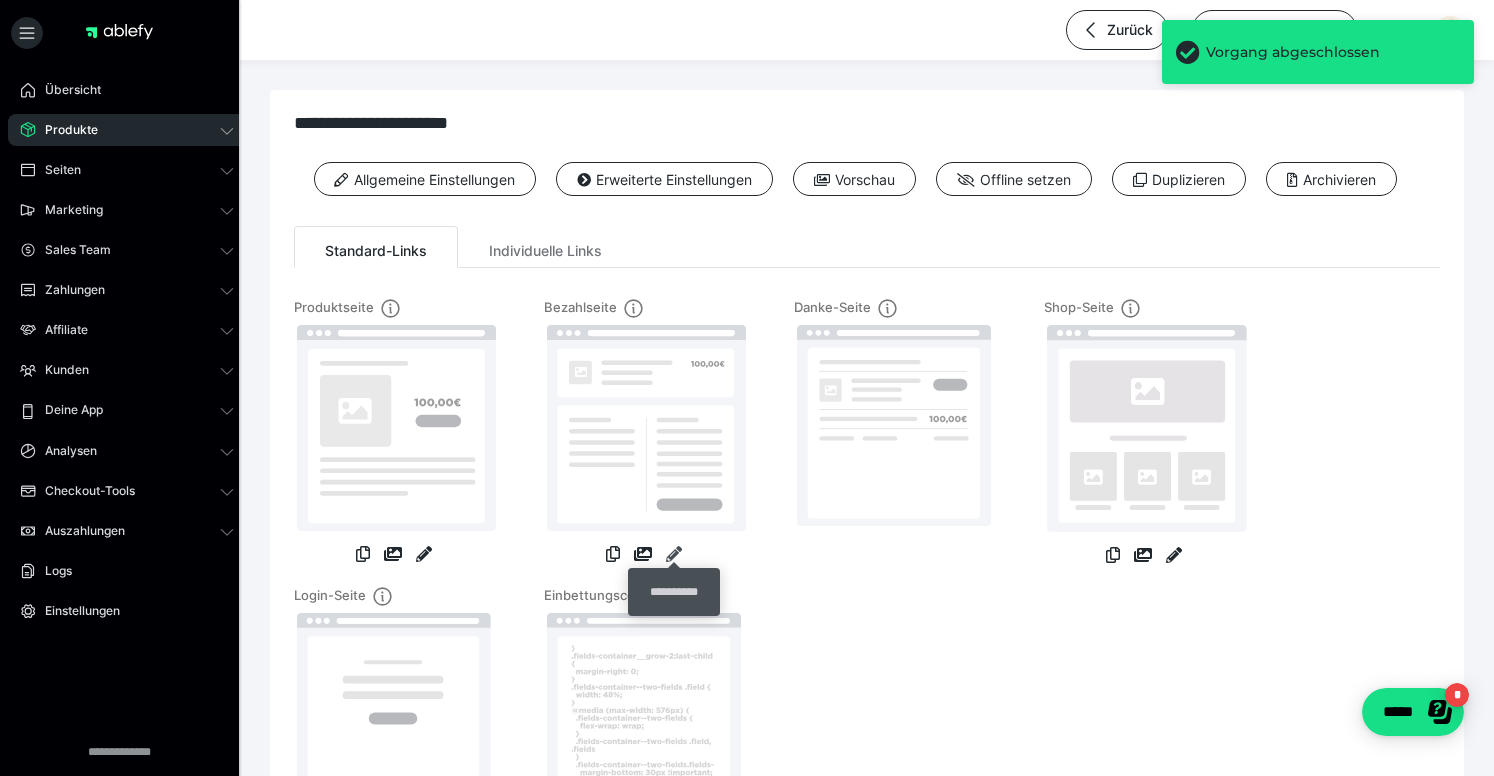click at bounding box center (674, 554) 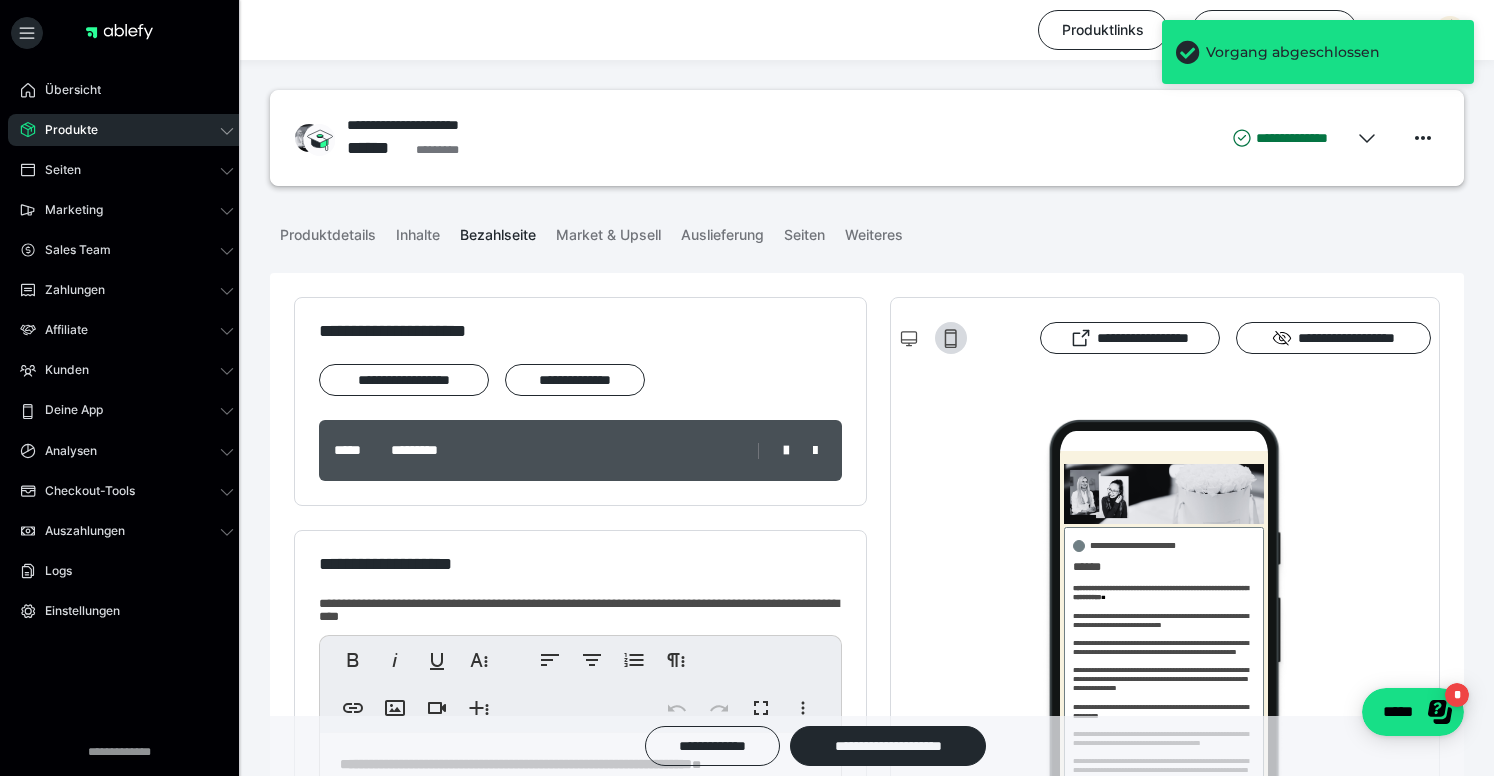 scroll, scrollTop: 0, scrollLeft: 0, axis: both 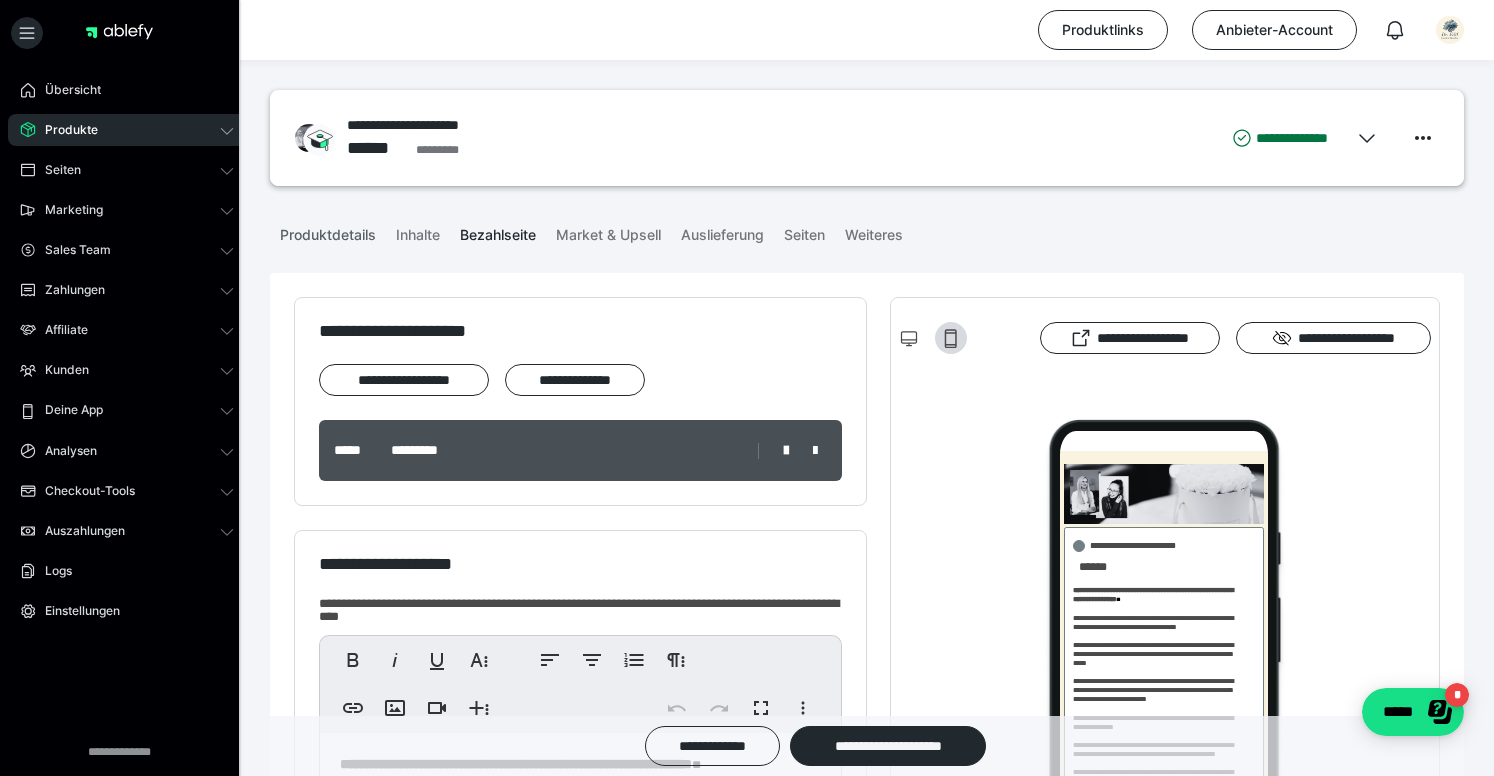 click on "Produktdetails" at bounding box center [328, 231] 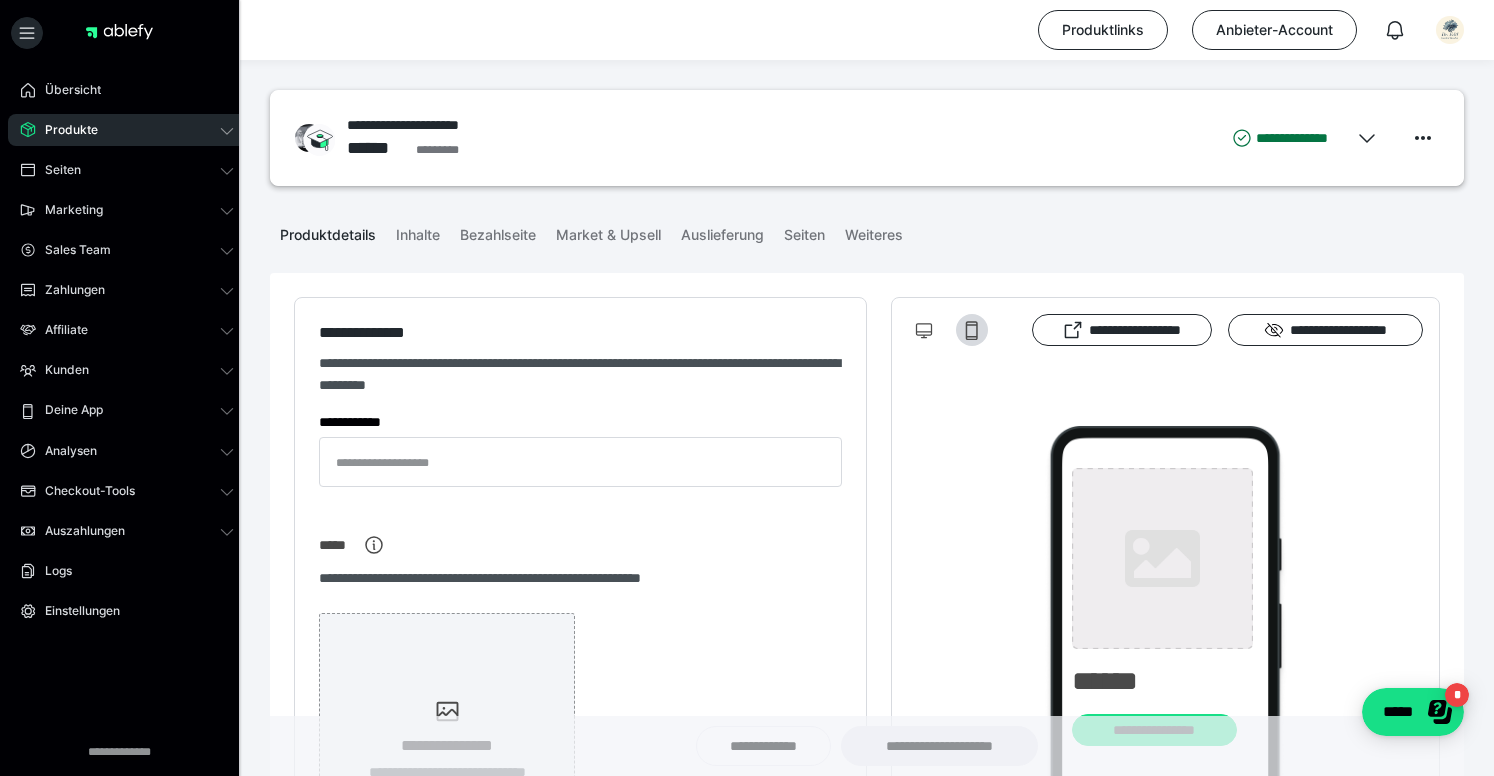 type on "**********" 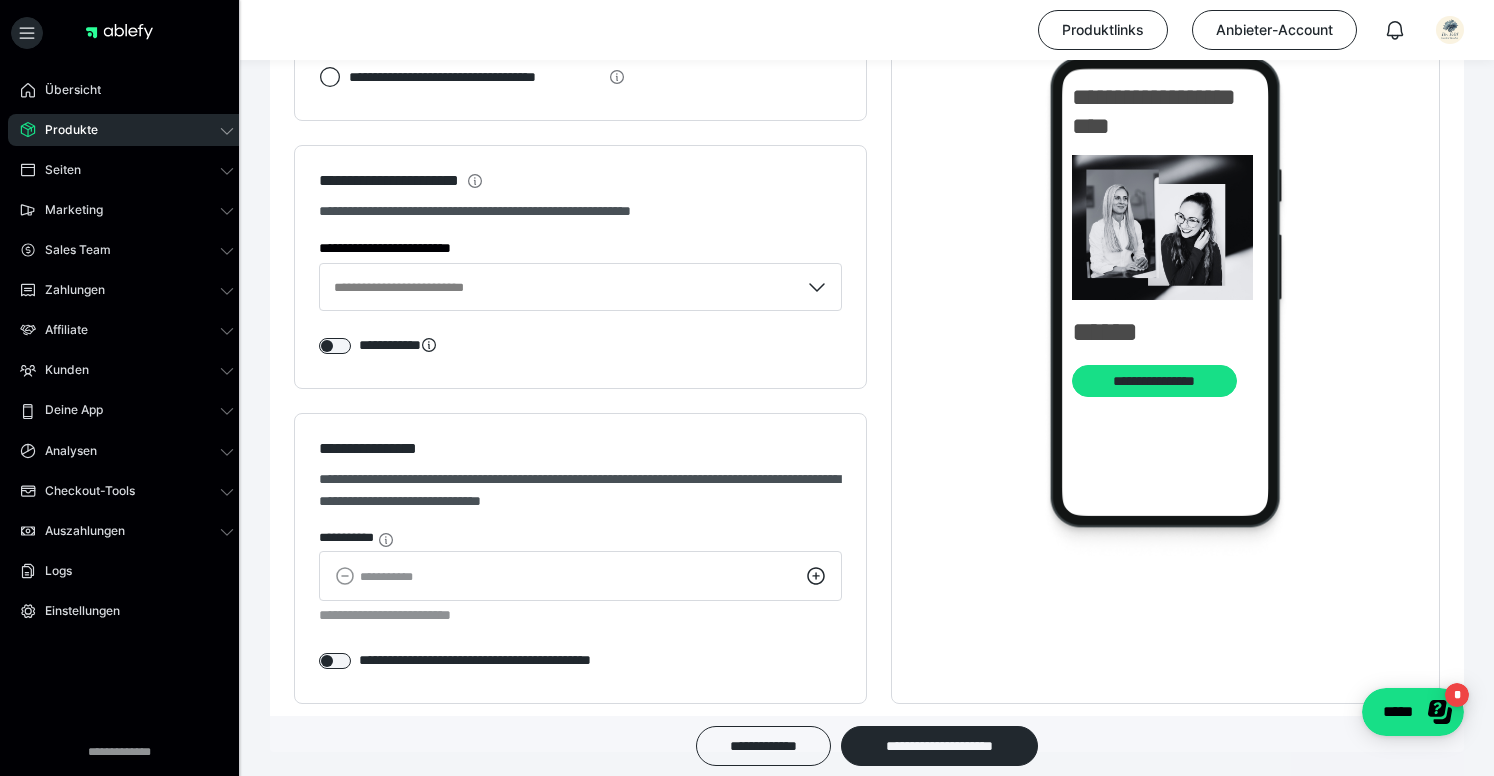 scroll, scrollTop: 2096, scrollLeft: 0, axis: vertical 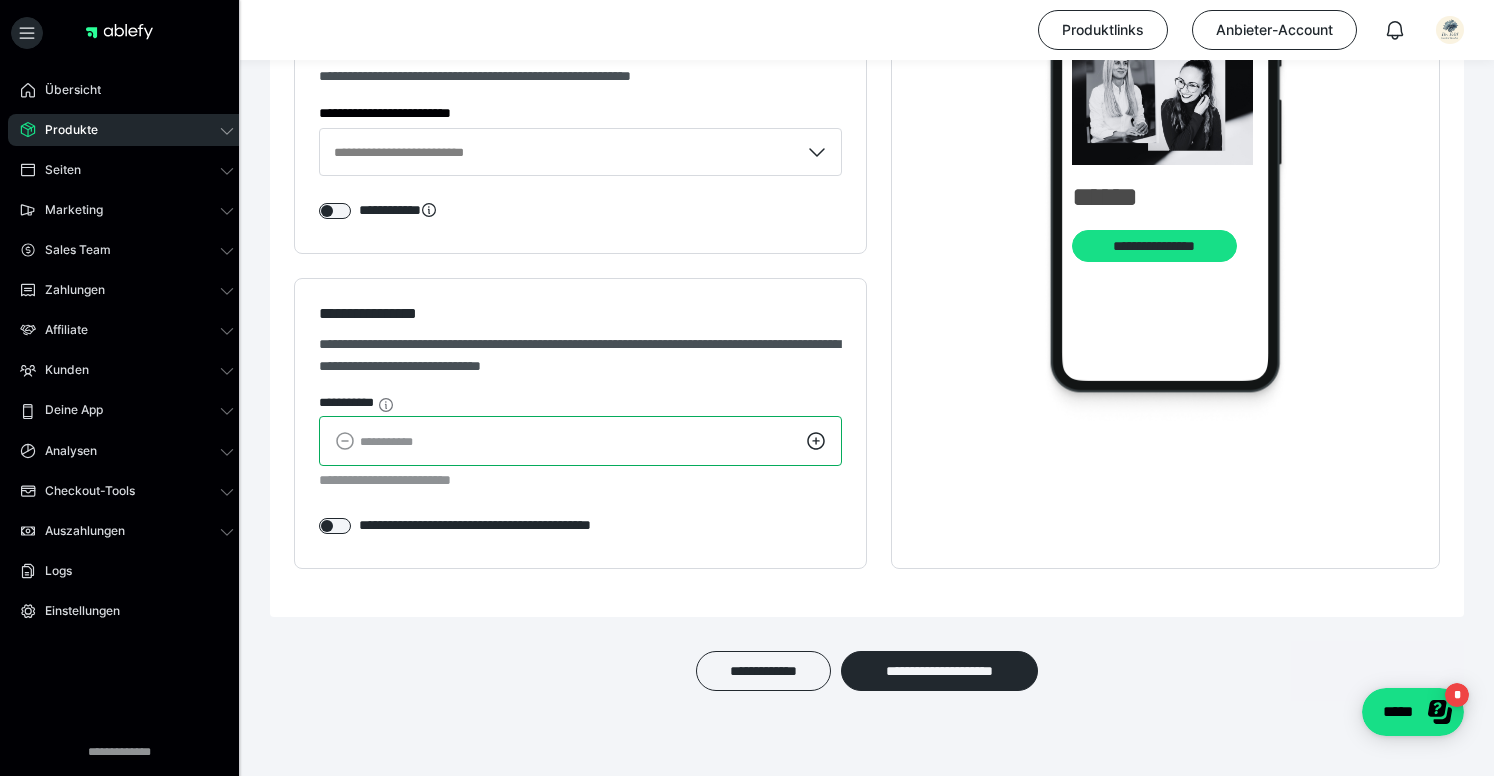 click on "*" at bounding box center [580, 441] 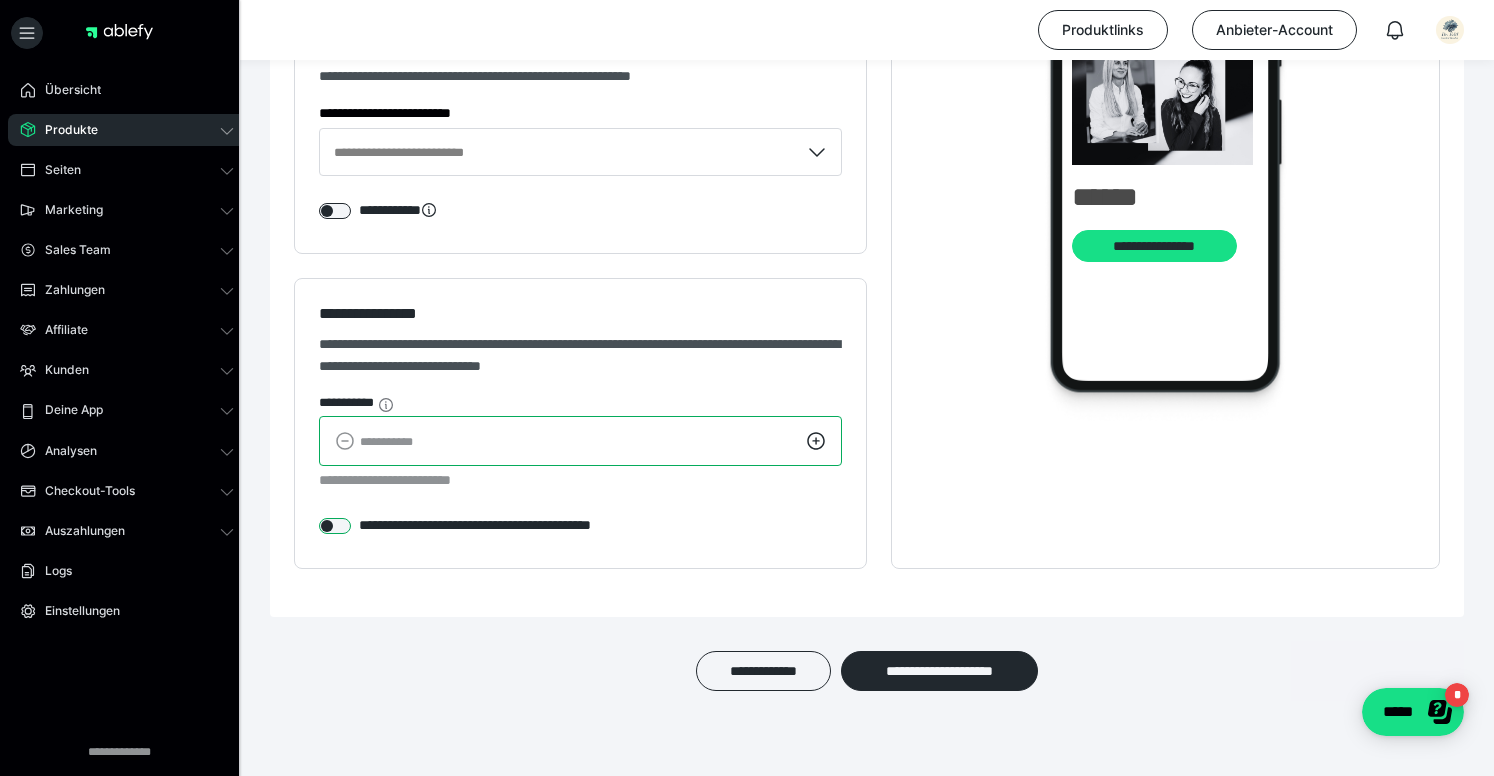 type 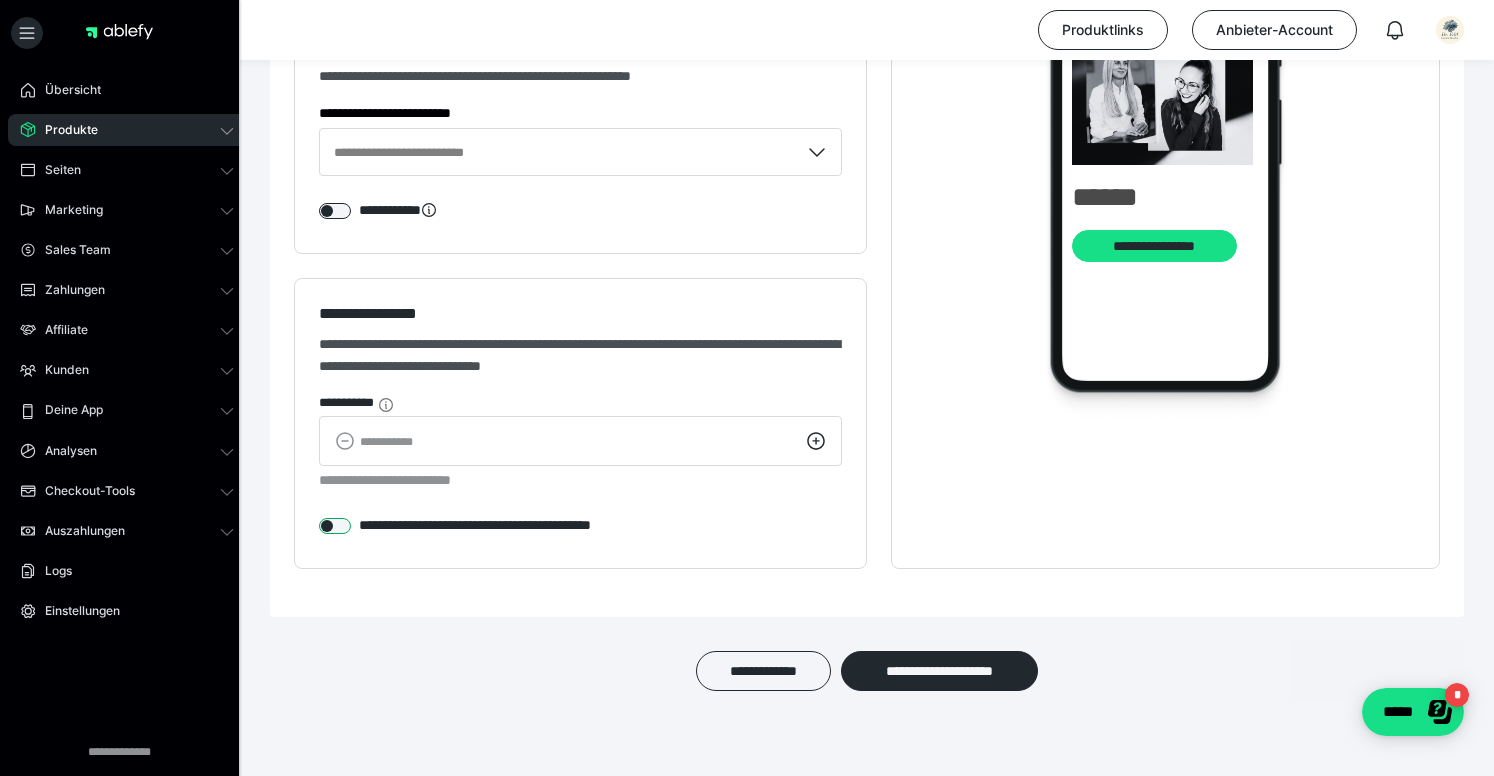 click at bounding box center (335, 526) 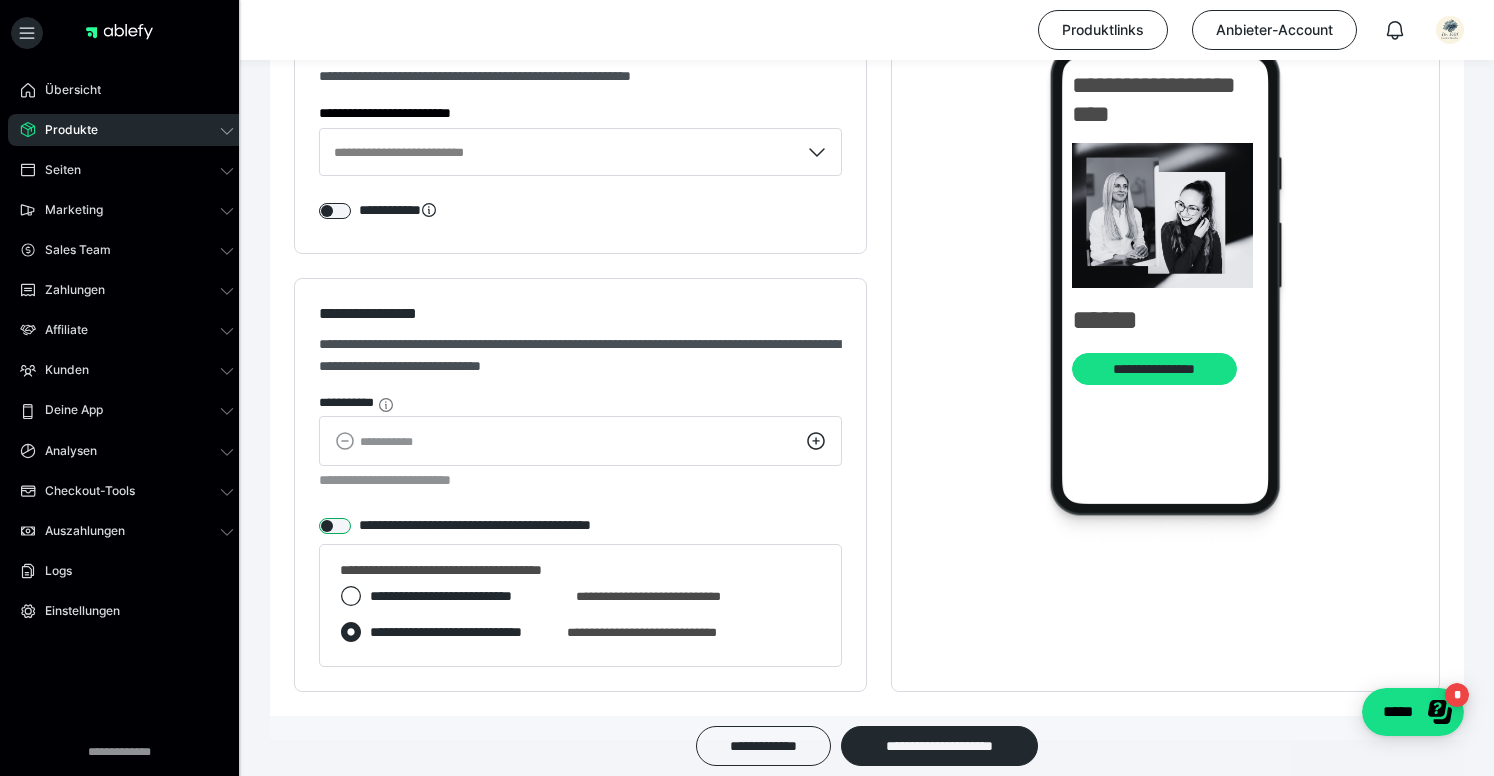 click at bounding box center (335, 526) 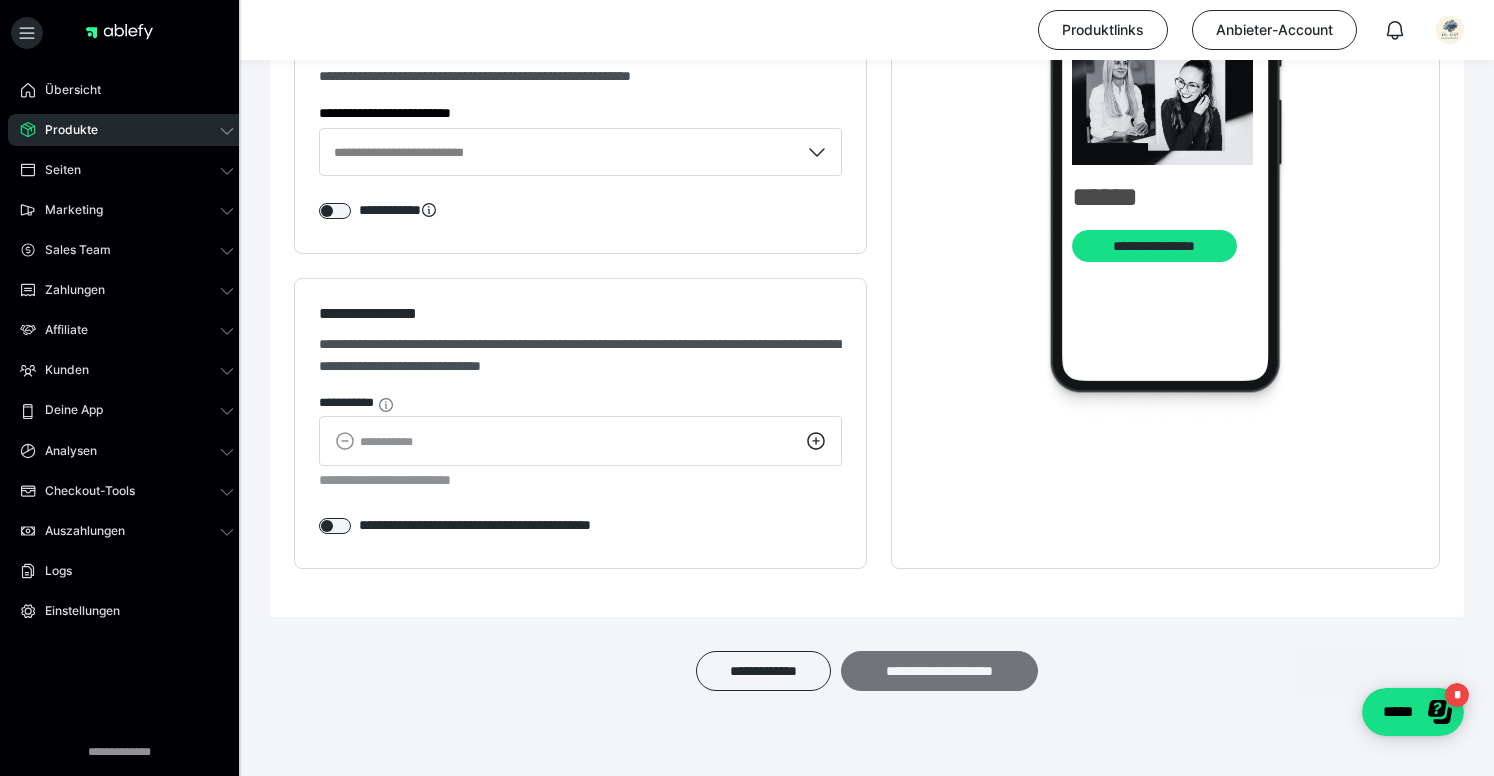 click on "**********" at bounding box center [939, 671] 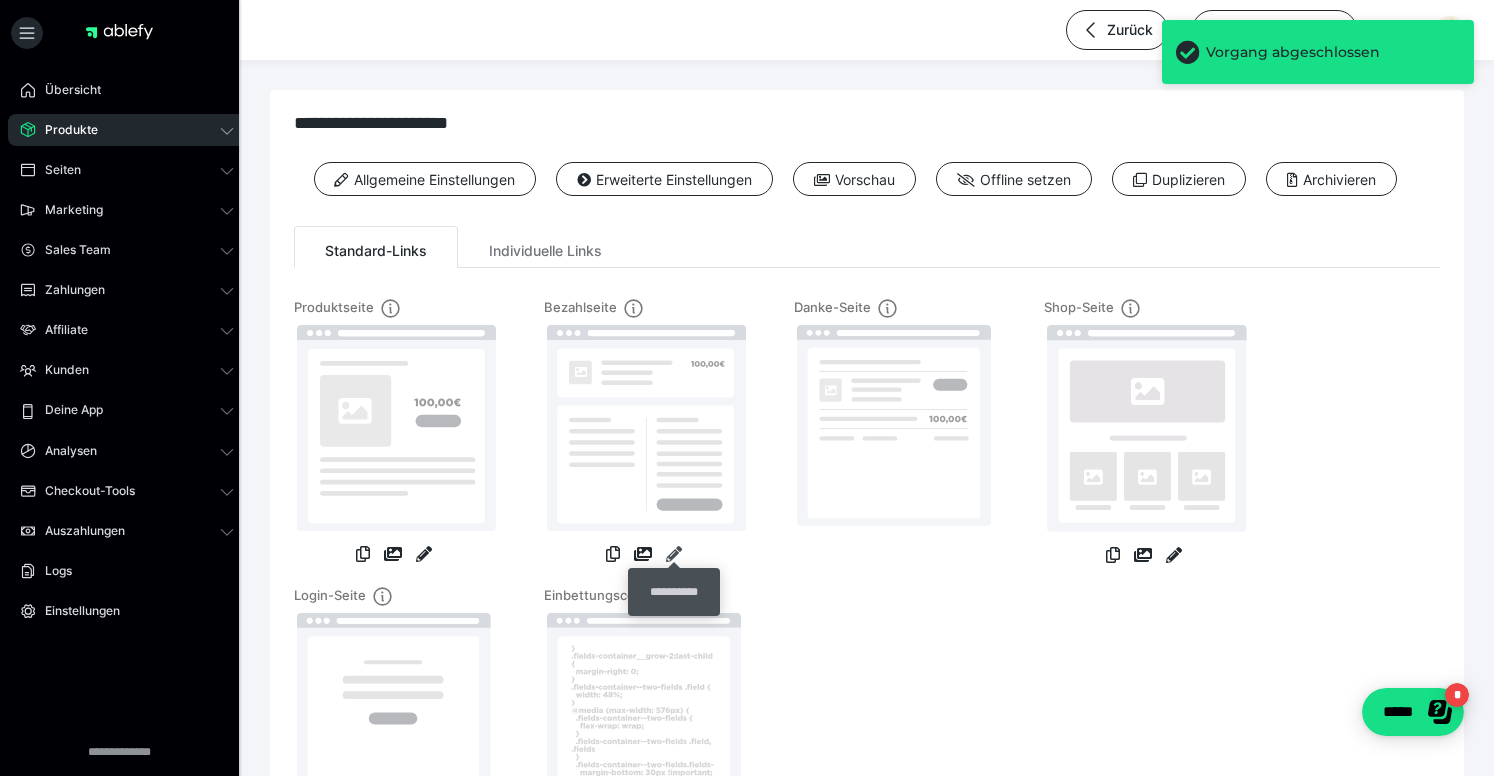 click at bounding box center [674, 554] 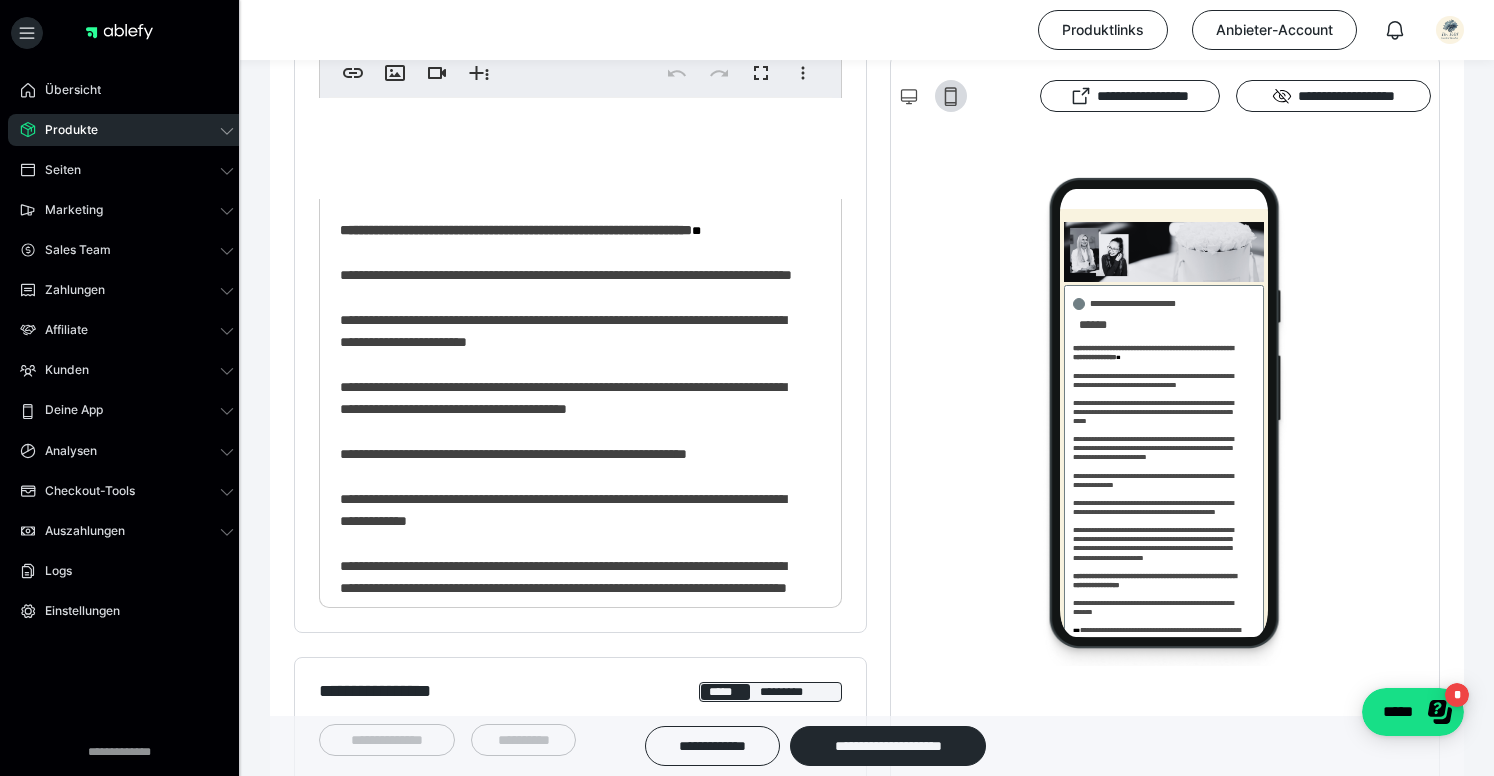 scroll, scrollTop: 1626, scrollLeft: 0, axis: vertical 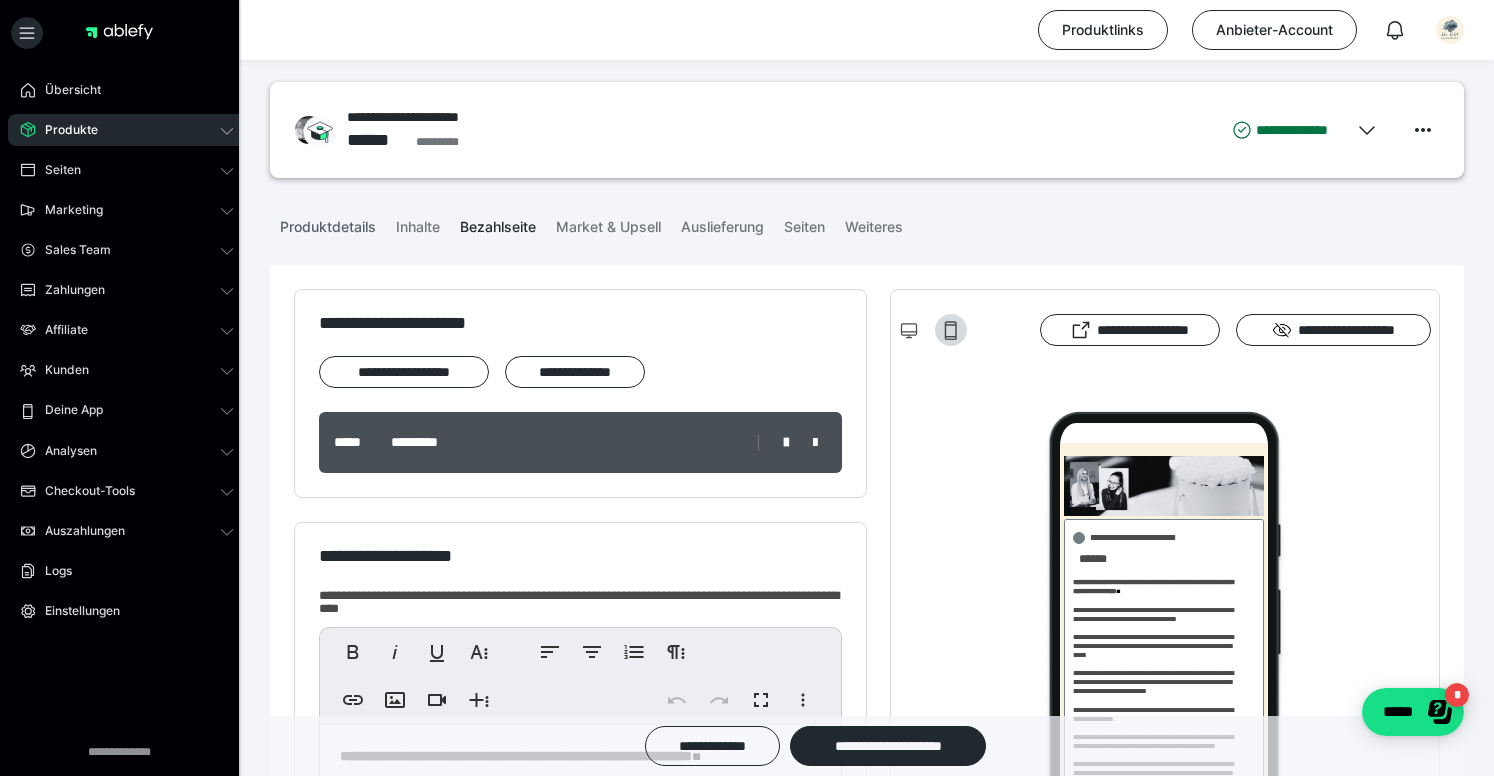 click on "Produktdetails" at bounding box center (328, 223) 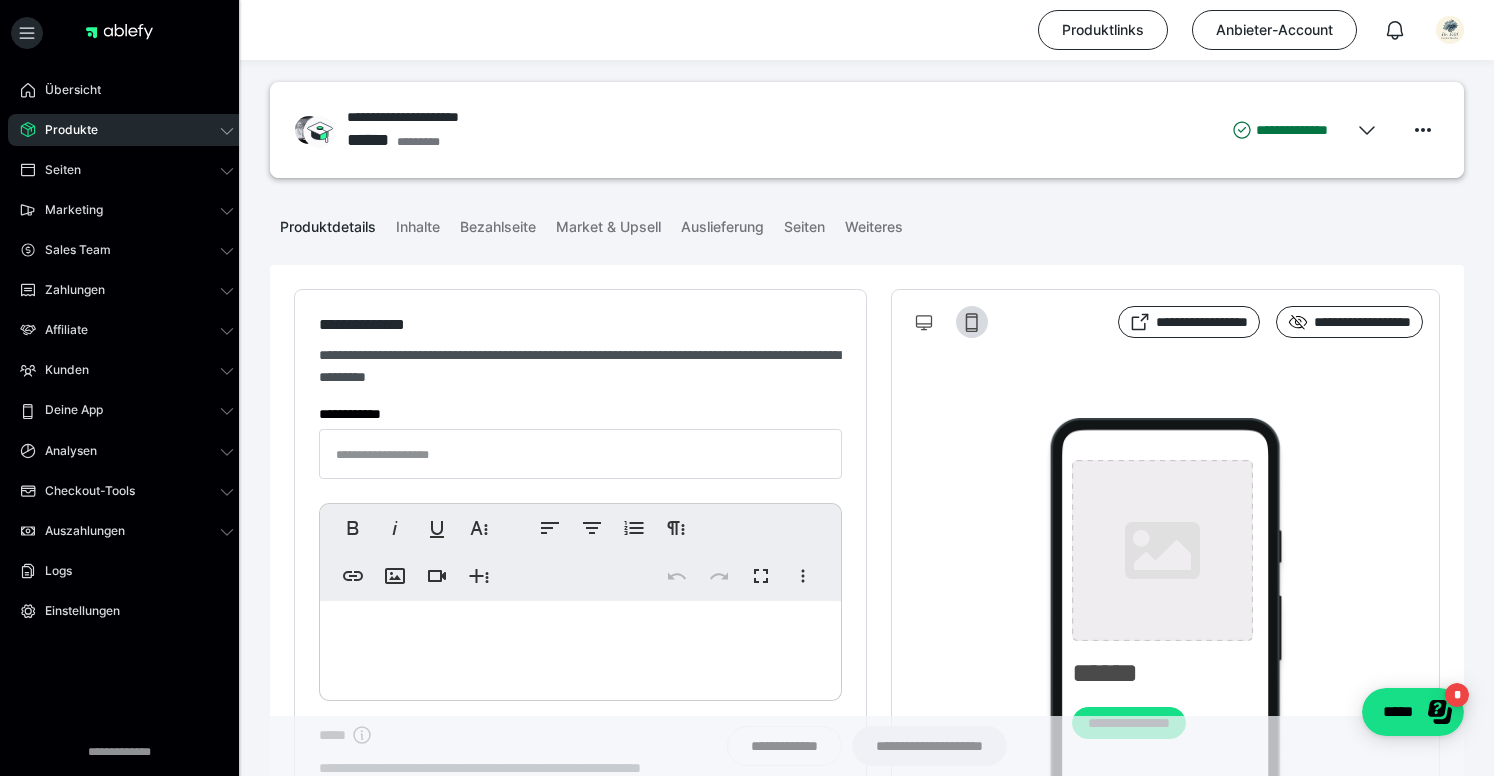 type on "**********" 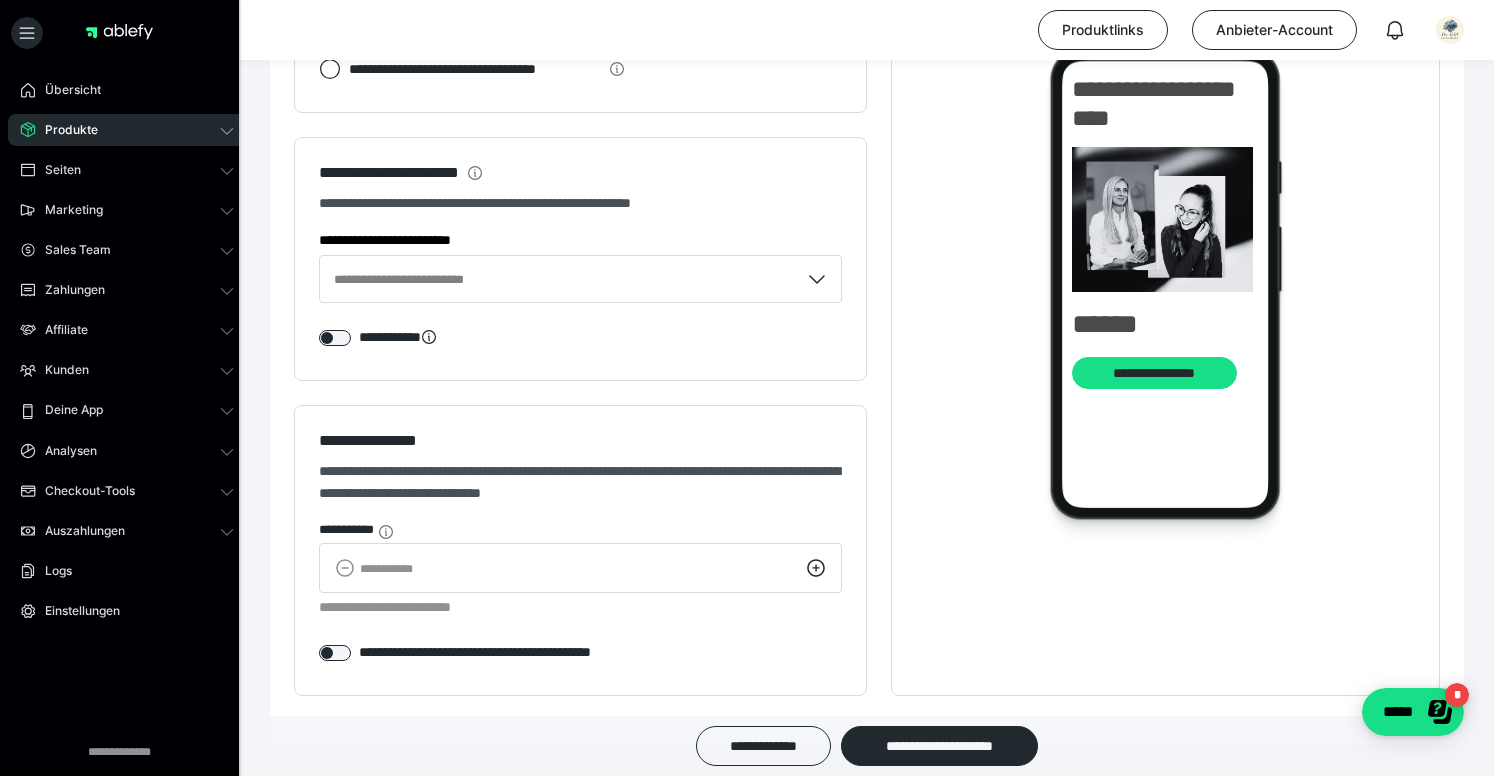 scroll, scrollTop: 2122, scrollLeft: 0, axis: vertical 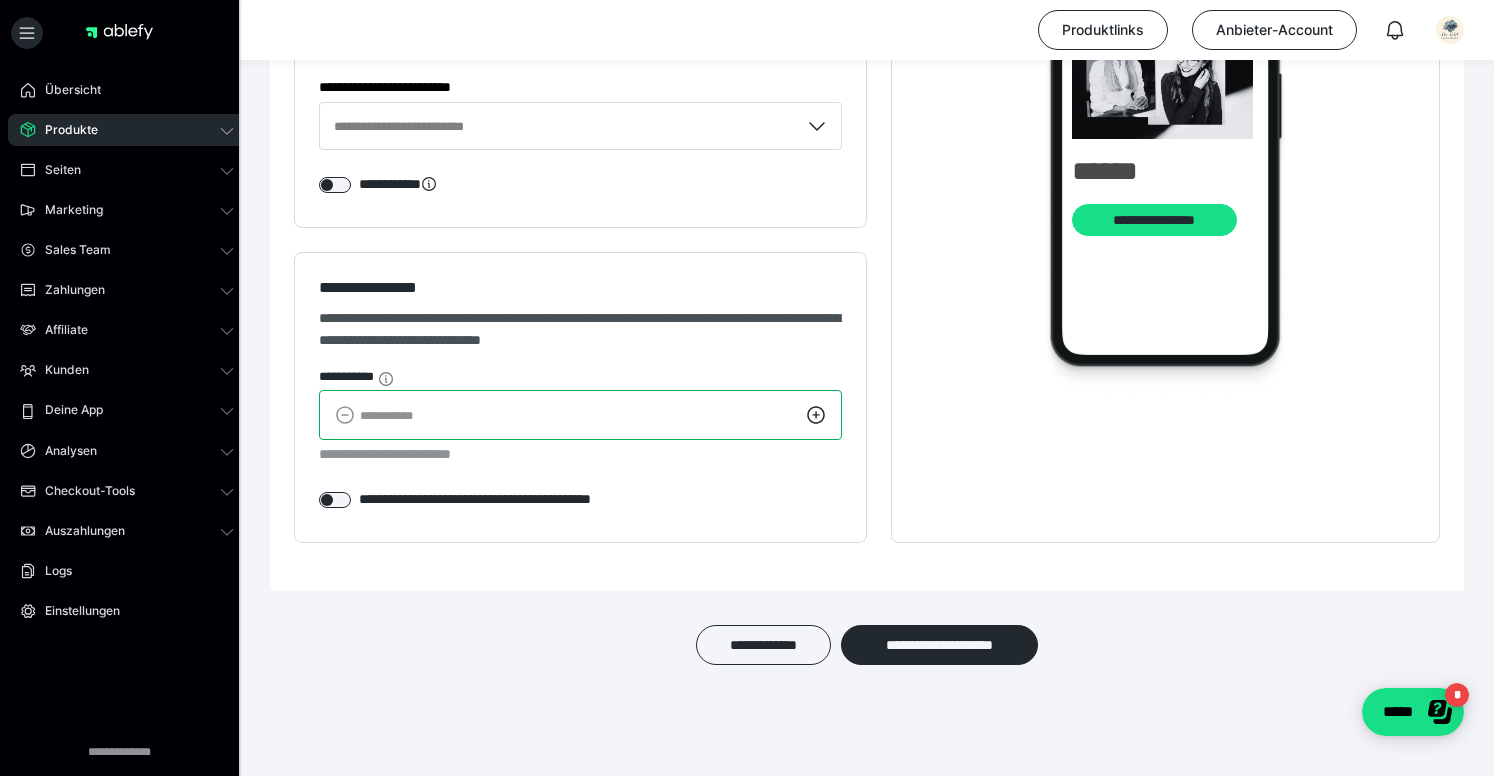 click on "*" at bounding box center [580, 415] 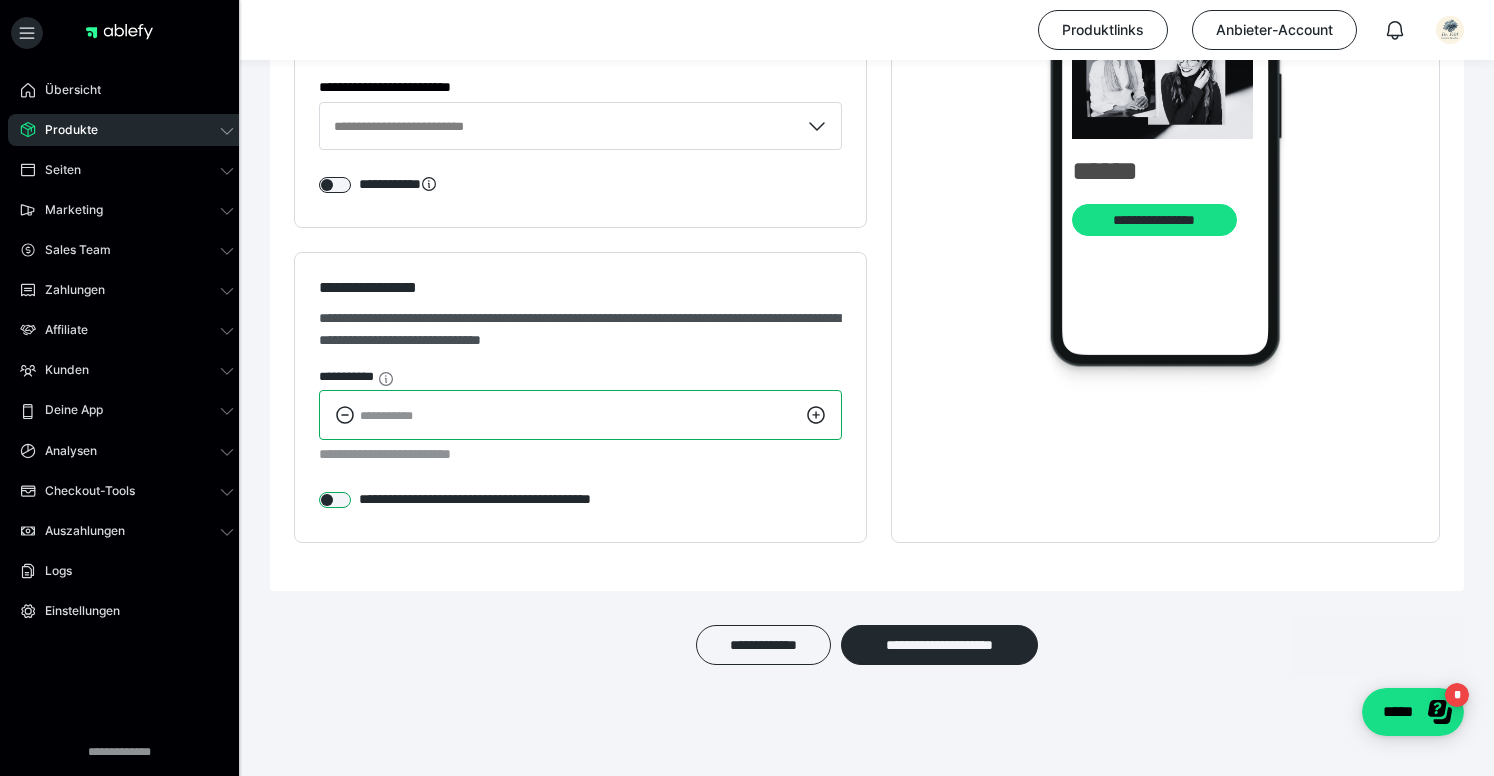 type on "*****" 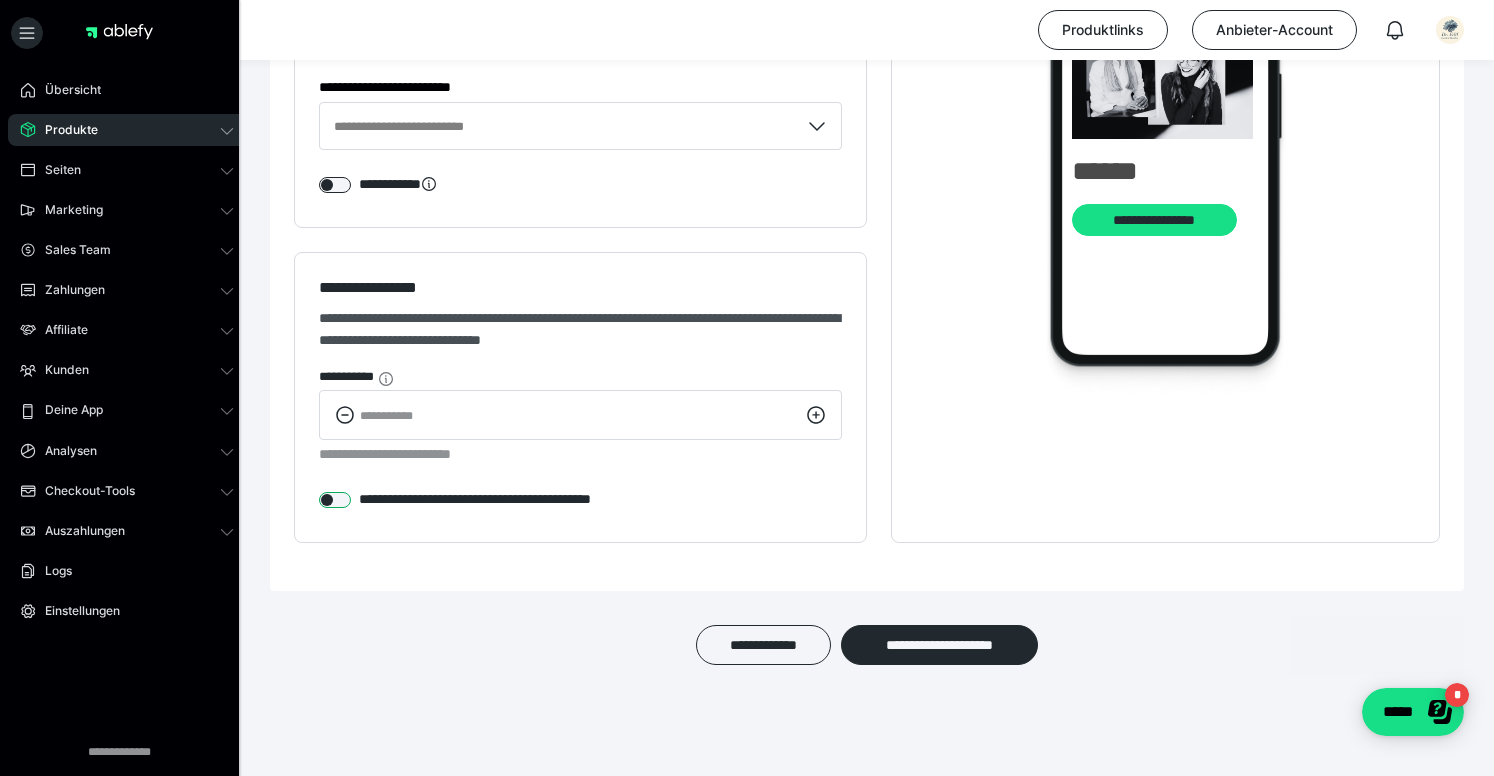 click at bounding box center (335, 500) 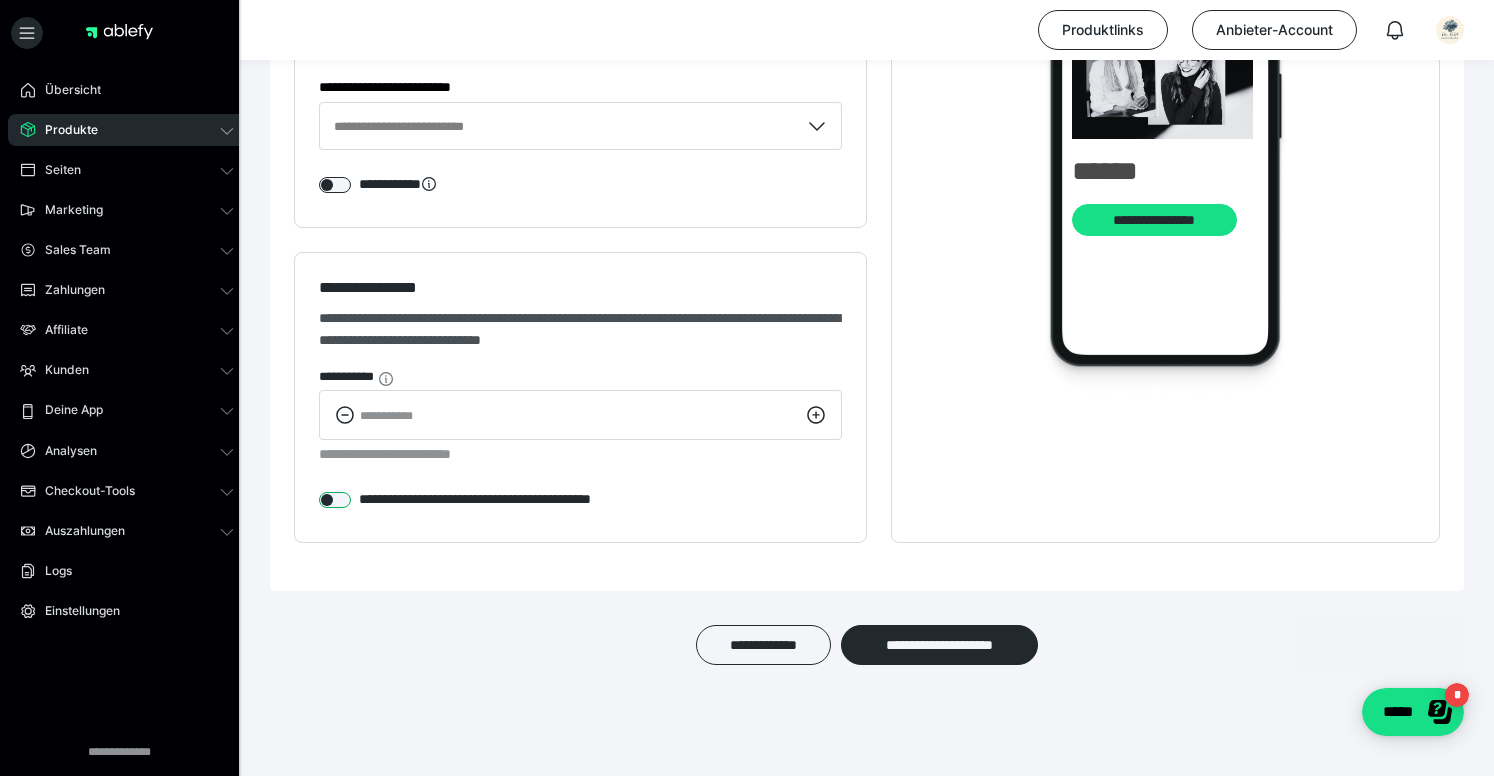 click on "**********" at bounding box center [319, 500] 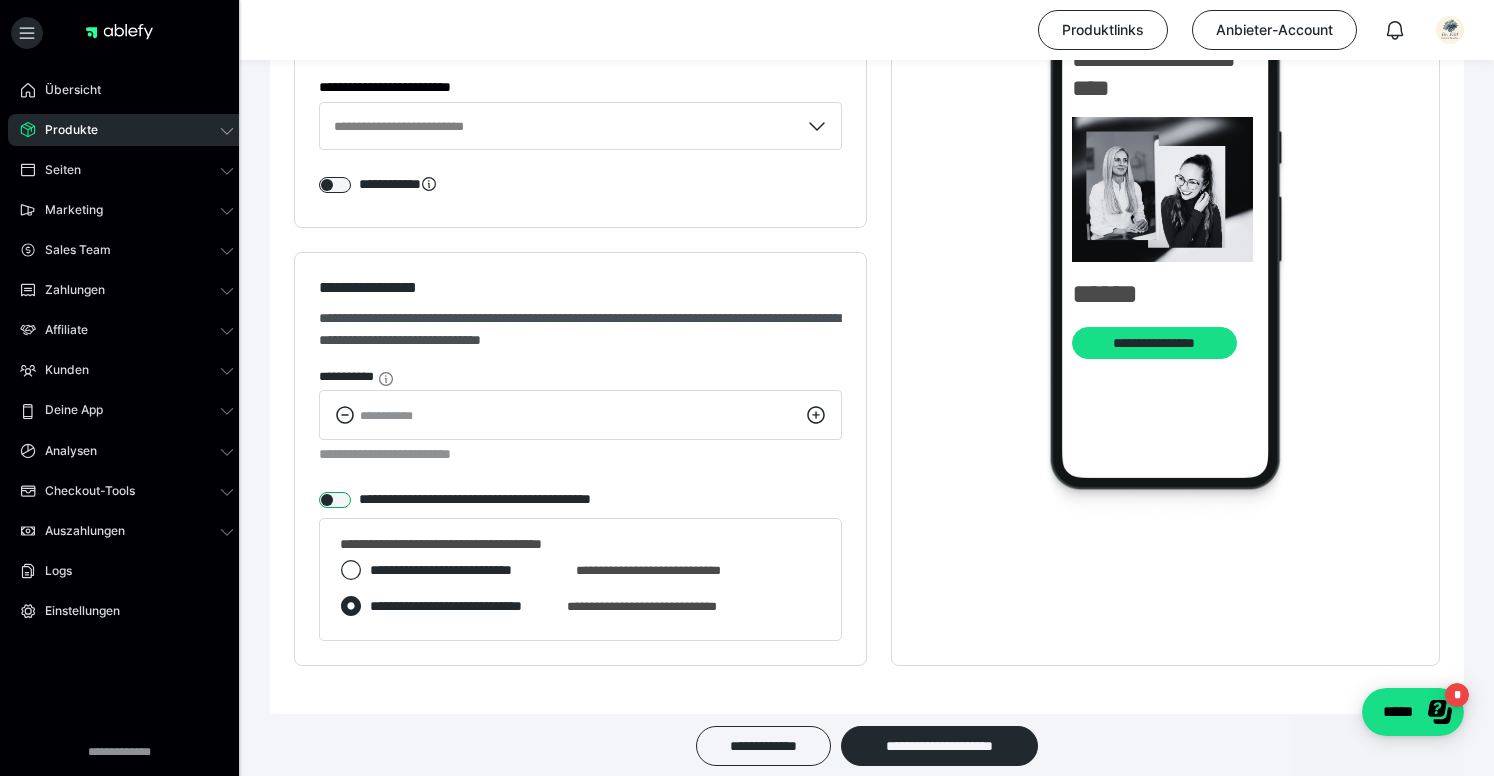click at bounding box center (335, 500) 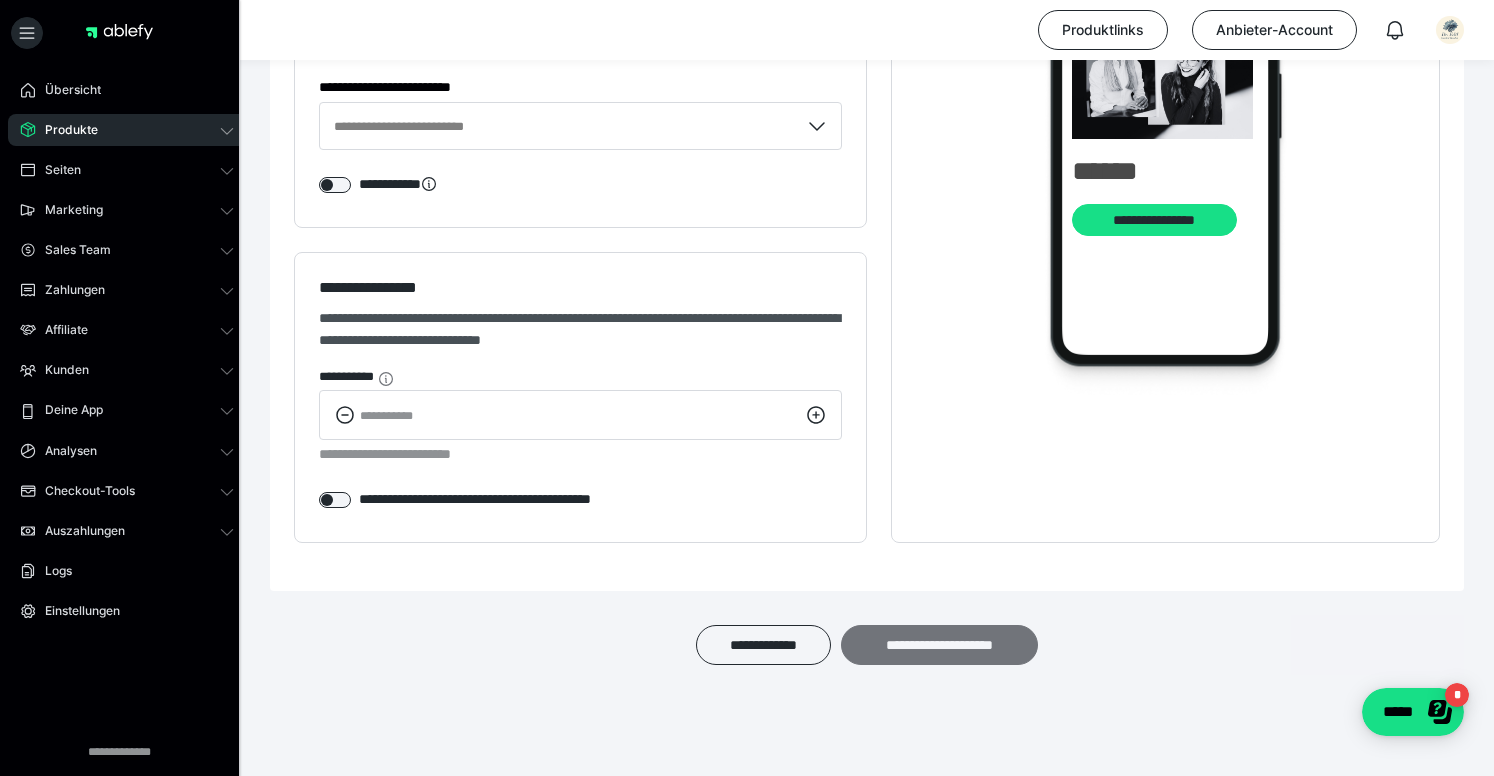 click on "**********" at bounding box center [939, 645] 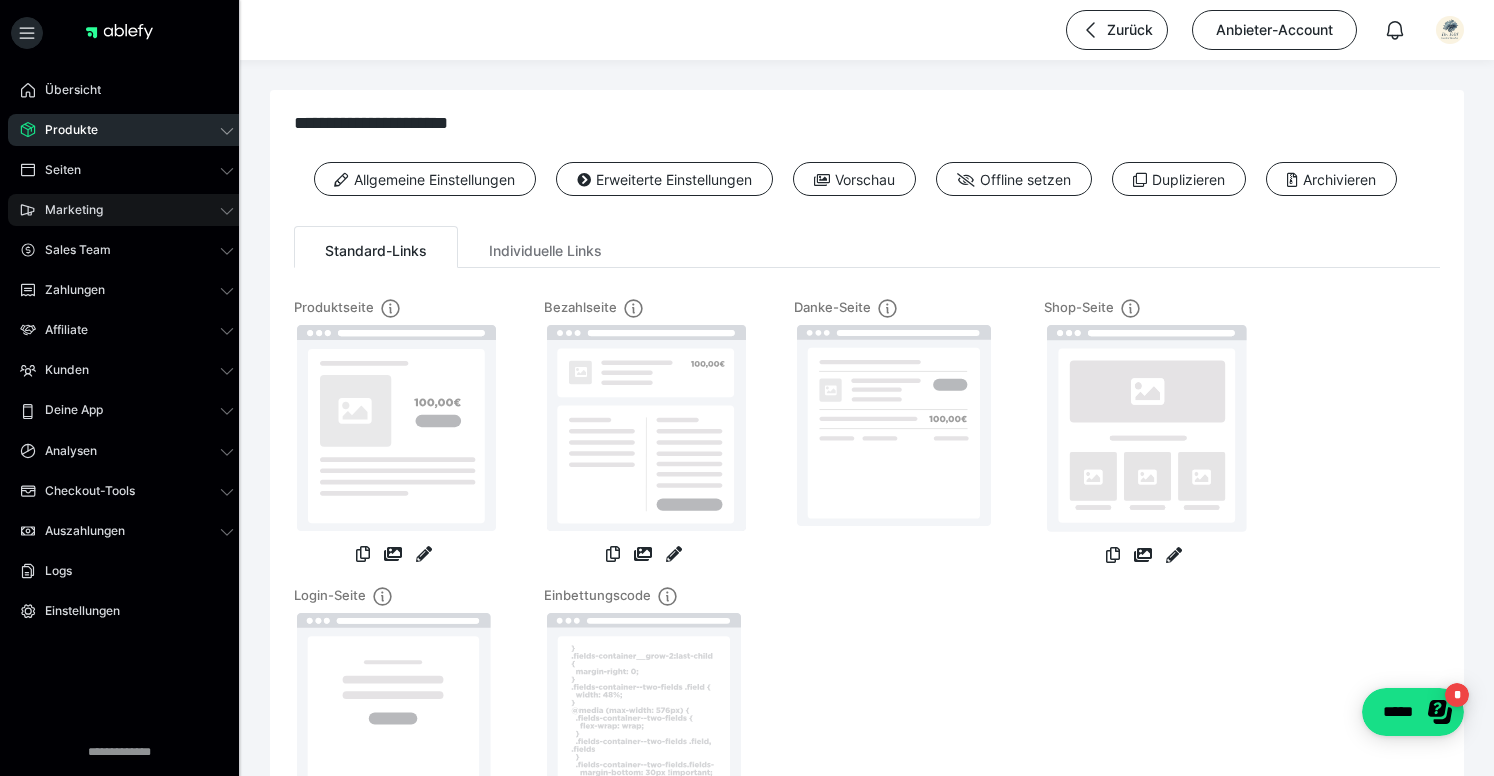 click on "Marketing" at bounding box center (67, 210) 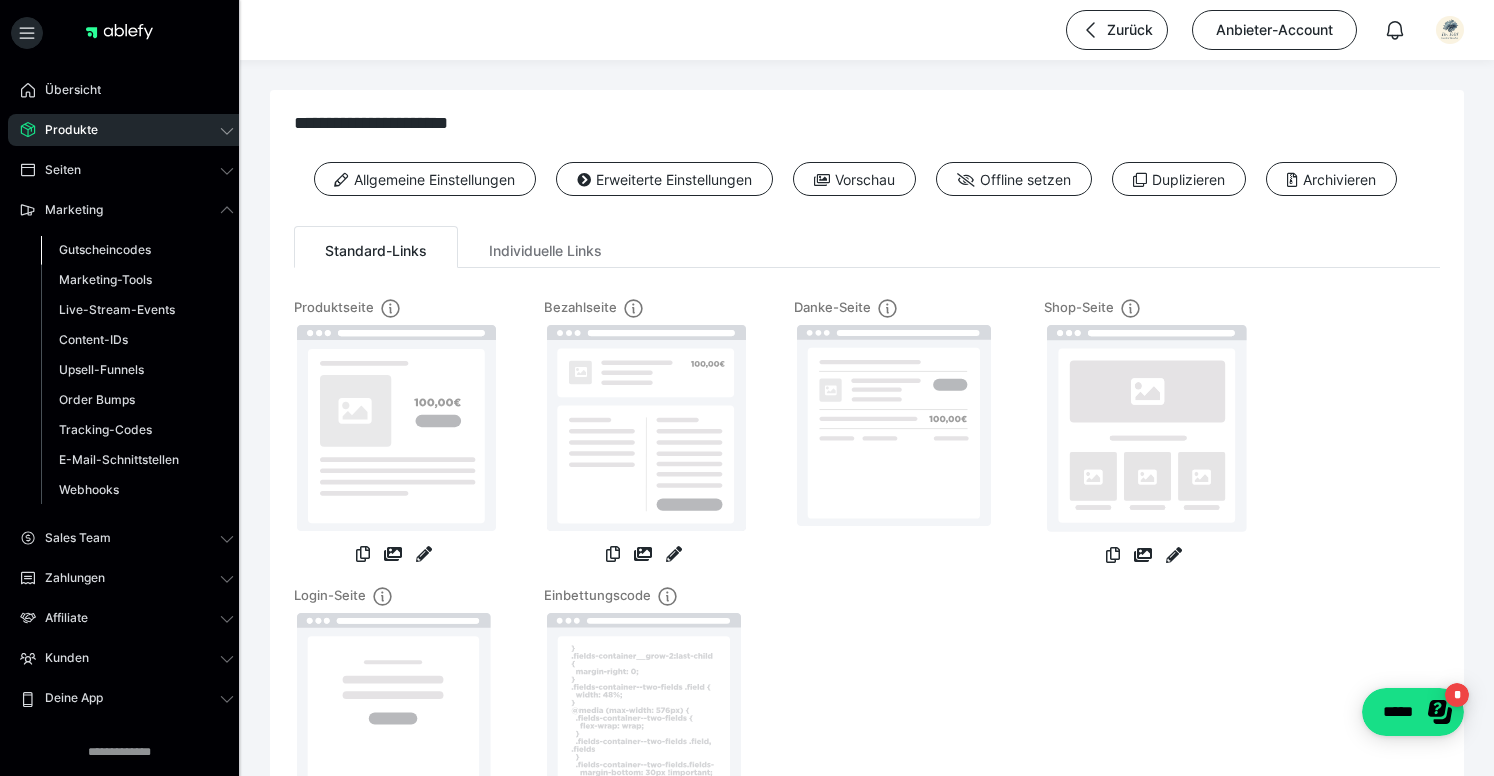 click on "Gutscheincodes" at bounding box center (105, 249) 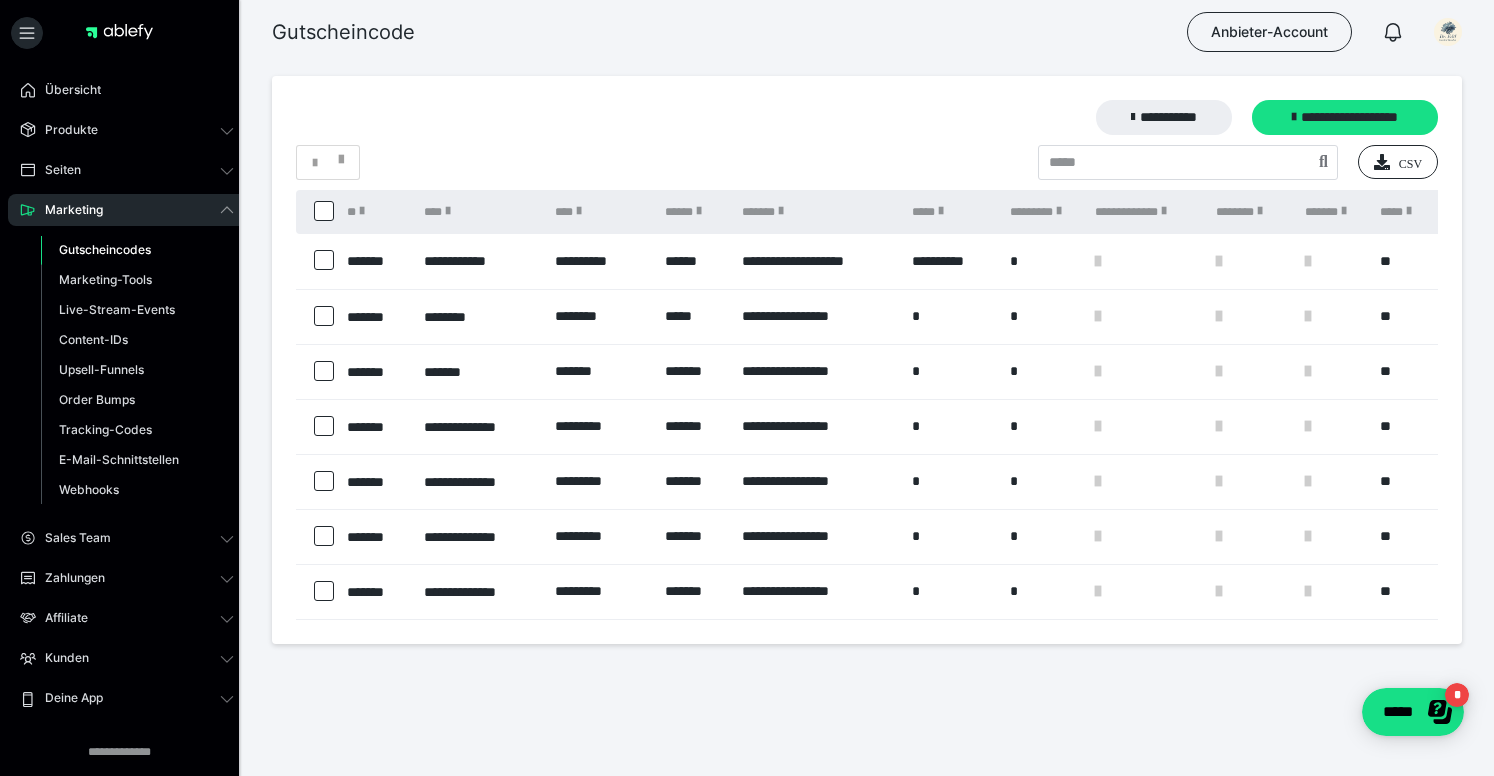 scroll, scrollTop: 0, scrollLeft: 0, axis: both 